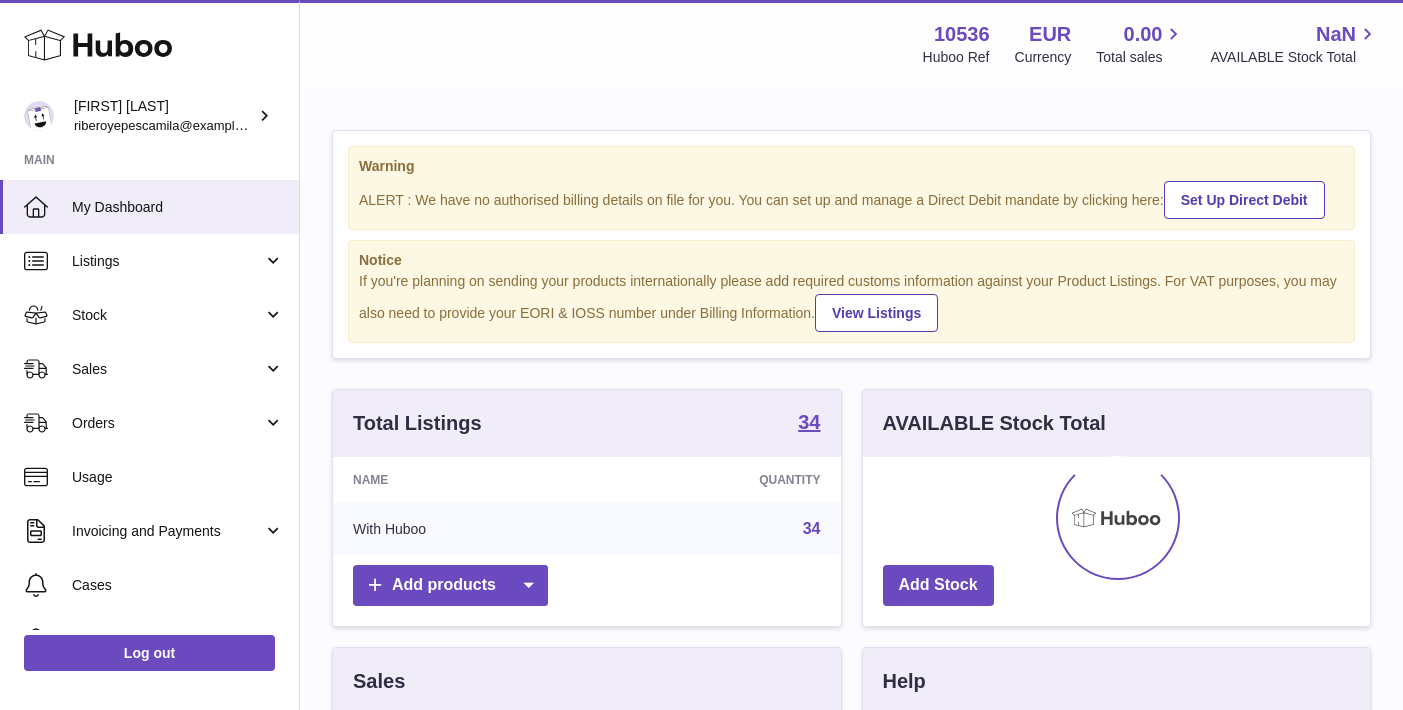 scroll, scrollTop: 0, scrollLeft: 0, axis: both 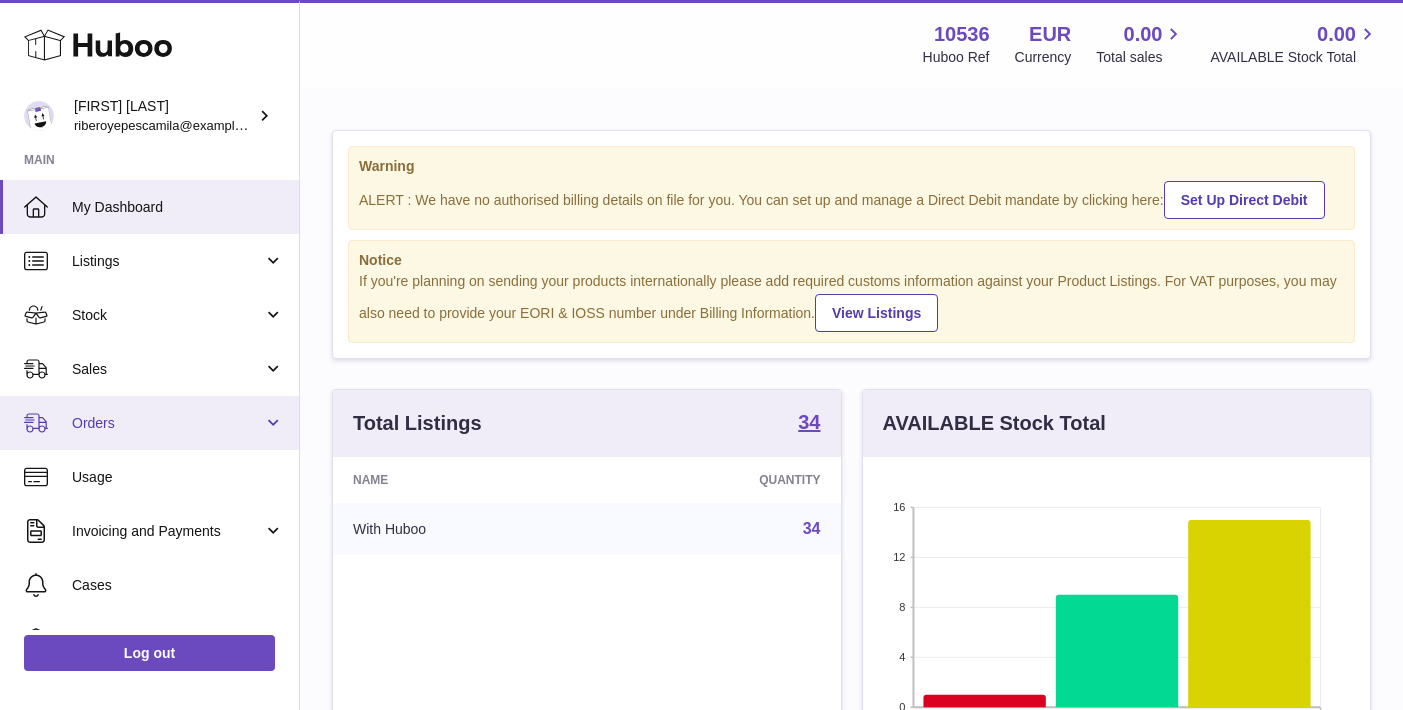 click on "Orders" at bounding box center (167, 423) 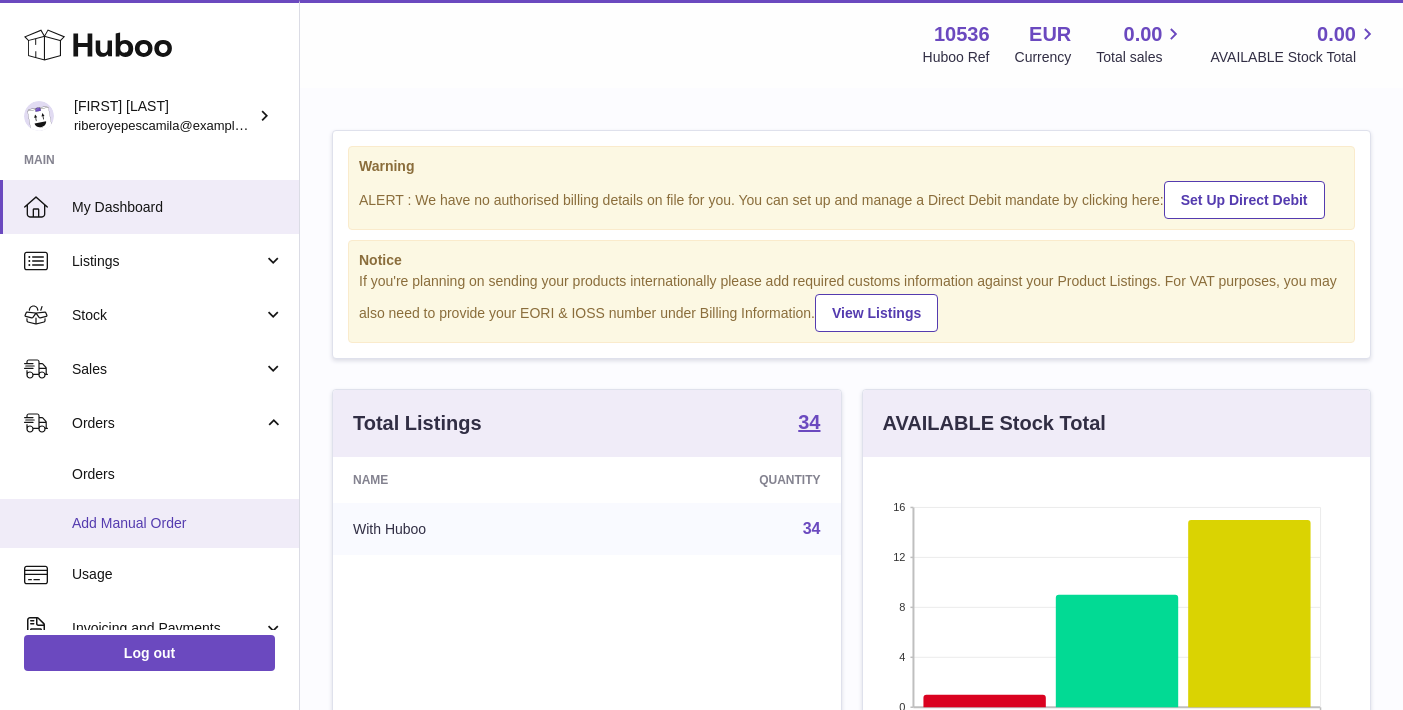 click on "Add Manual Order" at bounding box center [178, 523] 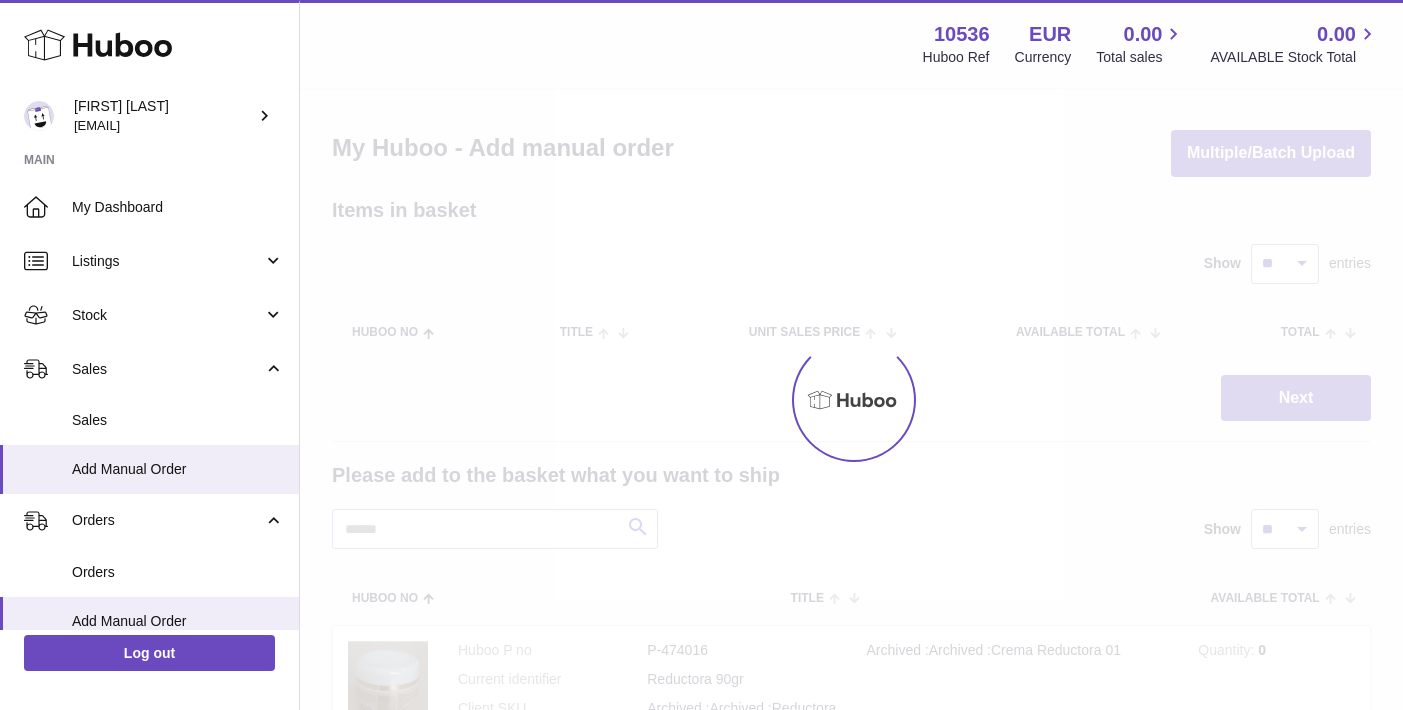 scroll, scrollTop: 0, scrollLeft: 0, axis: both 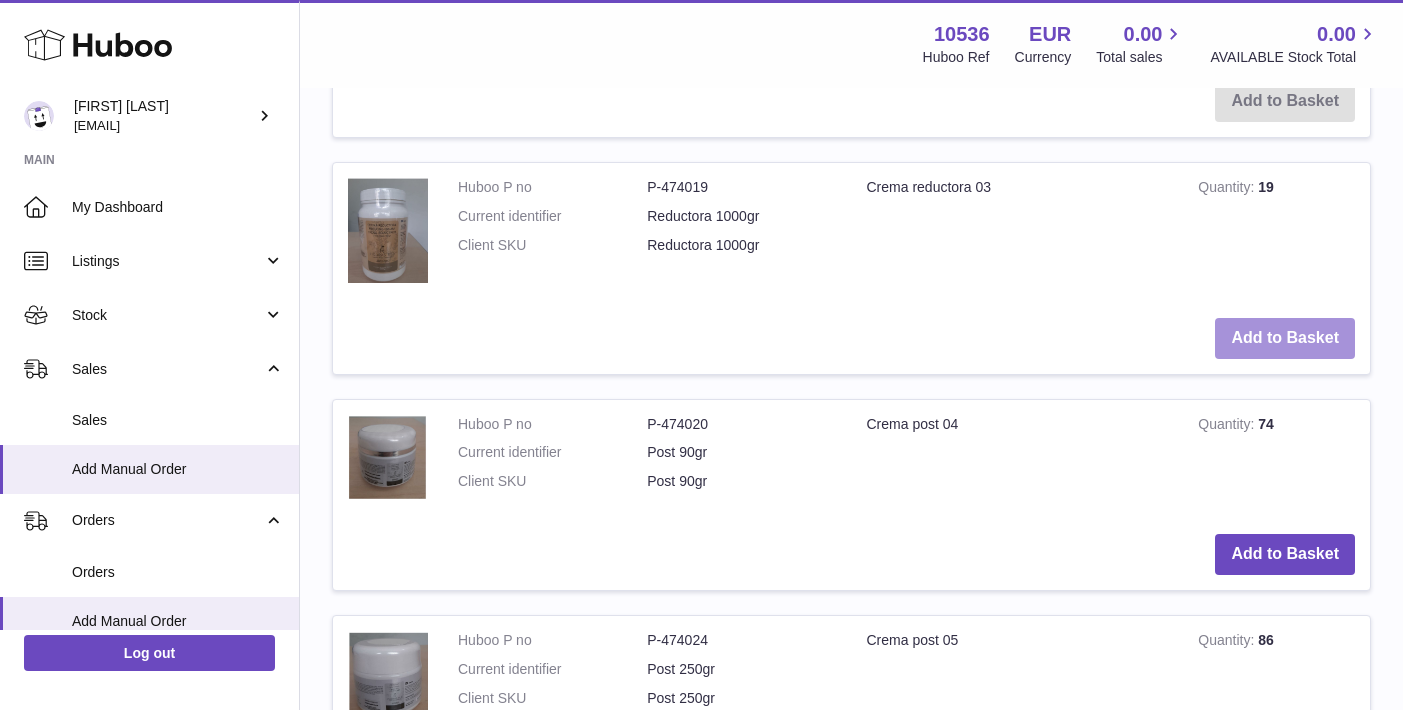 click on "Add to Basket" at bounding box center [1285, 338] 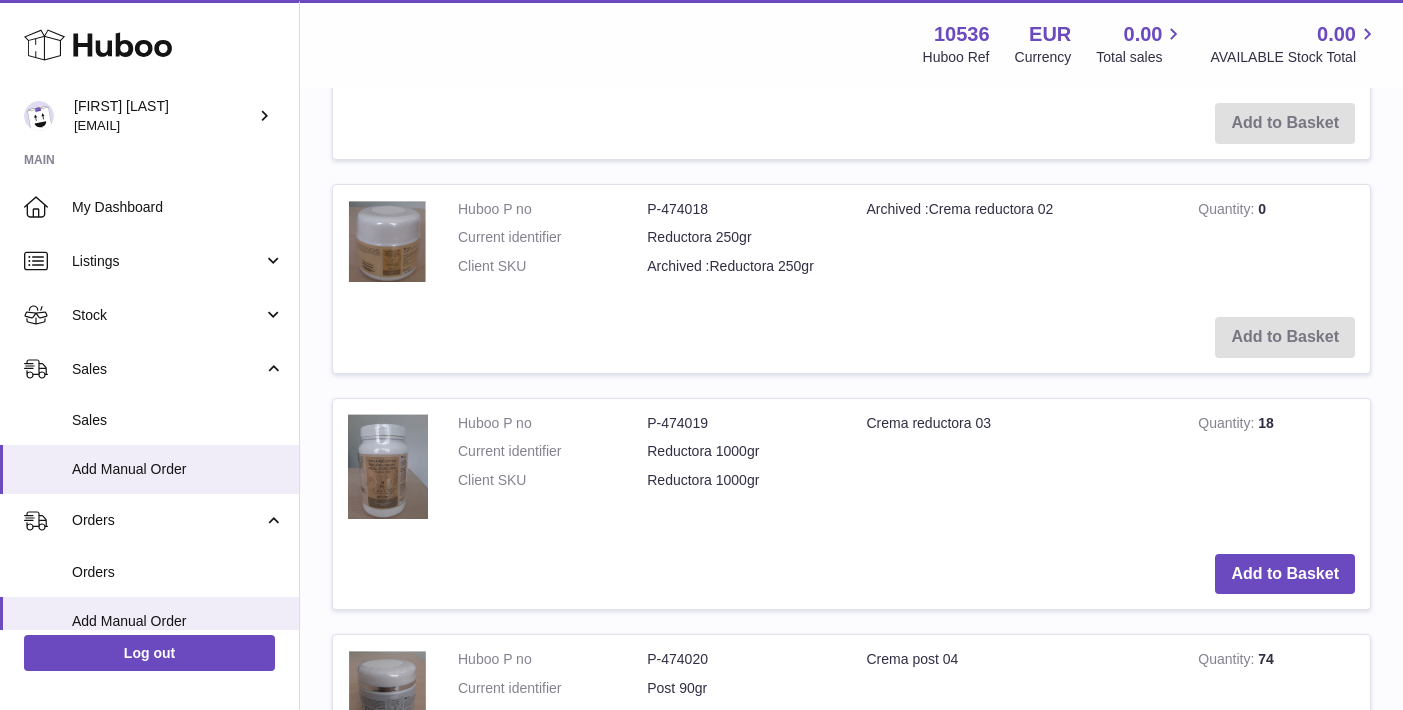 scroll, scrollTop: 917, scrollLeft: 1, axis: both 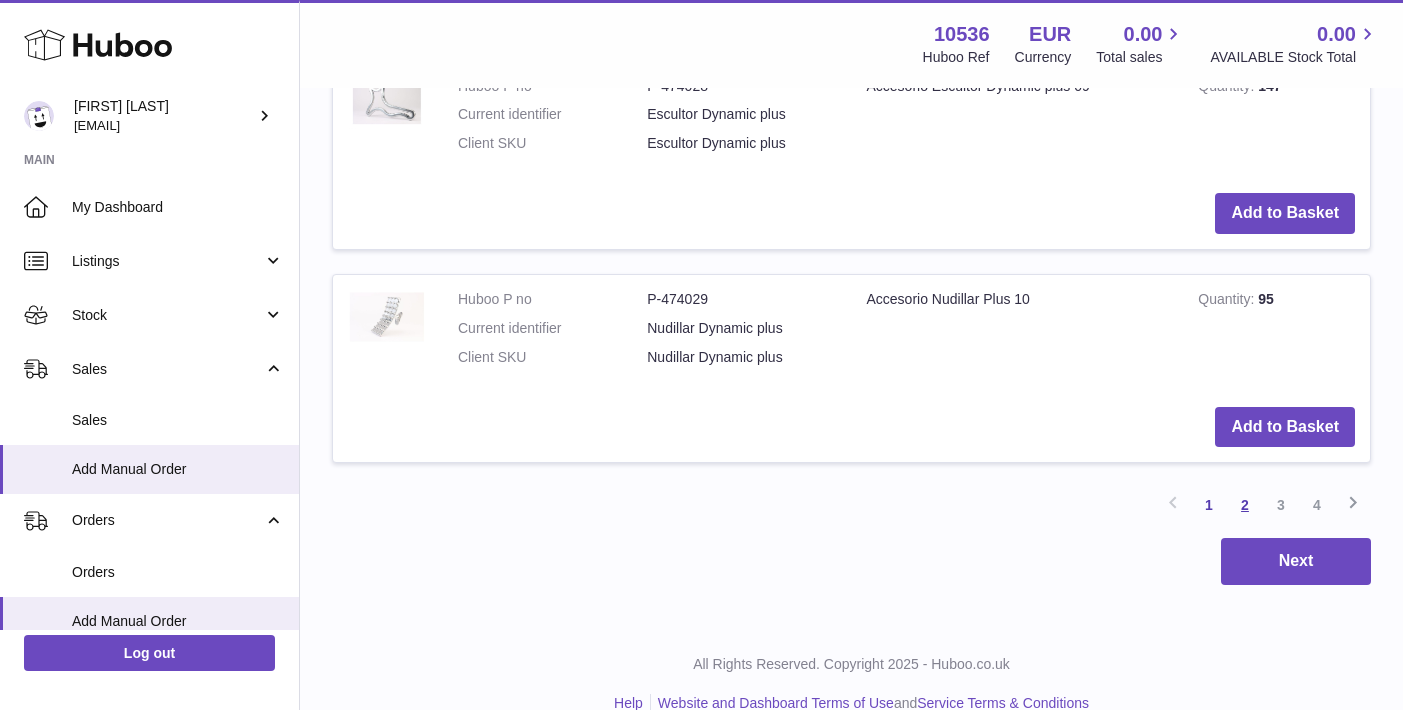 click on "2" at bounding box center [1245, 505] 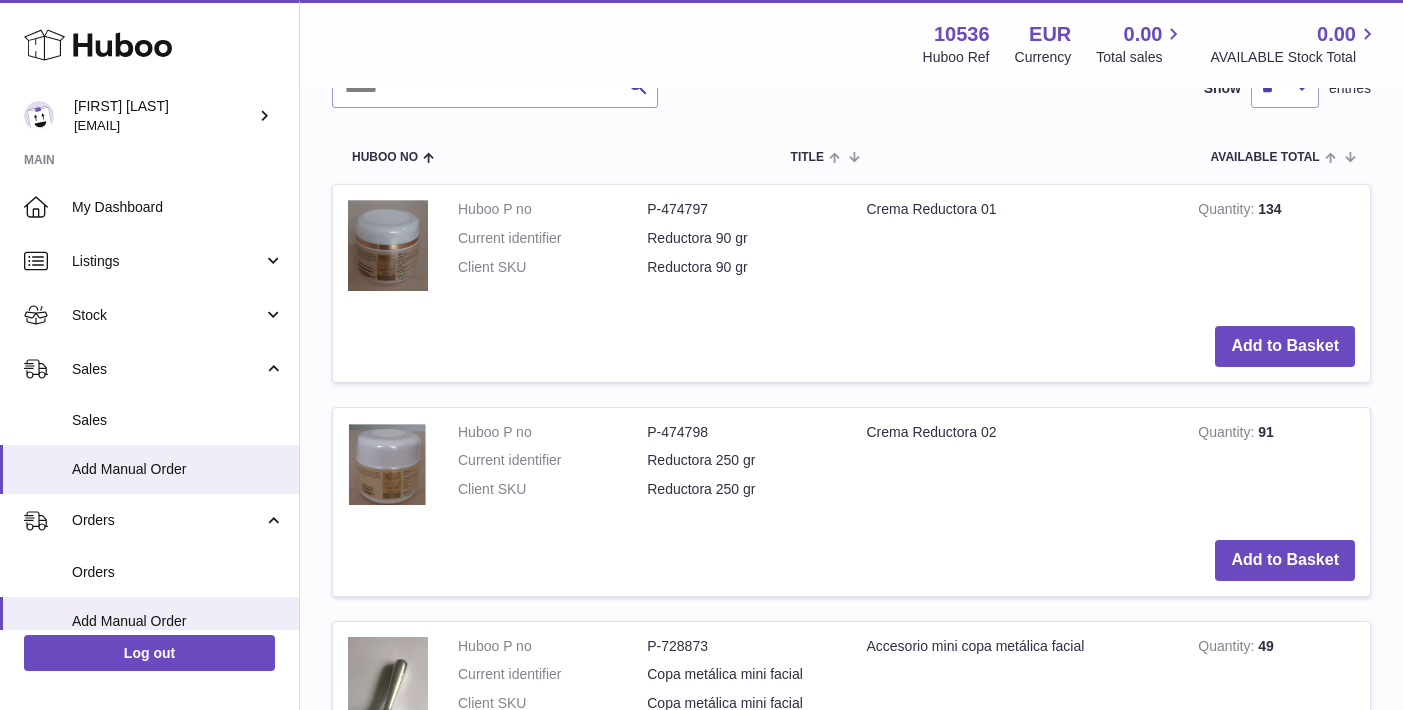 scroll, scrollTop: 856, scrollLeft: 0, axis: vertical 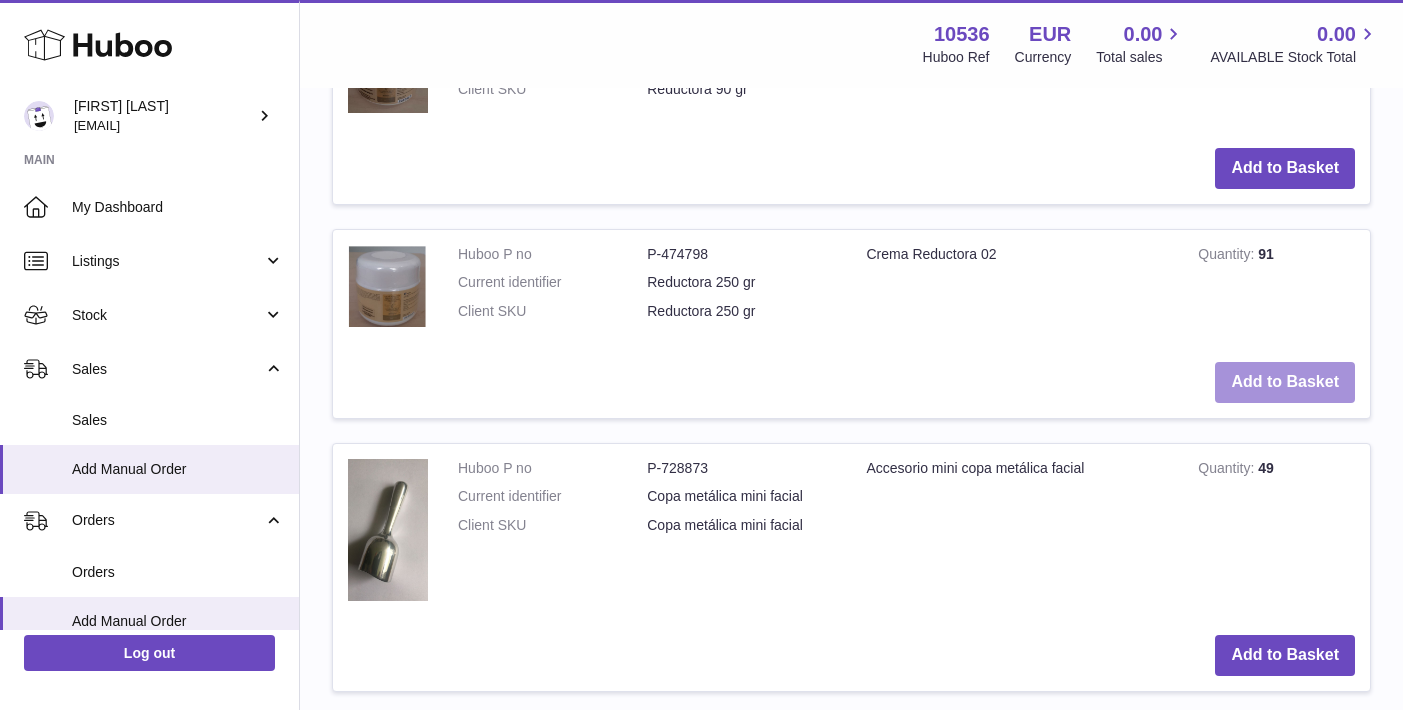 click on "Add to Basket" at bounding box center [1285, 382] 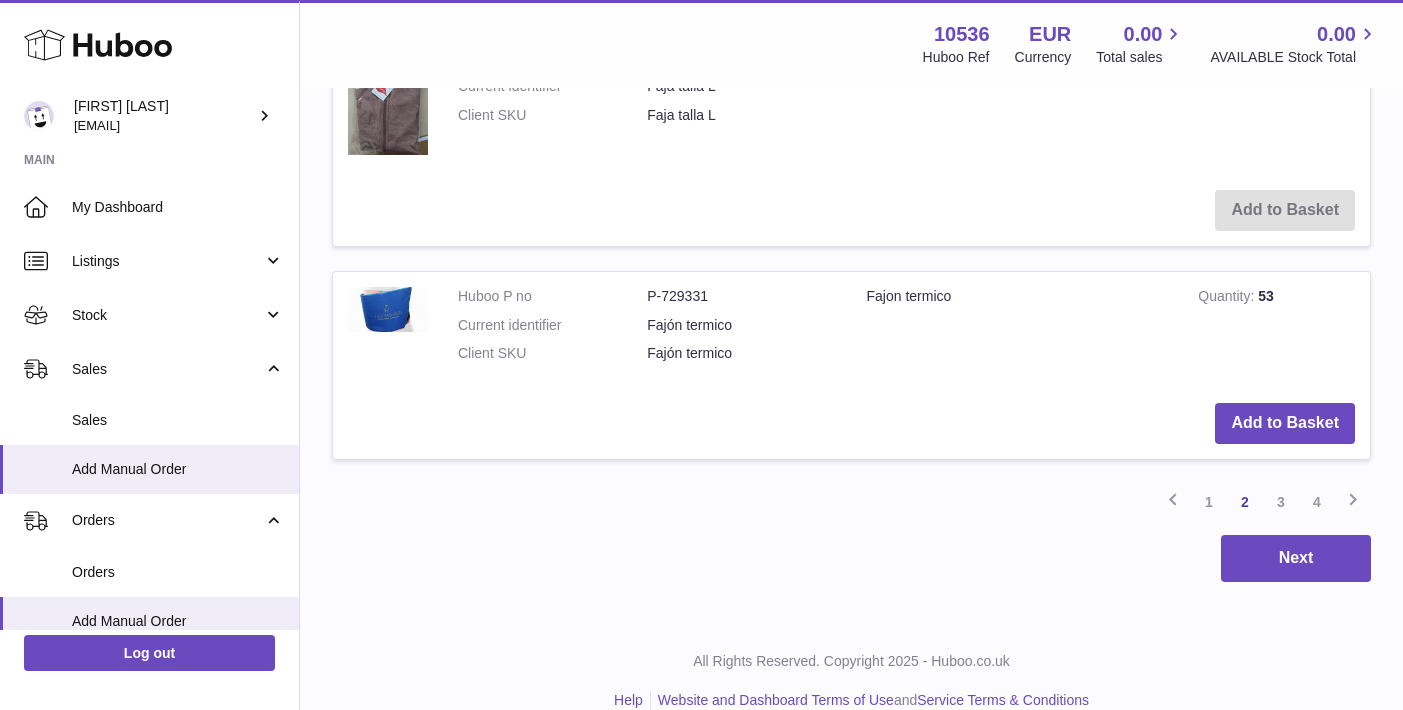 scroll, scrollTop: 3058, scrollLeft: 0, axis: vertical 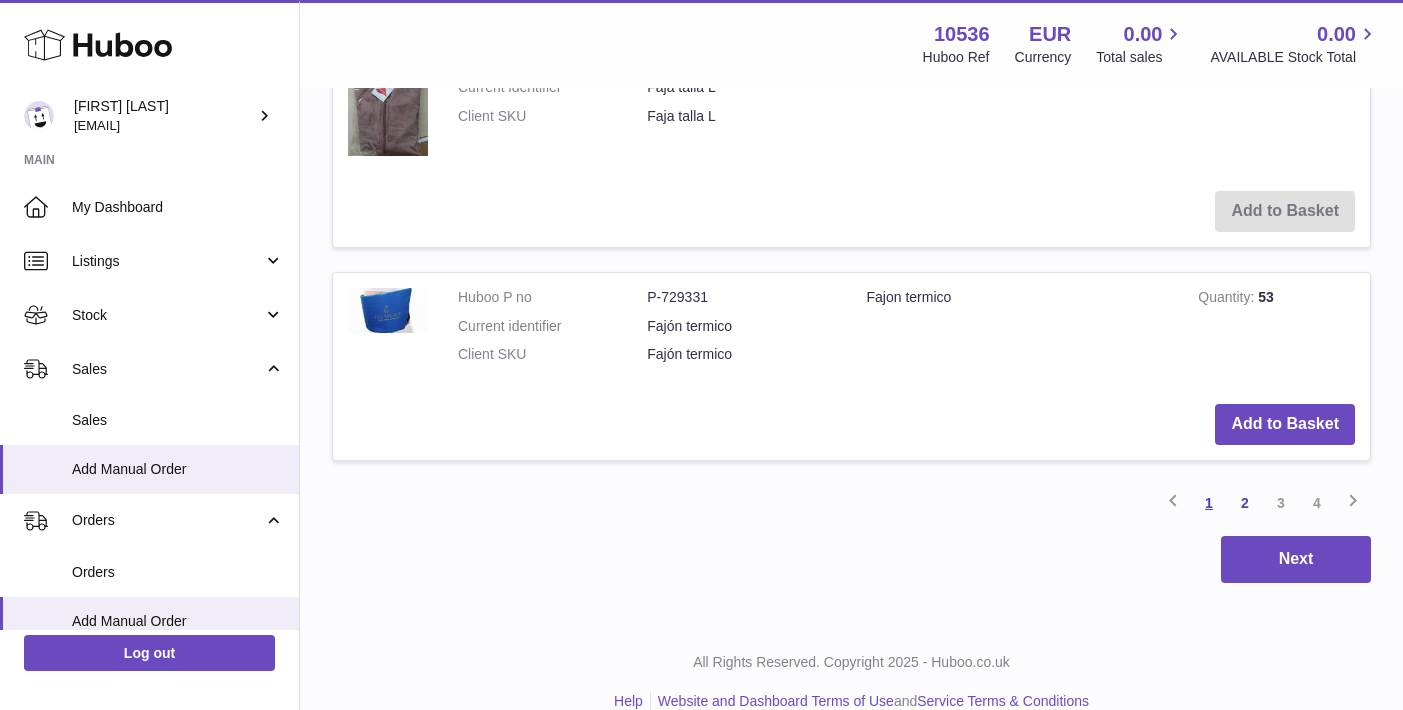 click on "1" at bounding box center [1209, 503] 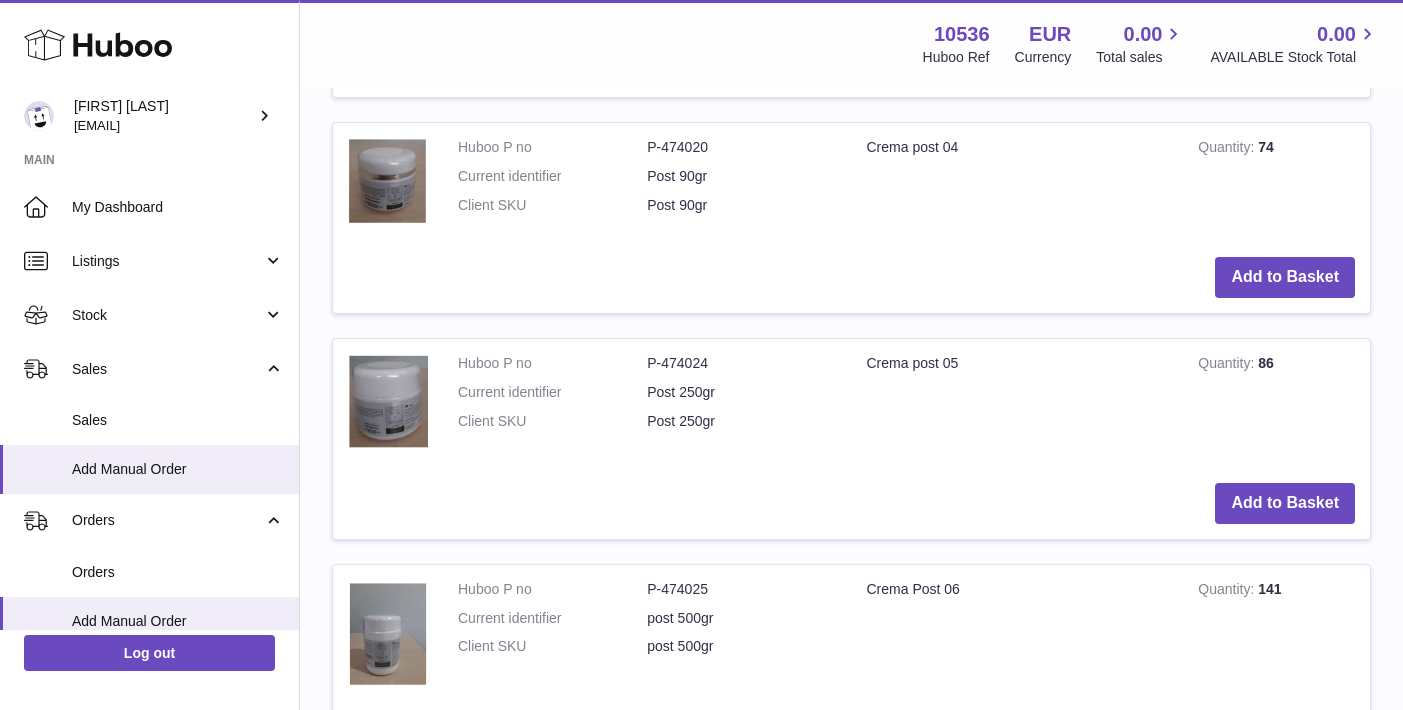scroll, scrollTop: 1712, scrollLeft: 0, axis: vertical 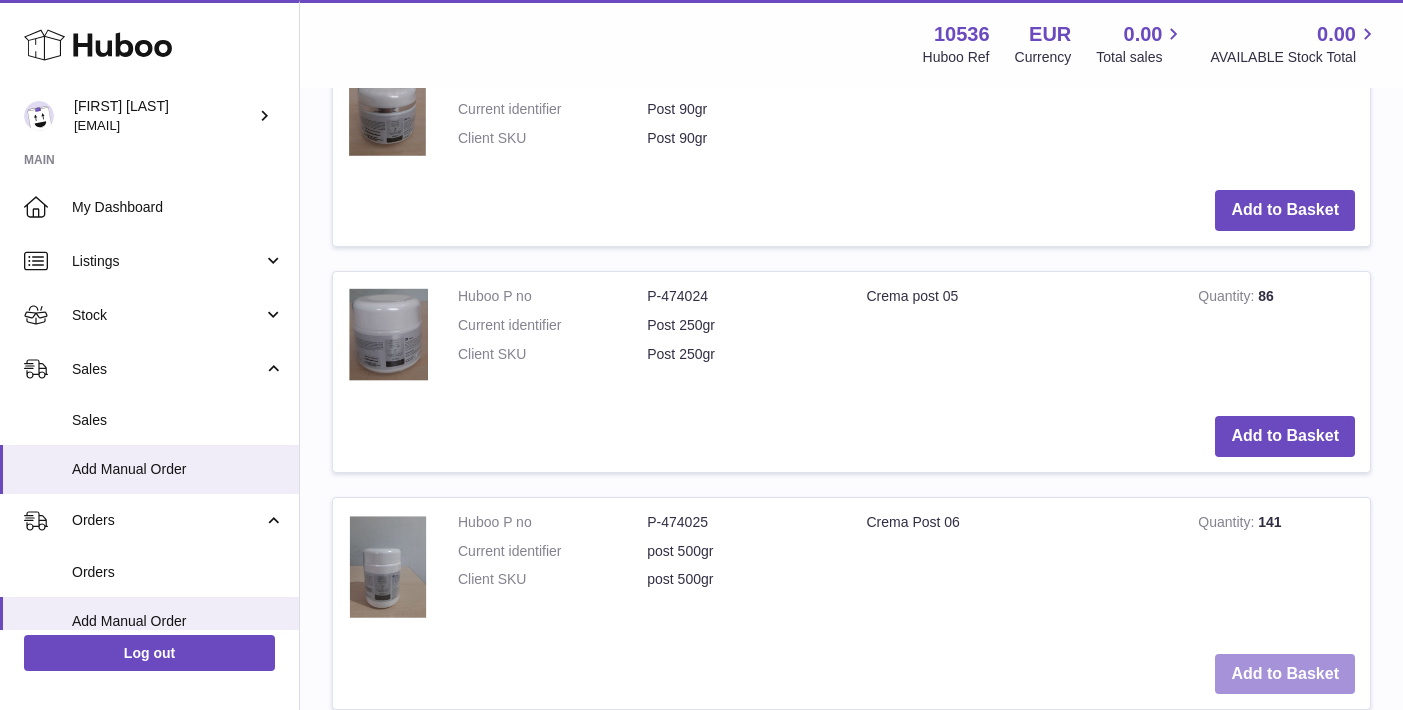 click on "Add to Basket" at bounding box center [1285, 674] 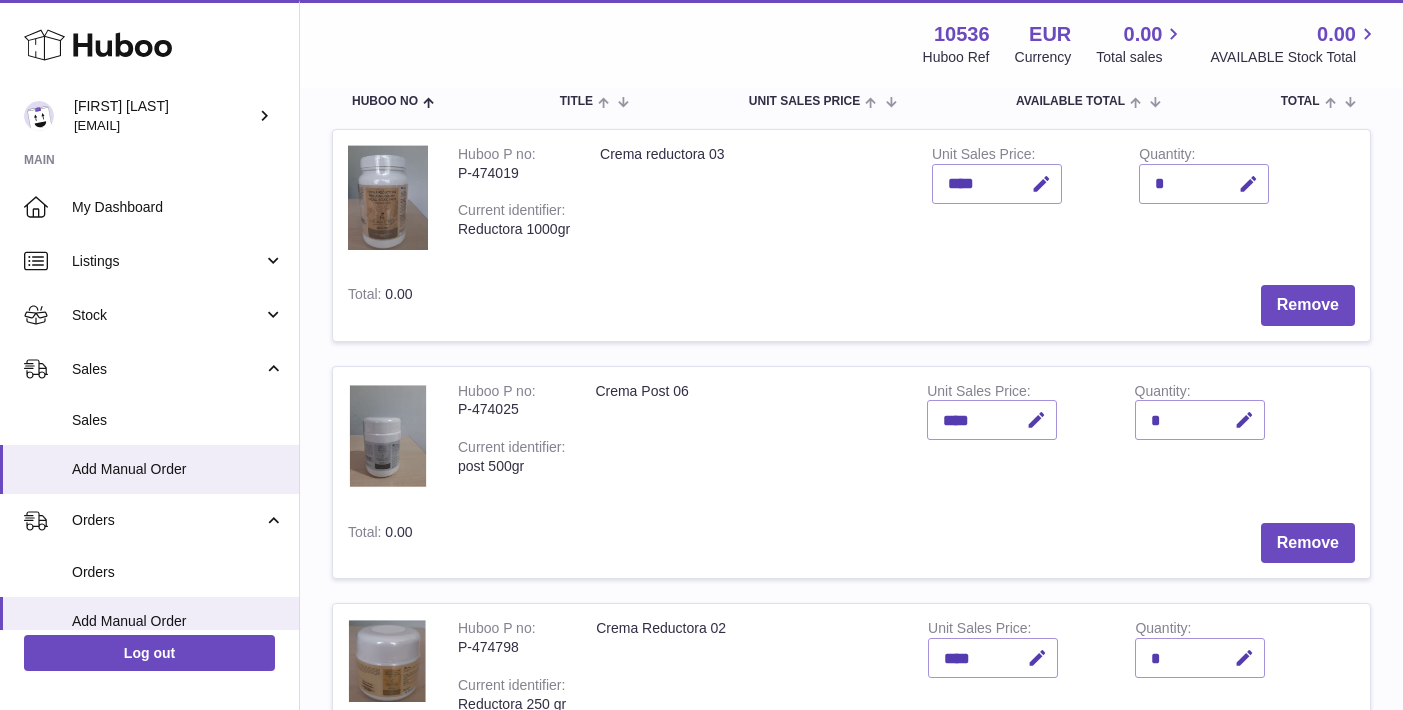 scroll, scrollTop: 299, scrollLeft: 0, axis: vertical 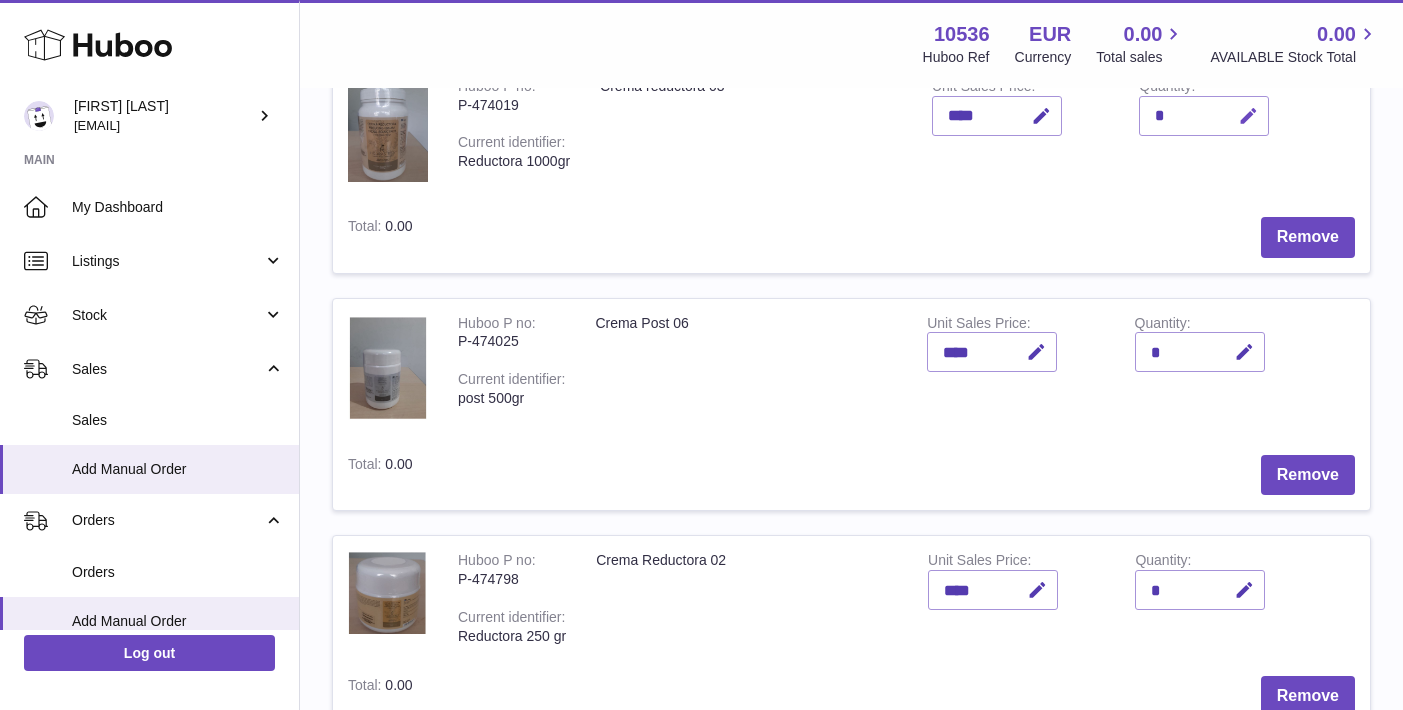 click at bounding box center (1248, 116) 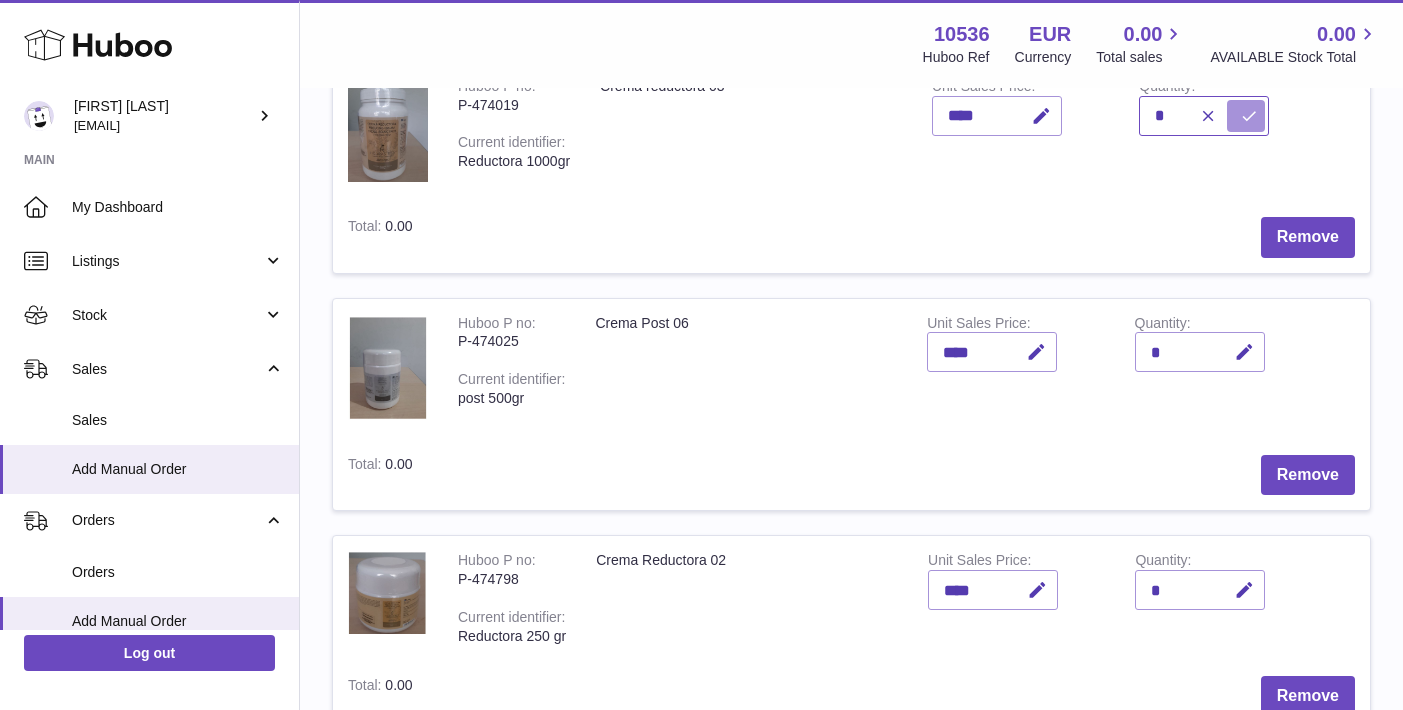 type on "*" 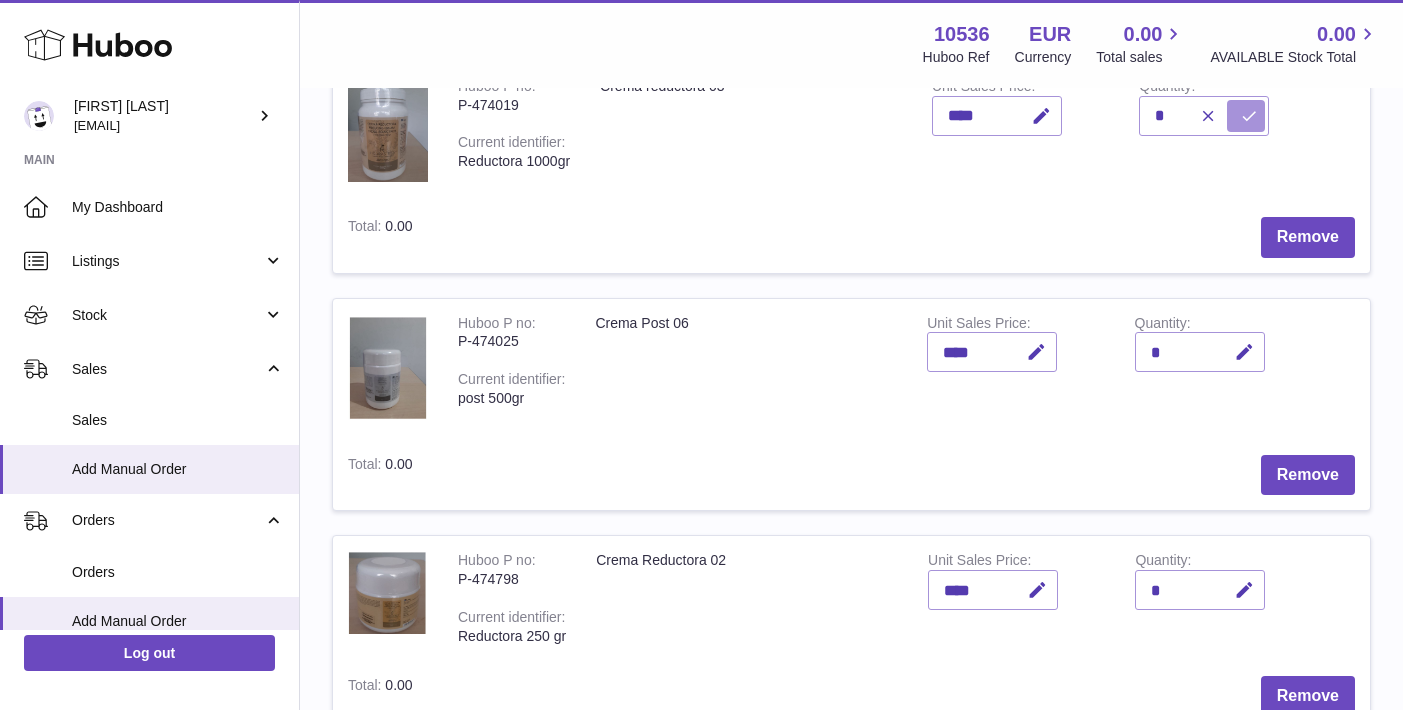 click at bounding box center (1249, 116) 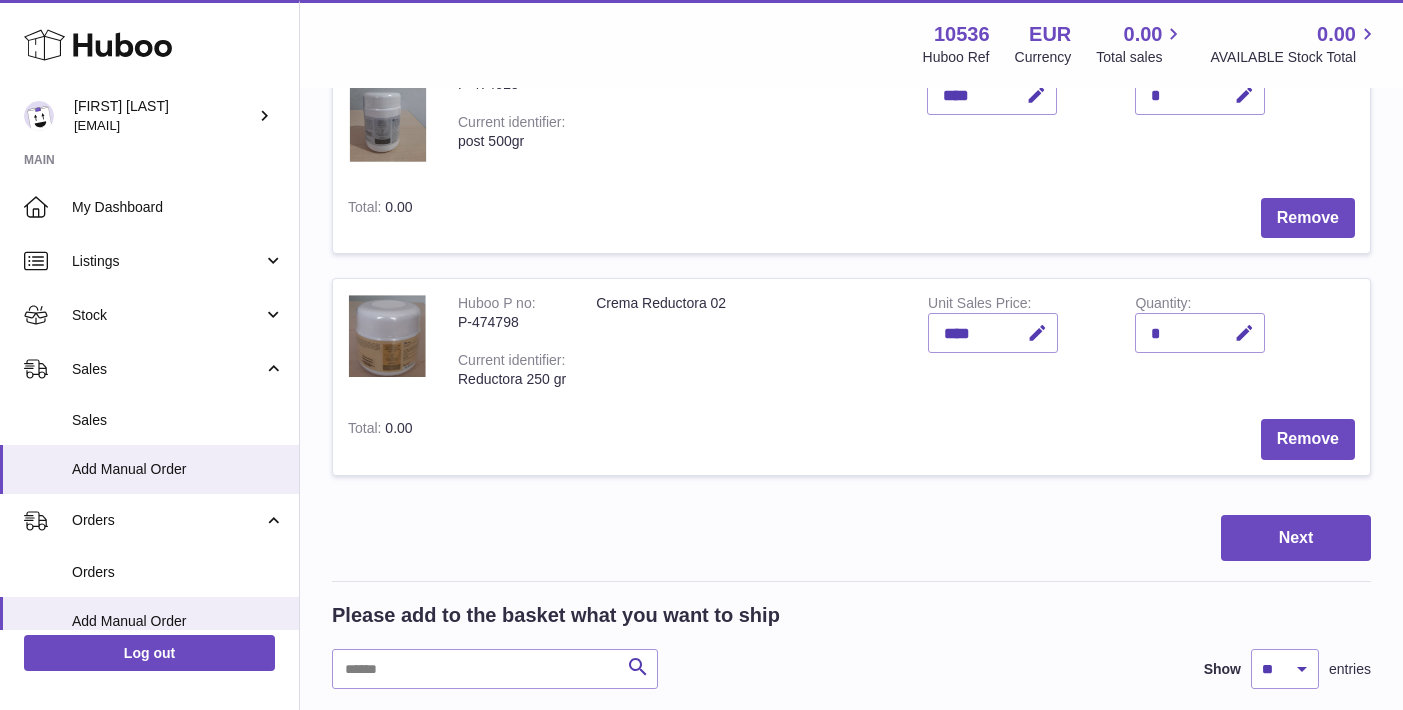 scroll, scrollTop: 471, scrollLeft: 0, axis: vertical 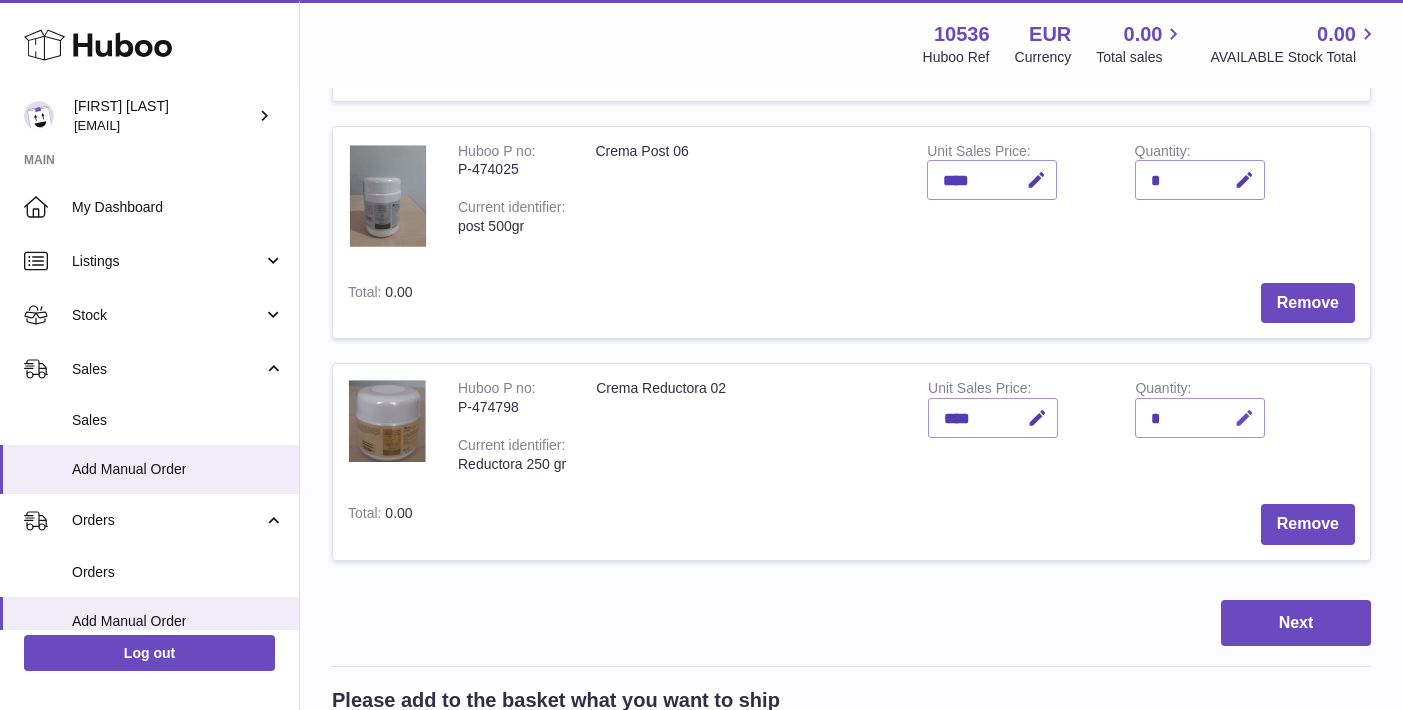 click at bounding box center [1241, 418] 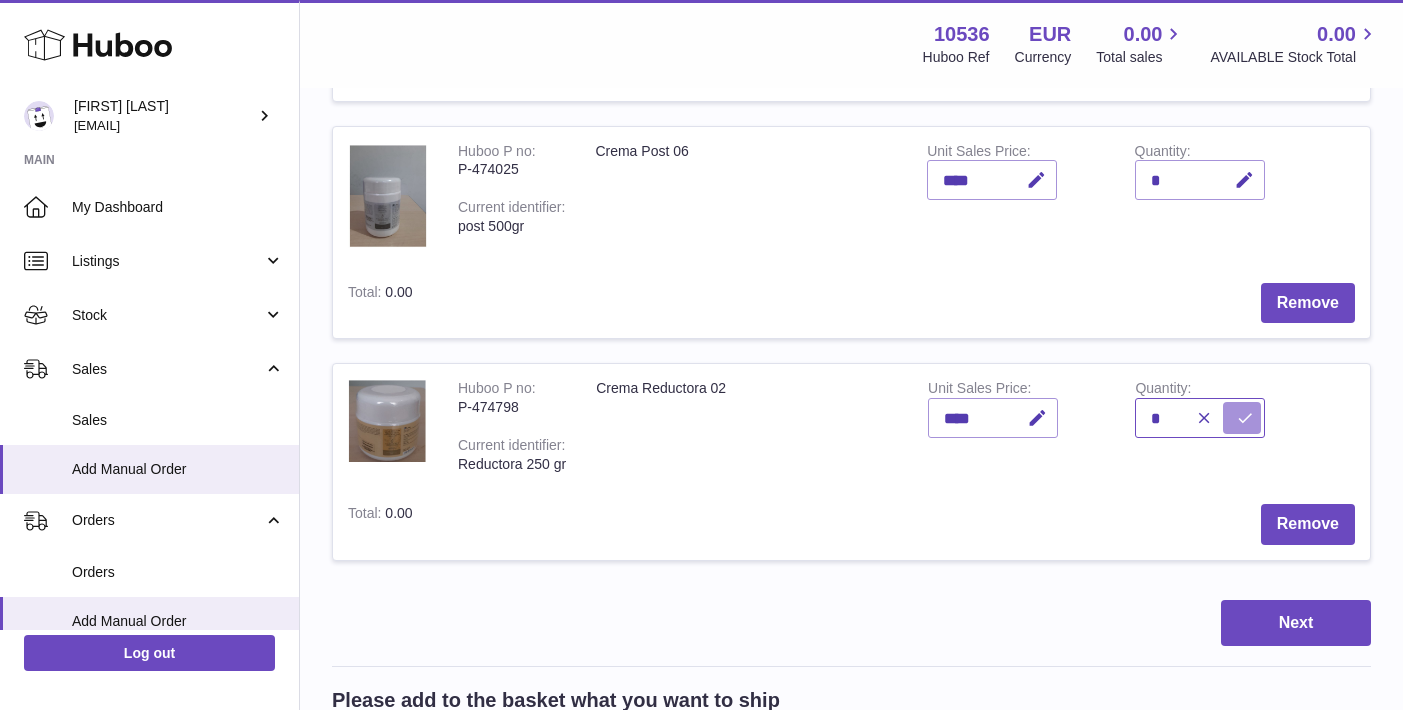 type on "*" 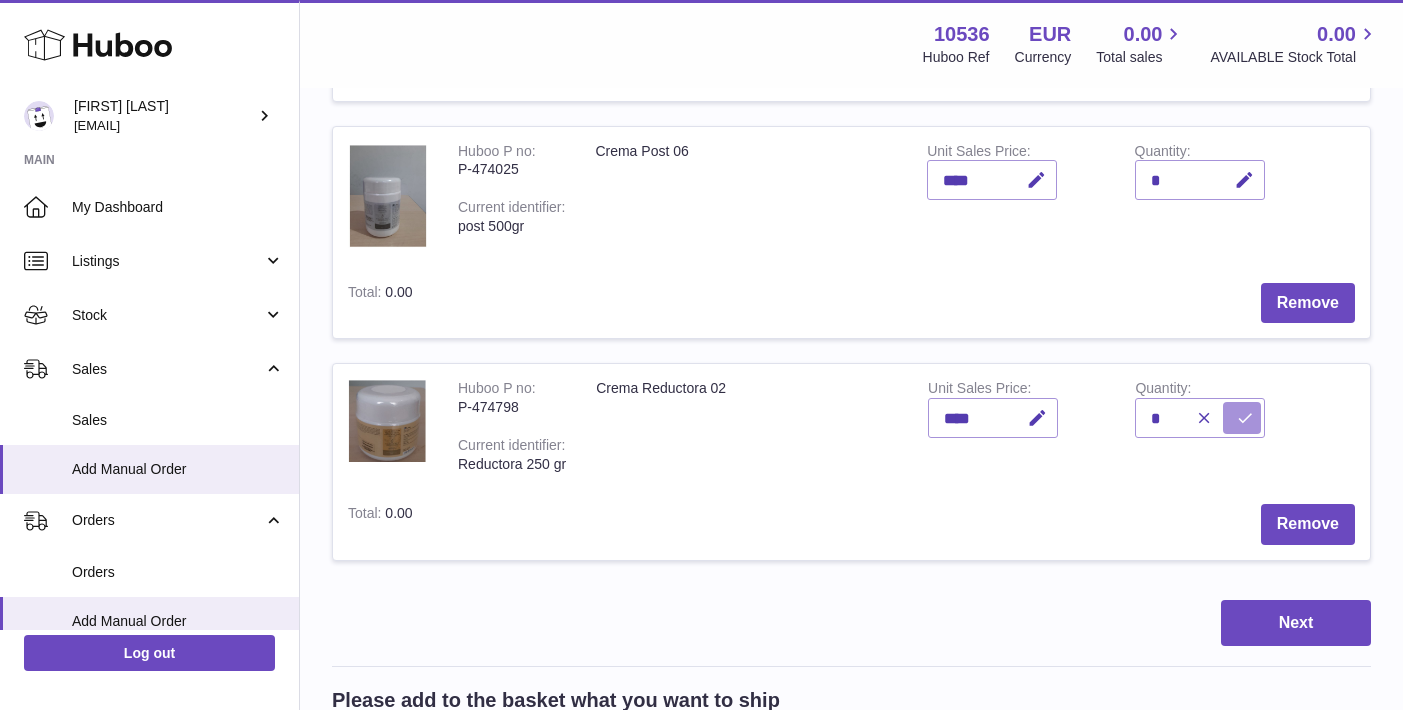 click at bounding box center [1245, 418] 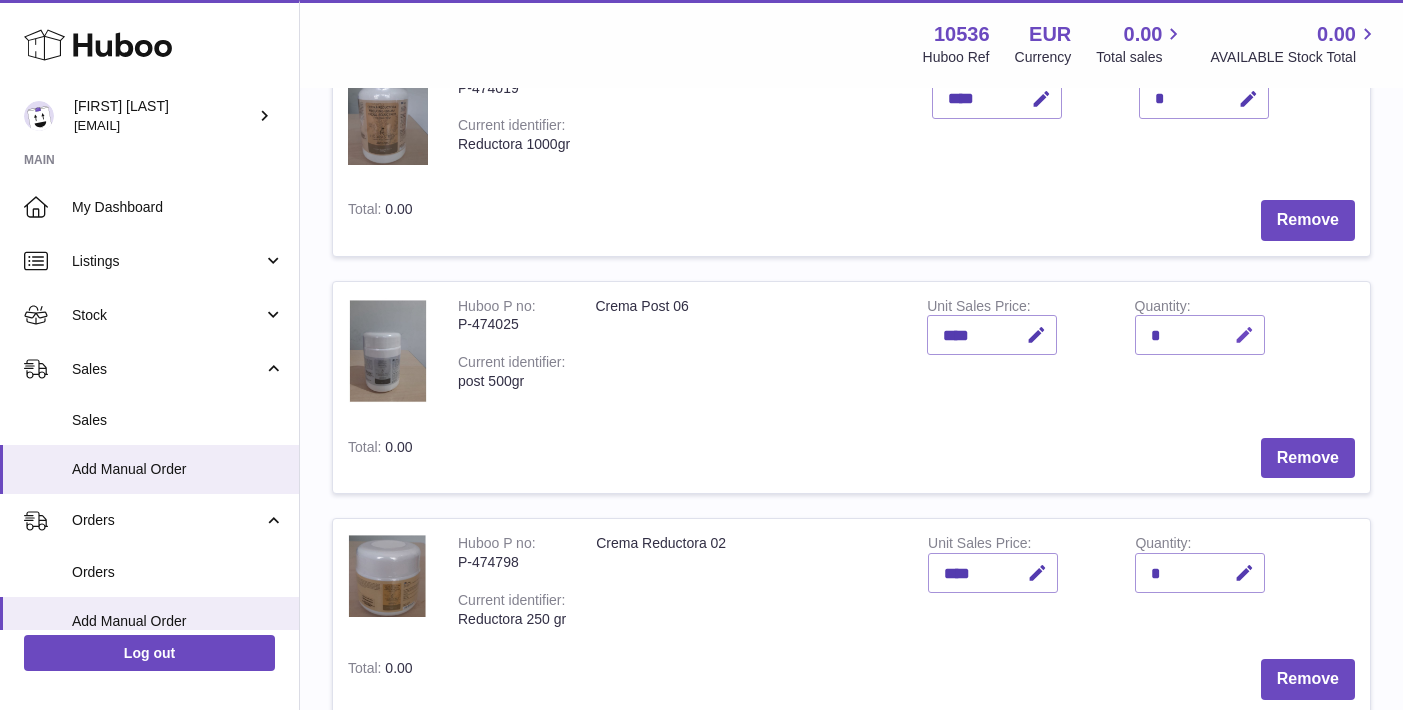scroll, scrollTop: 320, scrollLeft: 0, axis: vertical 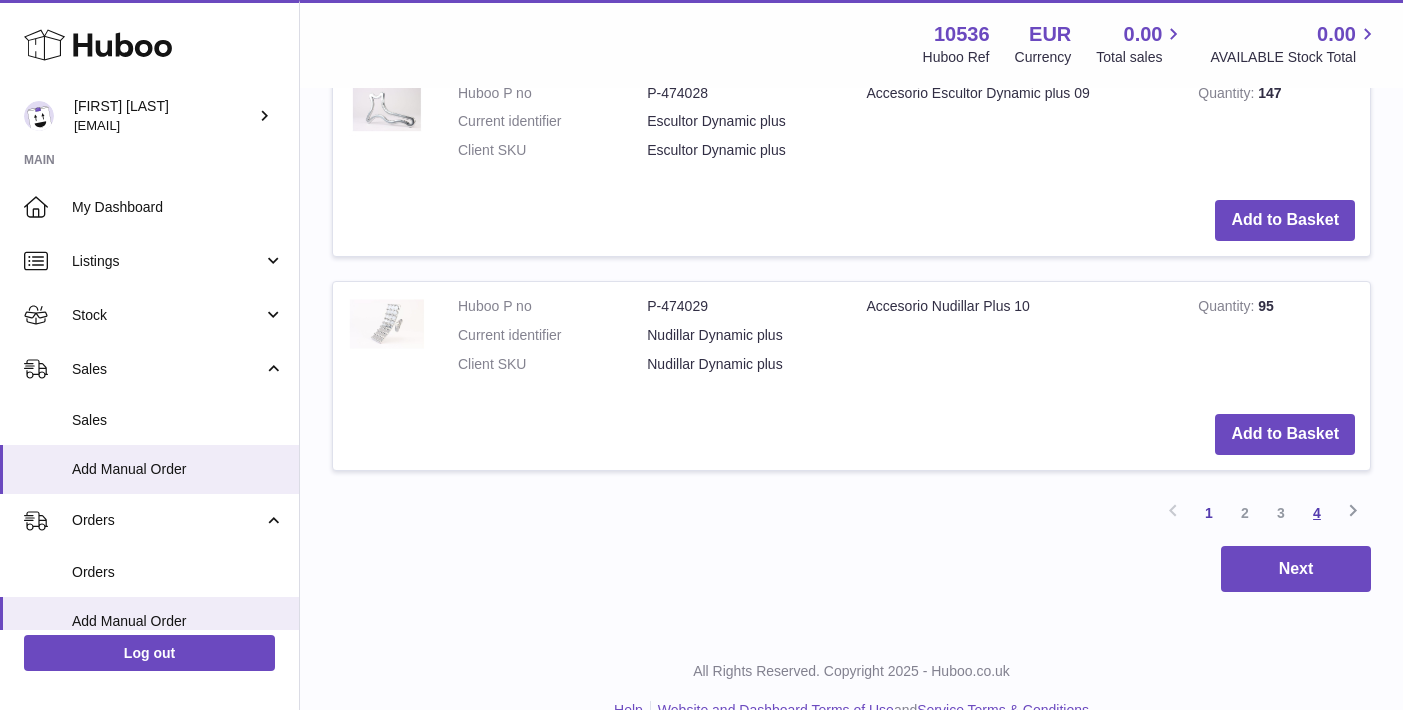 click on "4" at bounding box center [1317, 513] 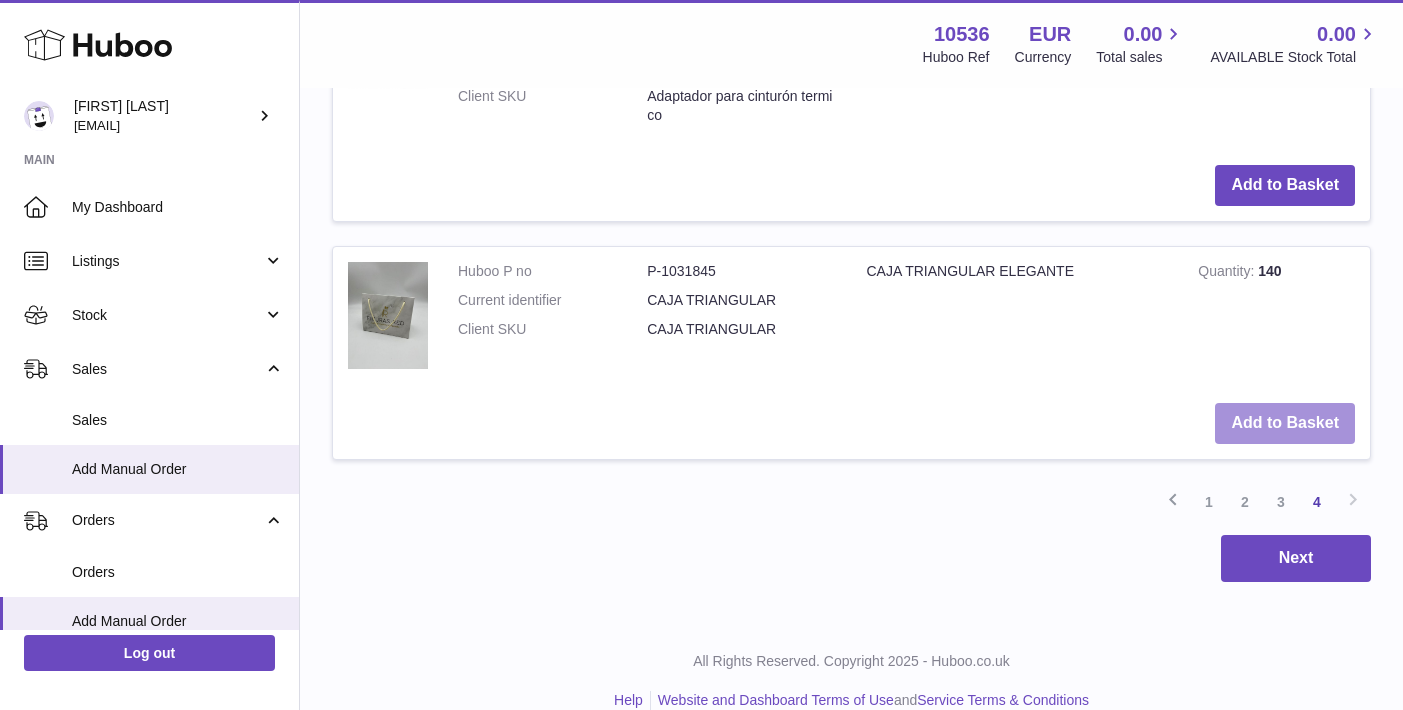 scroll, scrollTop: 2361, scrollLeft: 0, axis: vertical 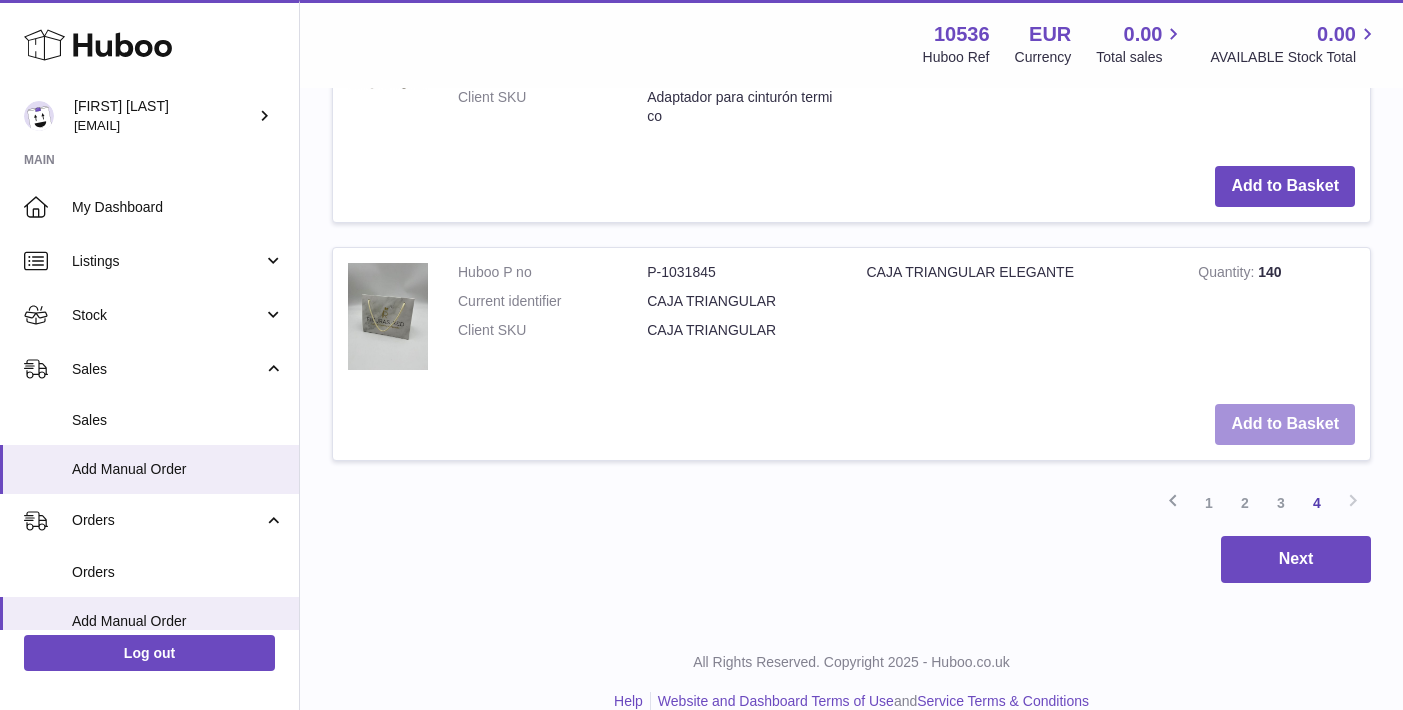click on "Add to Basket" at bounding box center [1285, 424] 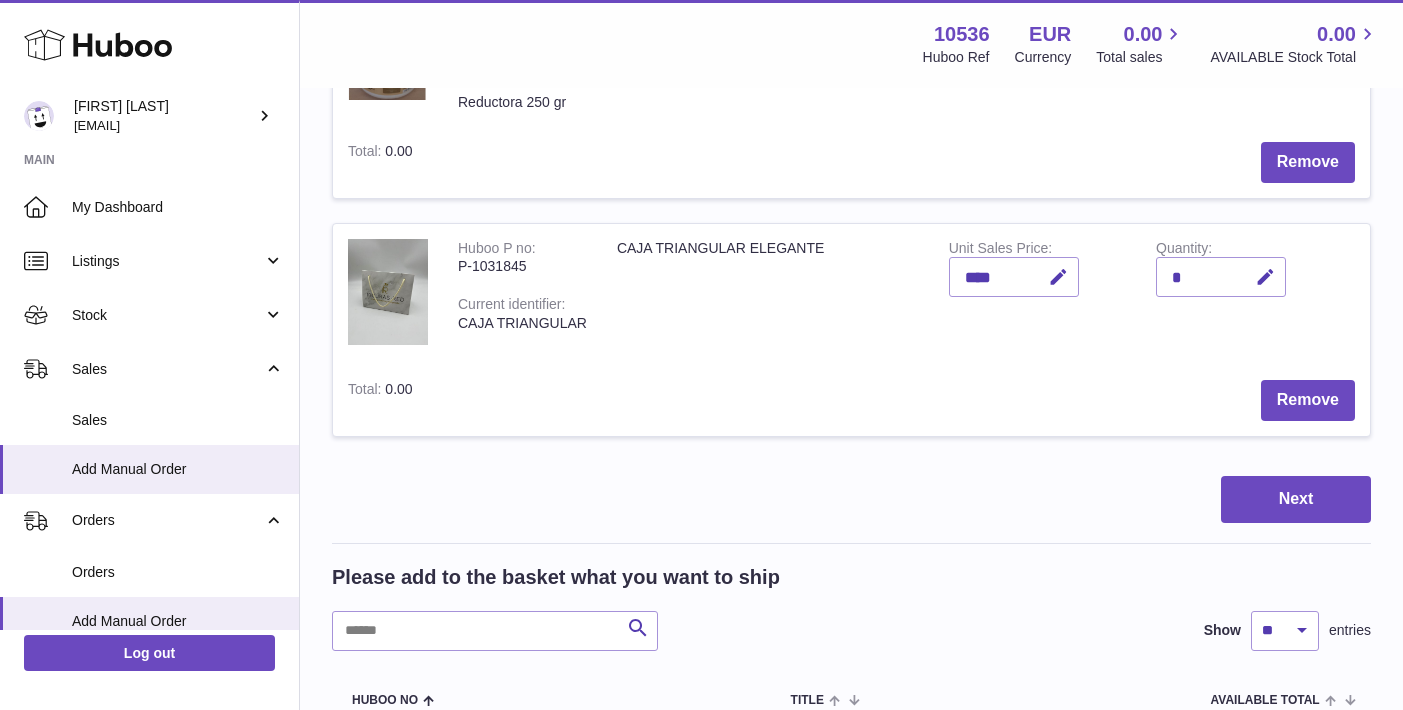 scroll, scrollTop: 730, scrollLeft: 0, axis: vertical 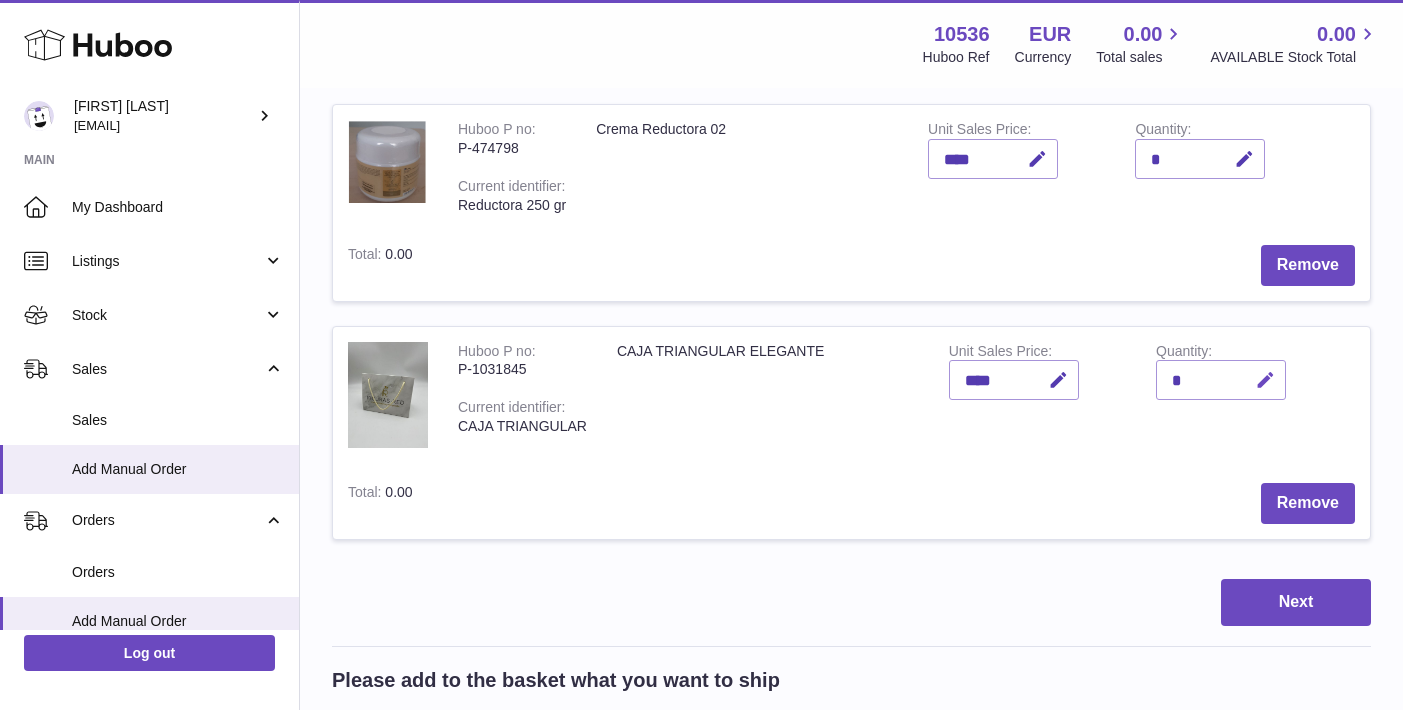 click at bounding box center [1262, 380] 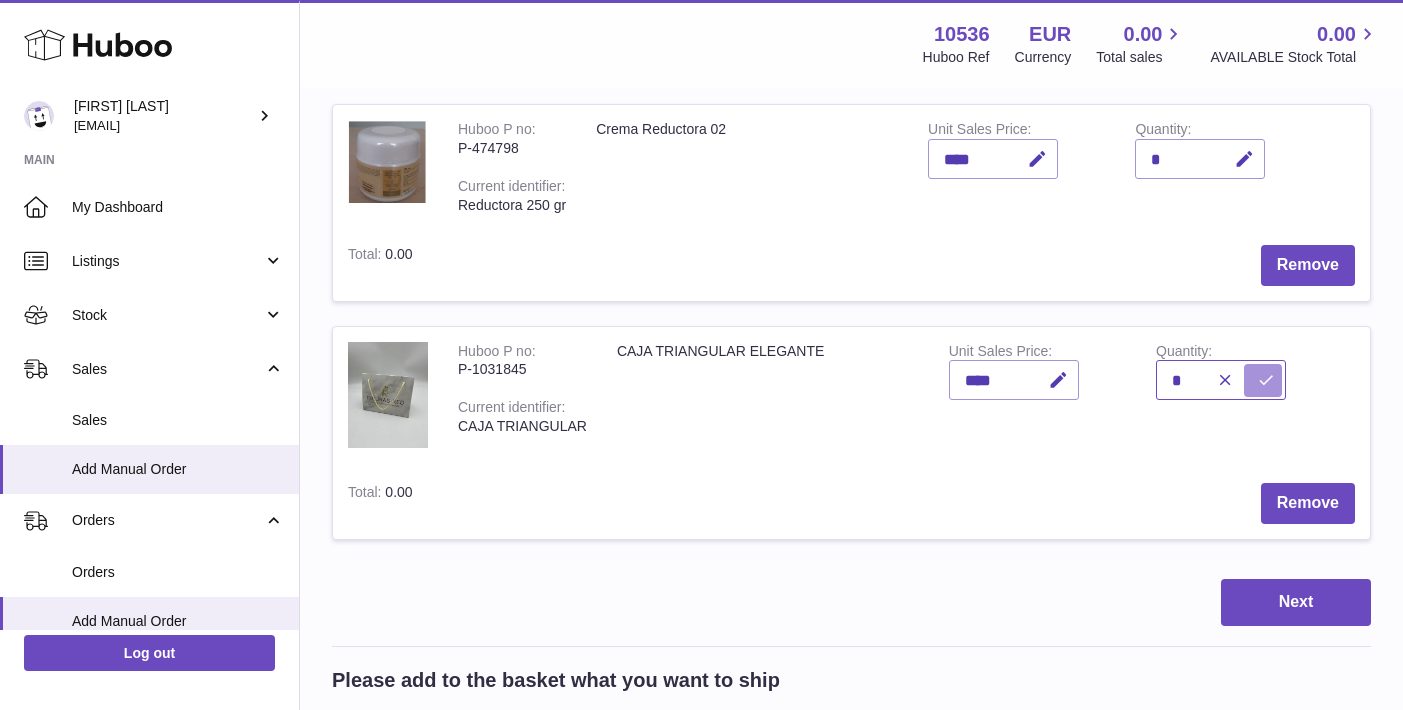 type on "*" 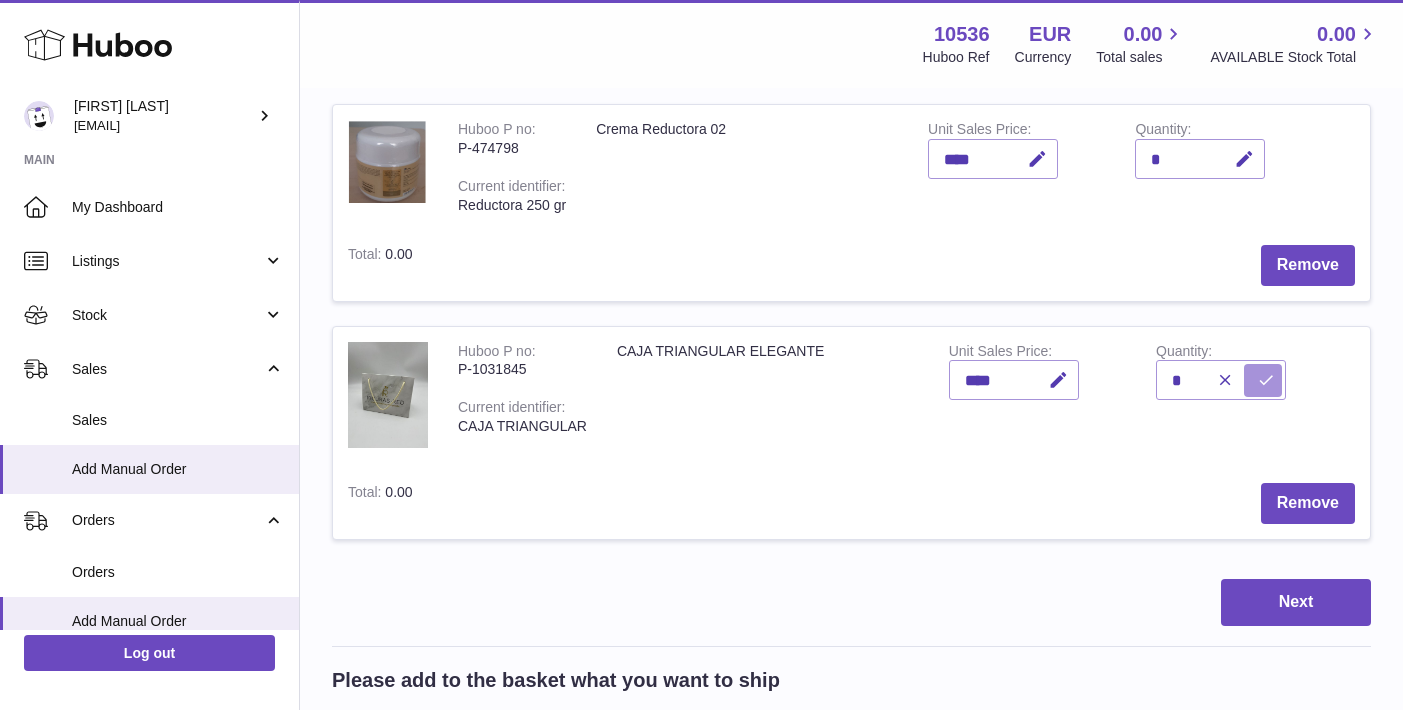 click at bounding box center [1263, 380] 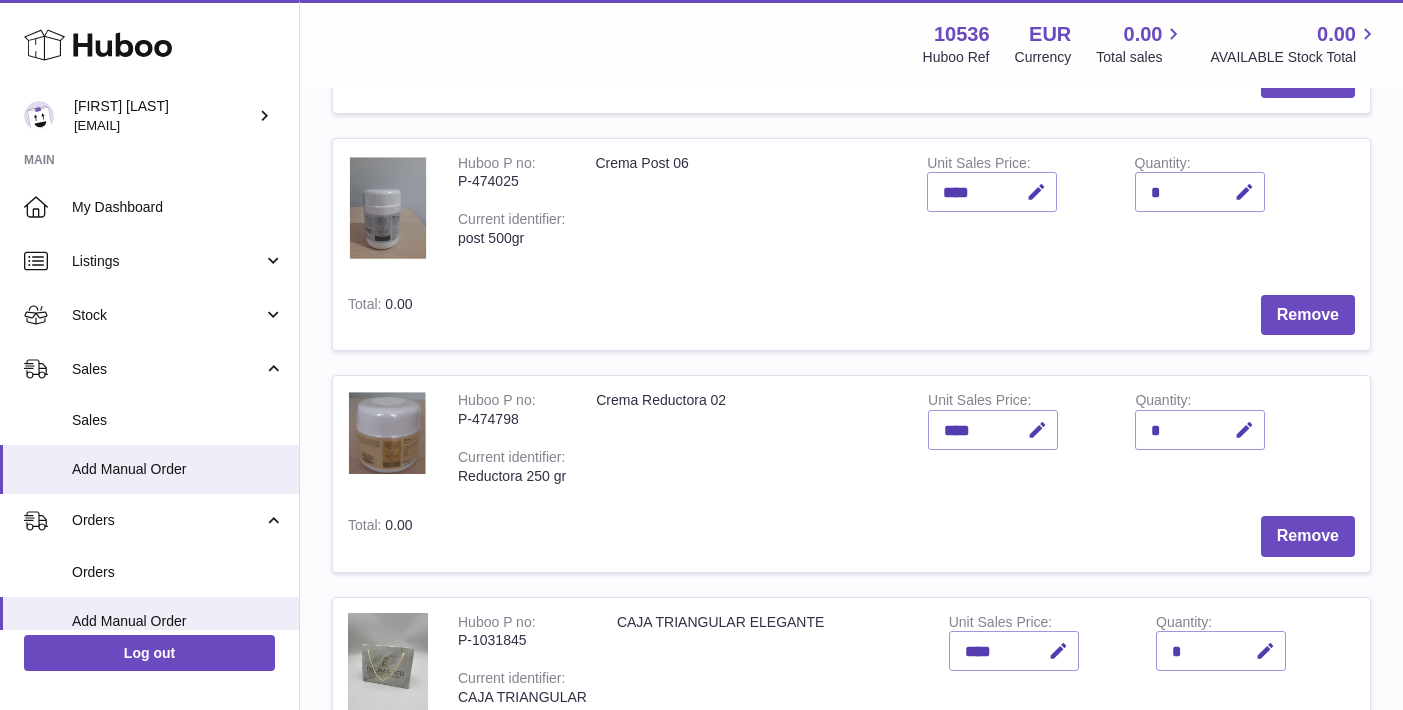 scroll, scrollTop: 481, scrollLeft: 1, axis: both 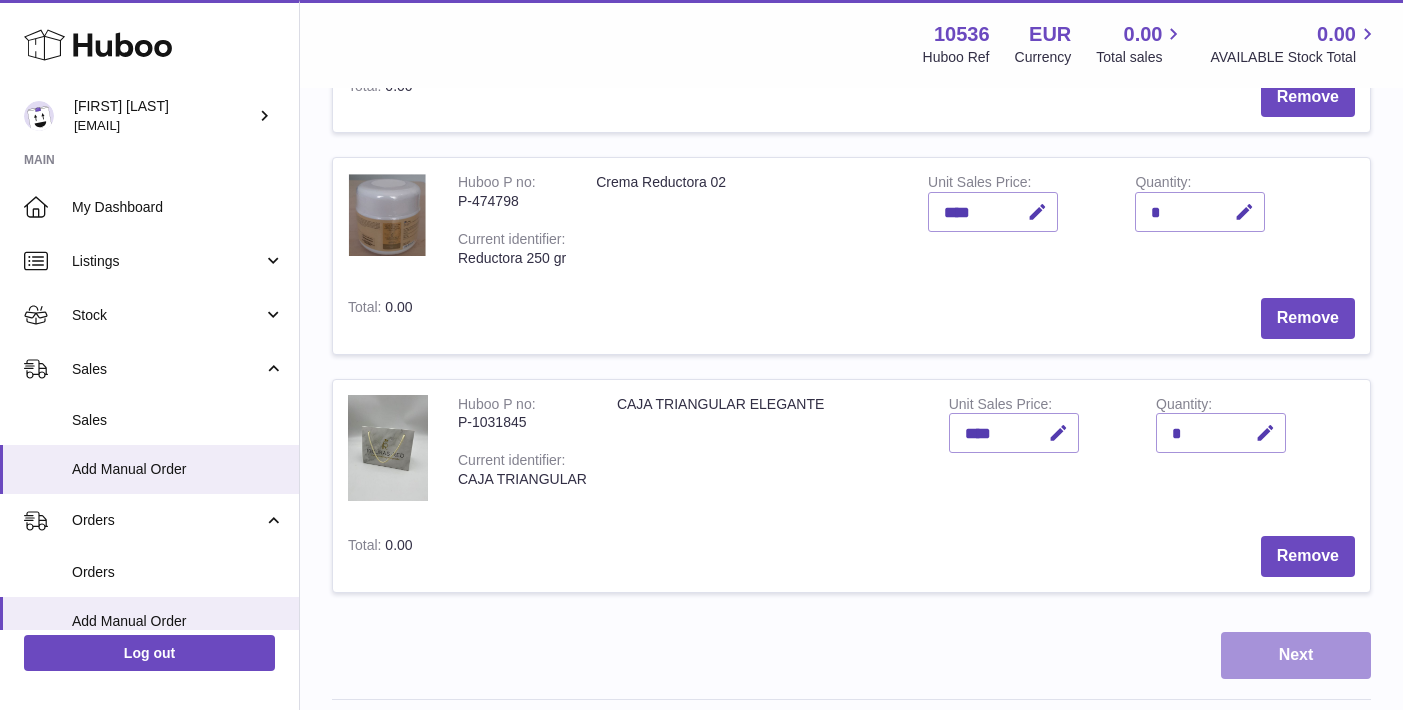 click on "Next" at bounding box center (1296, 655) 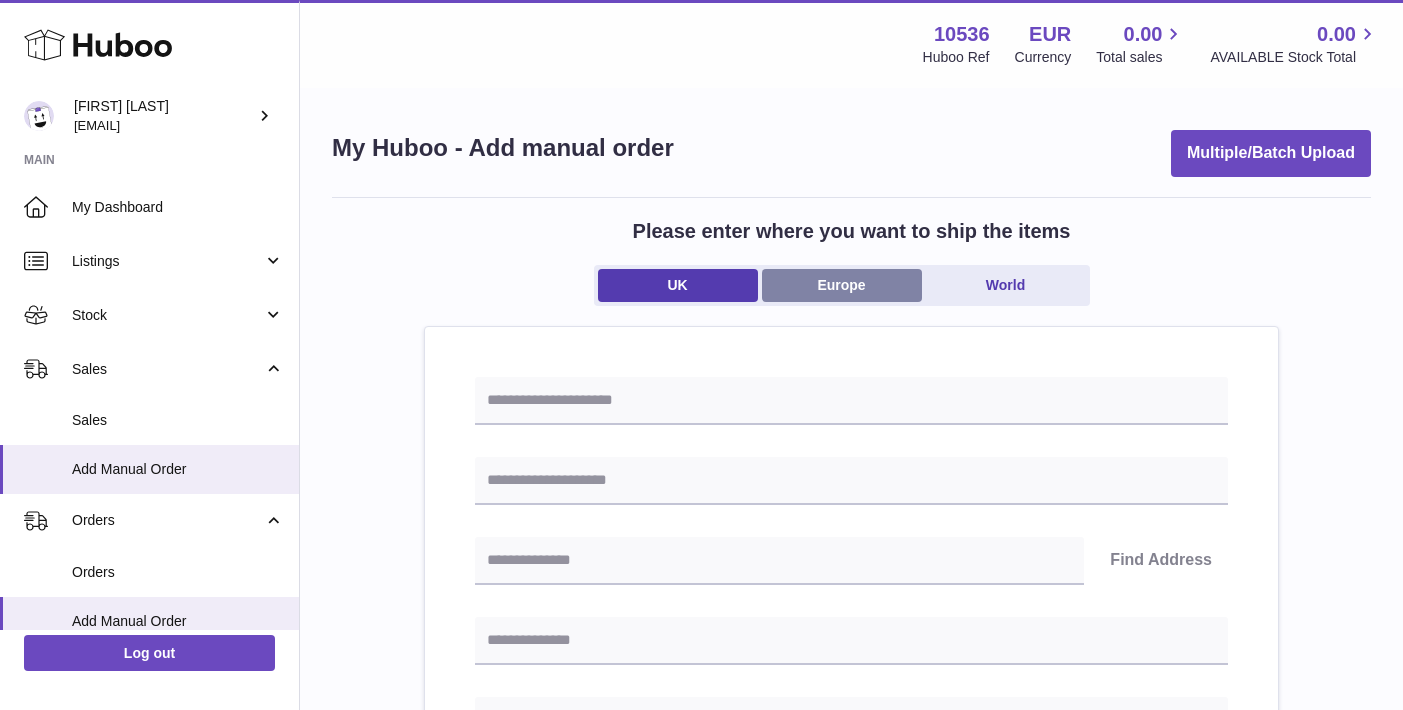 click on "Europe" at bounding box center [842, 285] 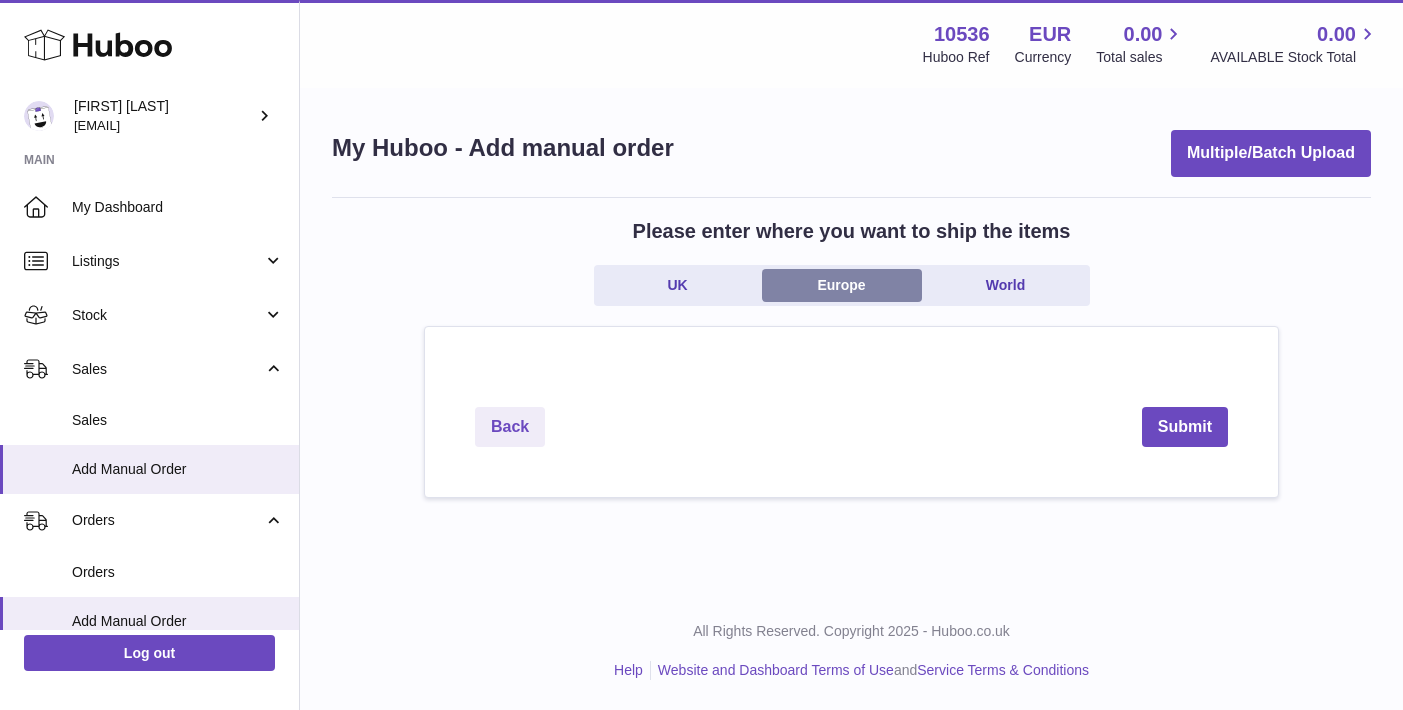 click on "Europe" at bounding box center [842, 285] 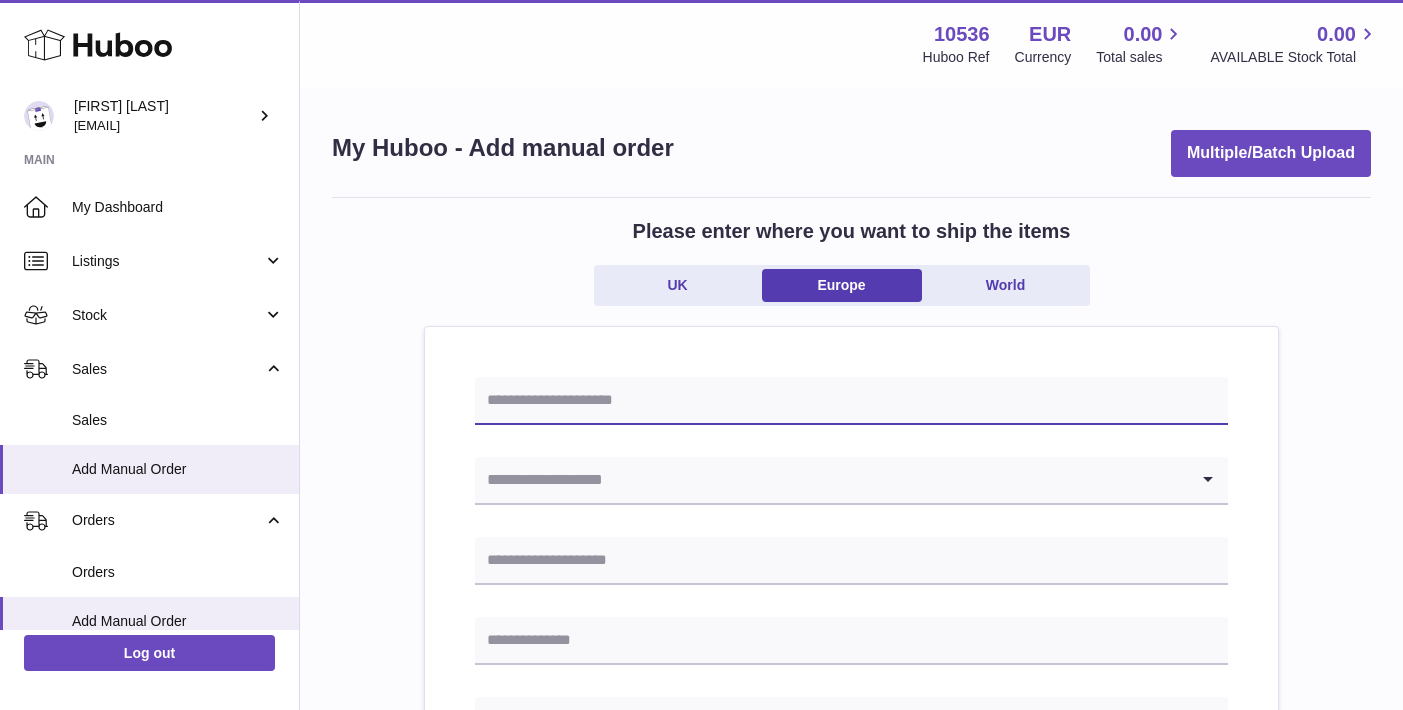 click at bounding box center (851, 401) 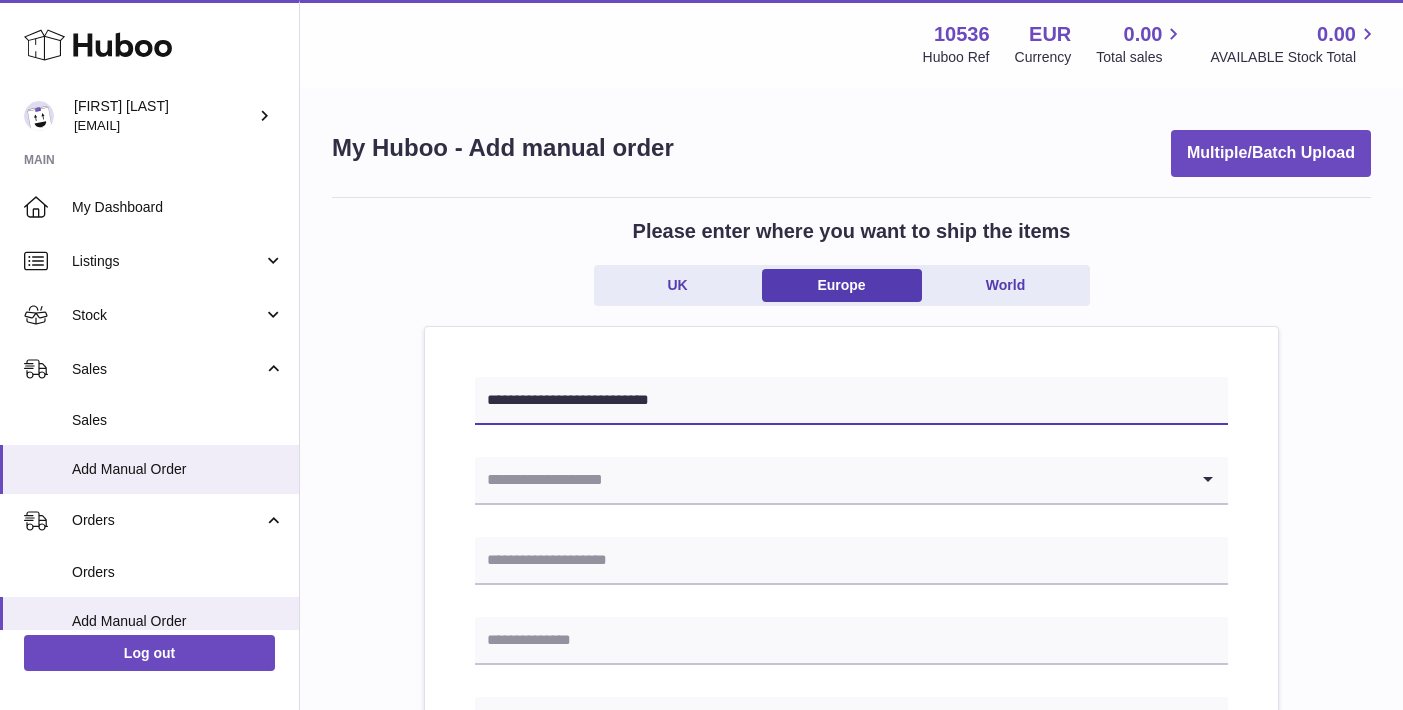 type on "**********" 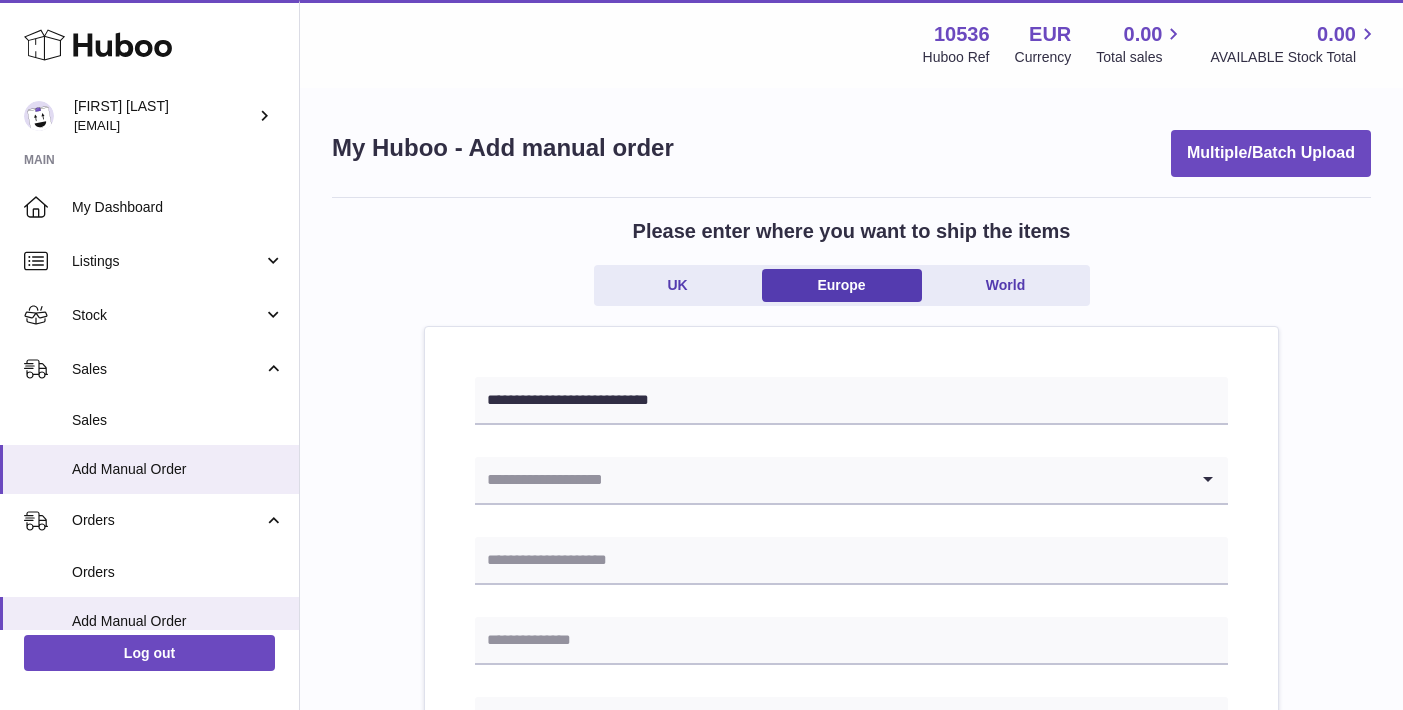 click at bounding box center (831, 480) 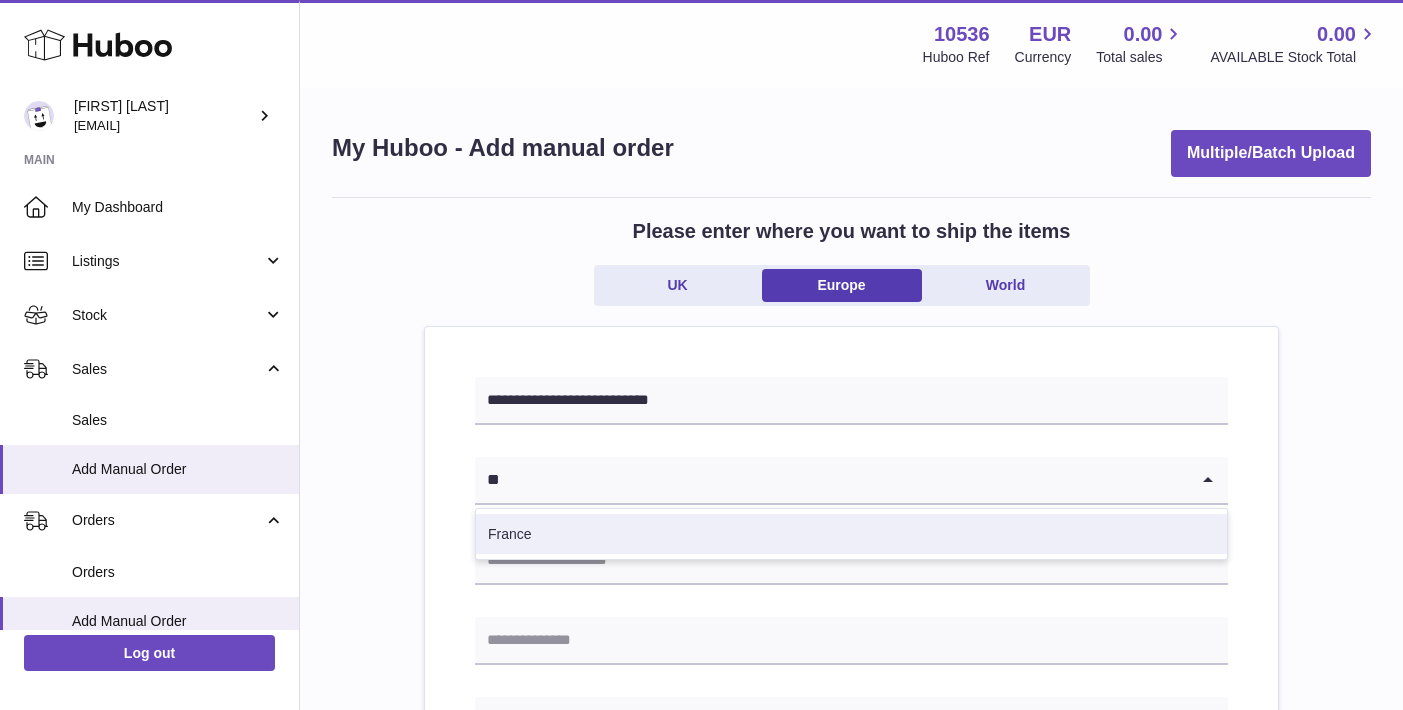 click on "France" at bounding box center [851, 534] 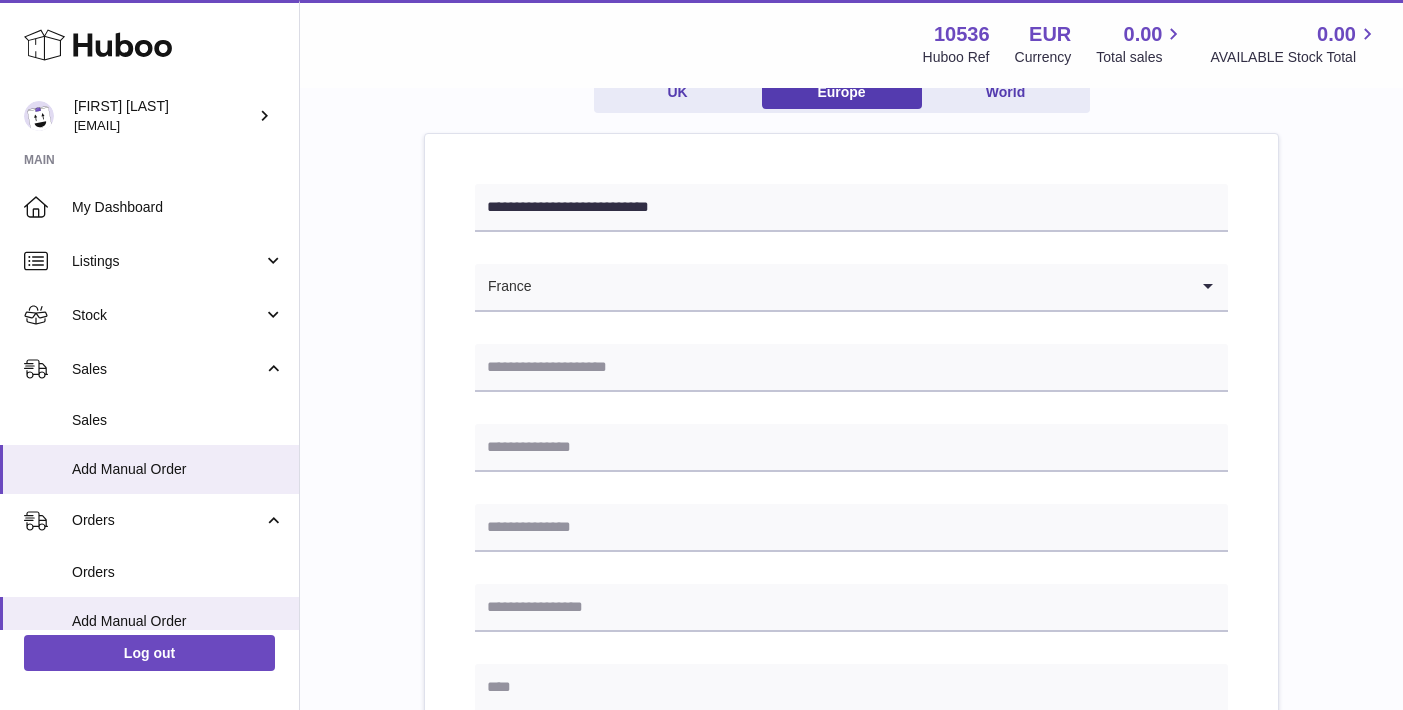 scroll, scrollTop: 209, scrollLeft: 0, axis: vertical 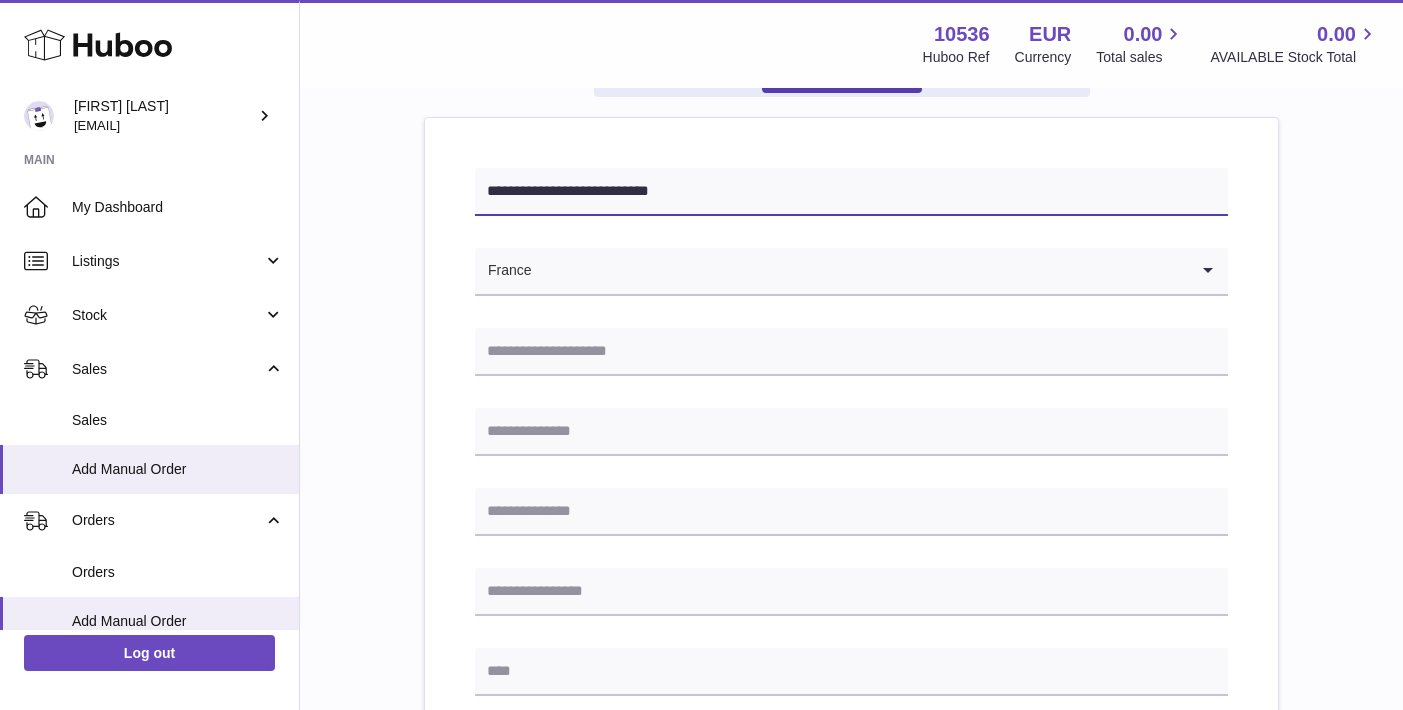 drag, startPoint x: 614, startPoint y: 190, endPoint x: 432, endPoint y: 184, distance: 182.09888 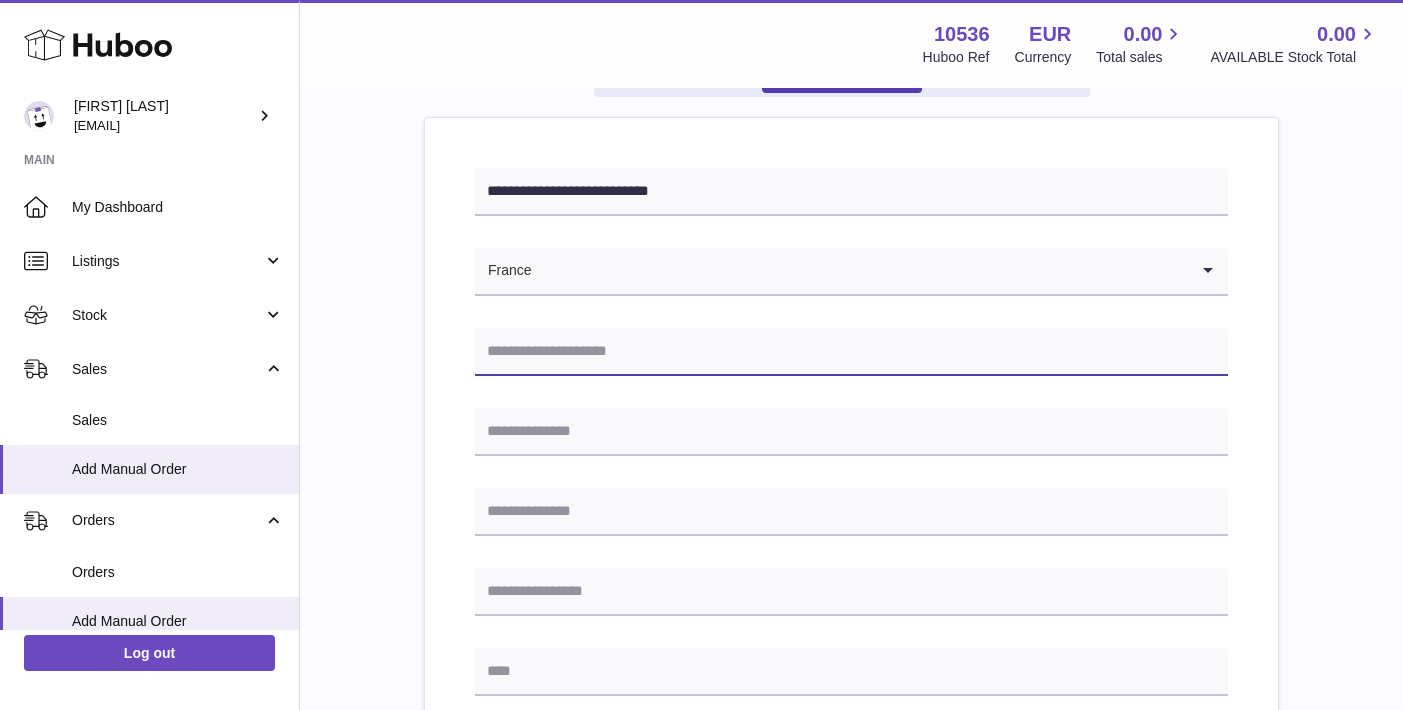 paste on "**********" 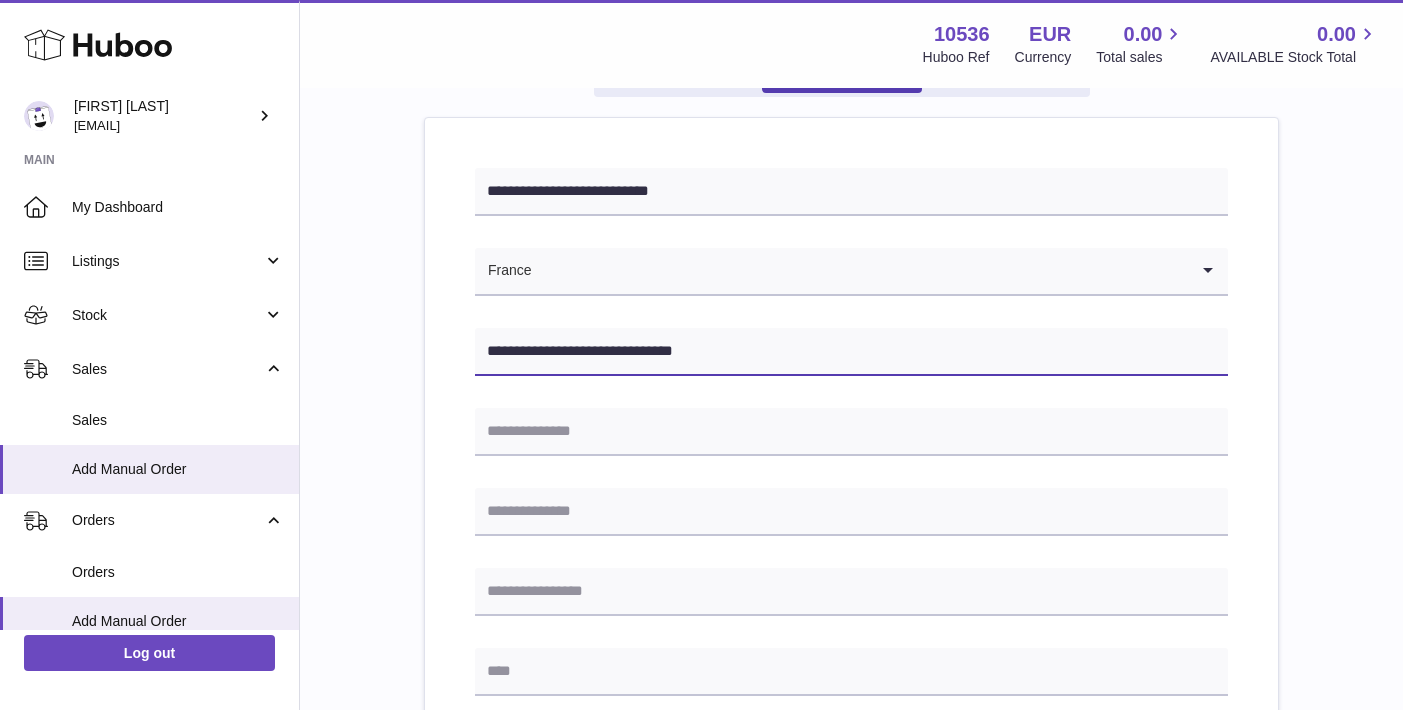 type on "**********" 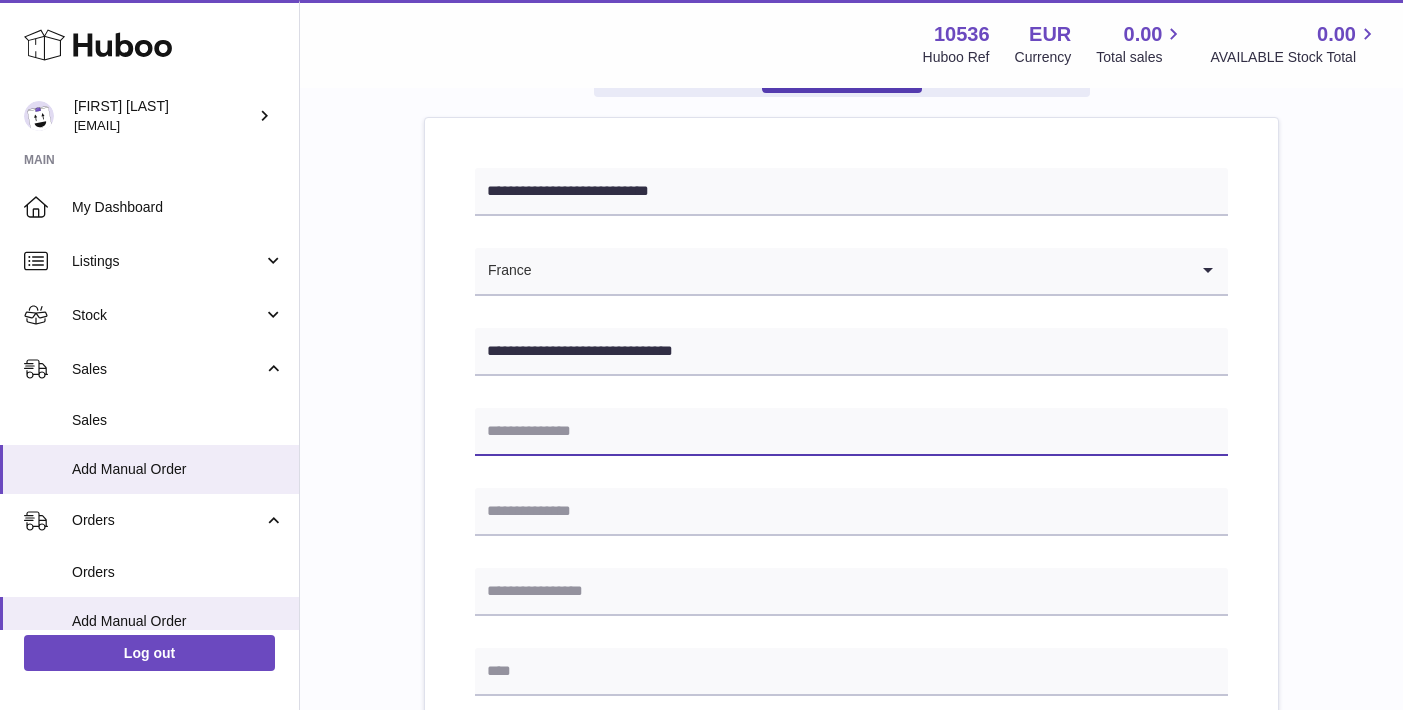 click at bounding box center (851, 432) 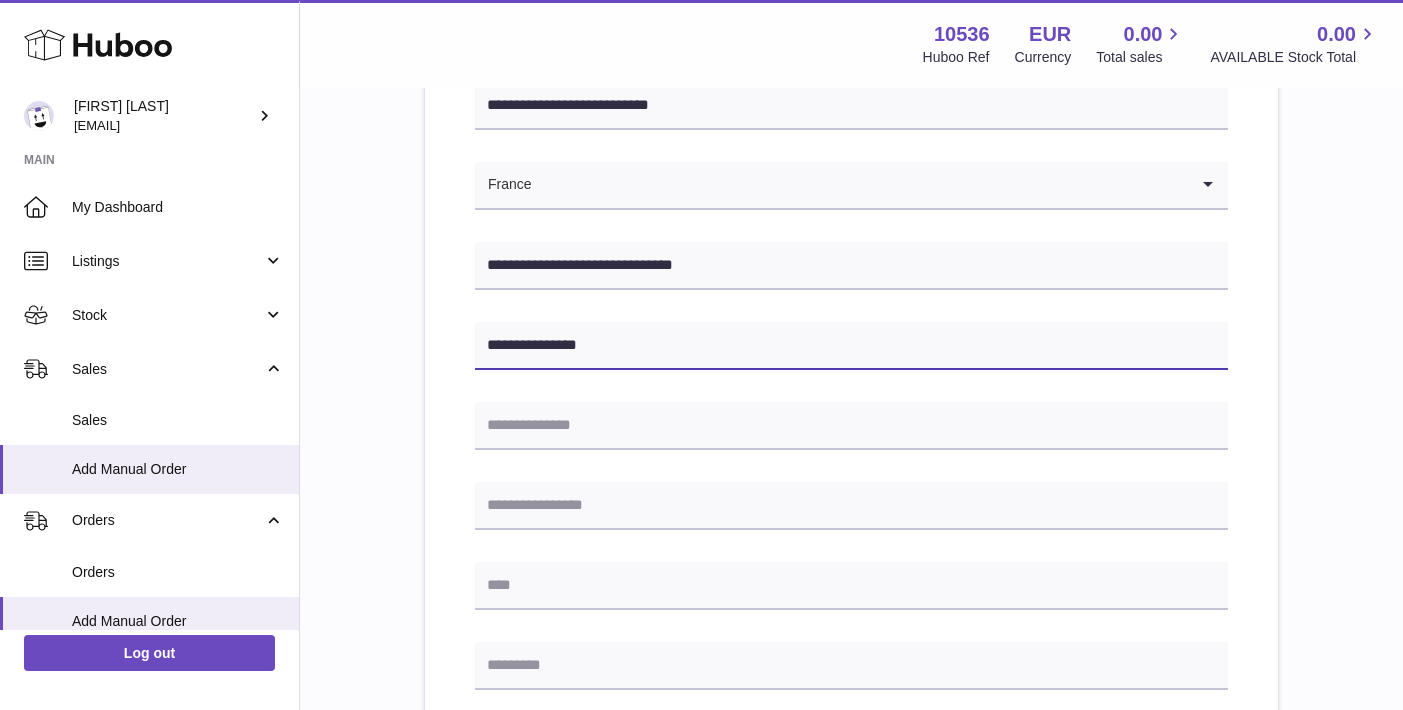 scroll, scrollTop: 396, scrollLeft: 0, axis: vertical 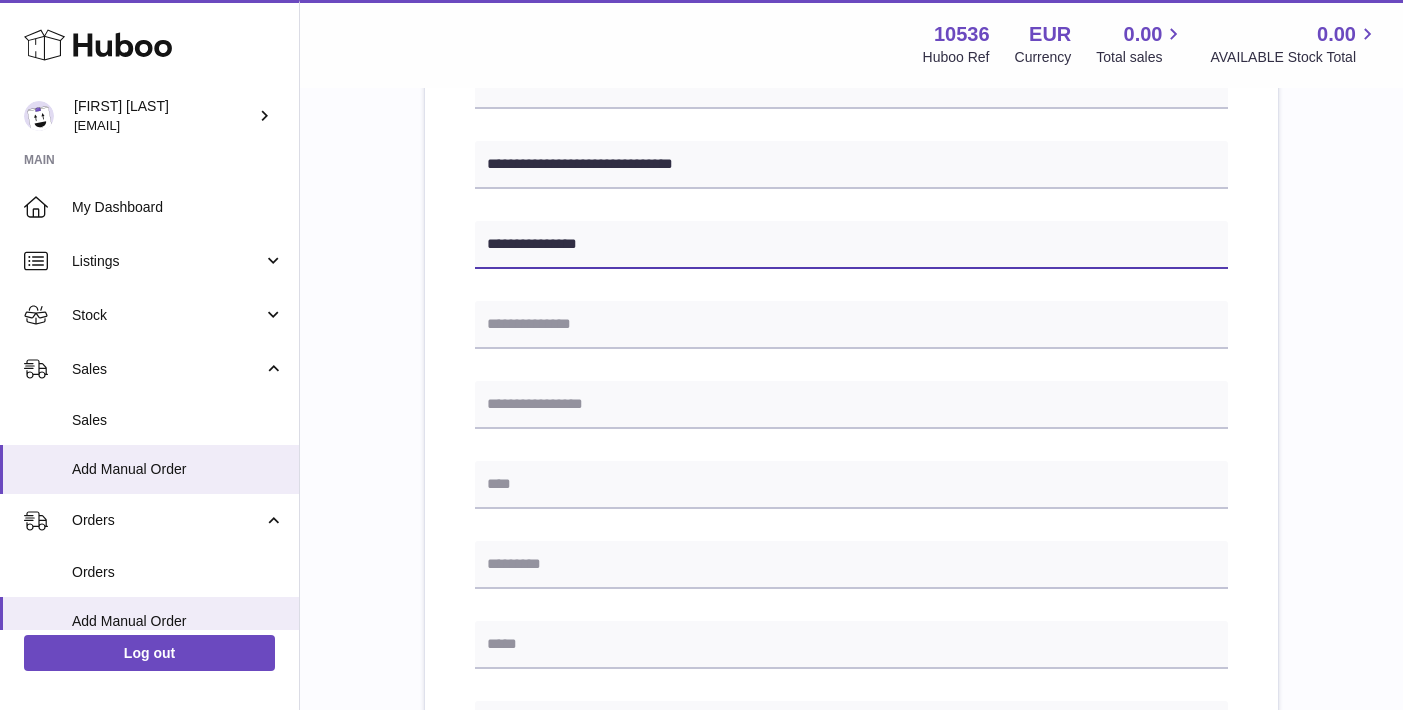 type on "**********" 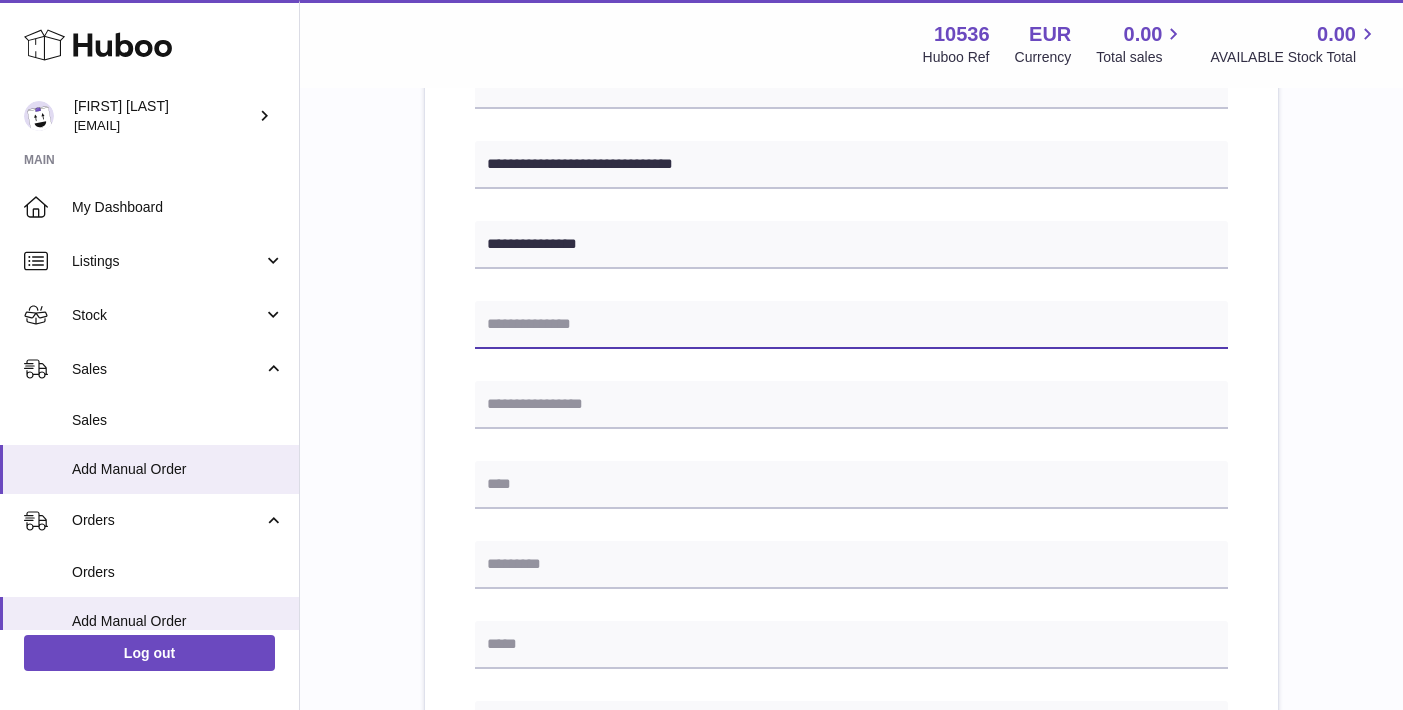click at bounding box center (851, 325) 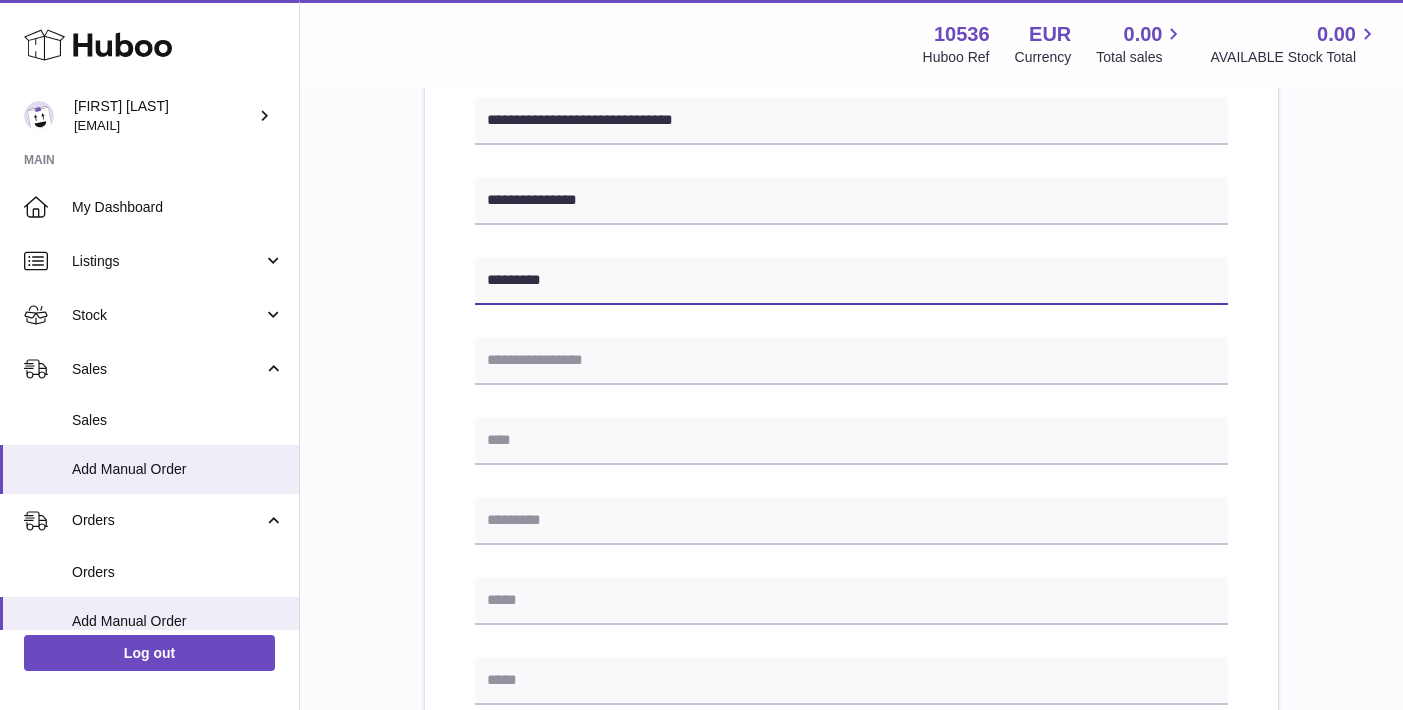 scroll, scrollTop: 488, scrollLeft: 0, axis: vertical 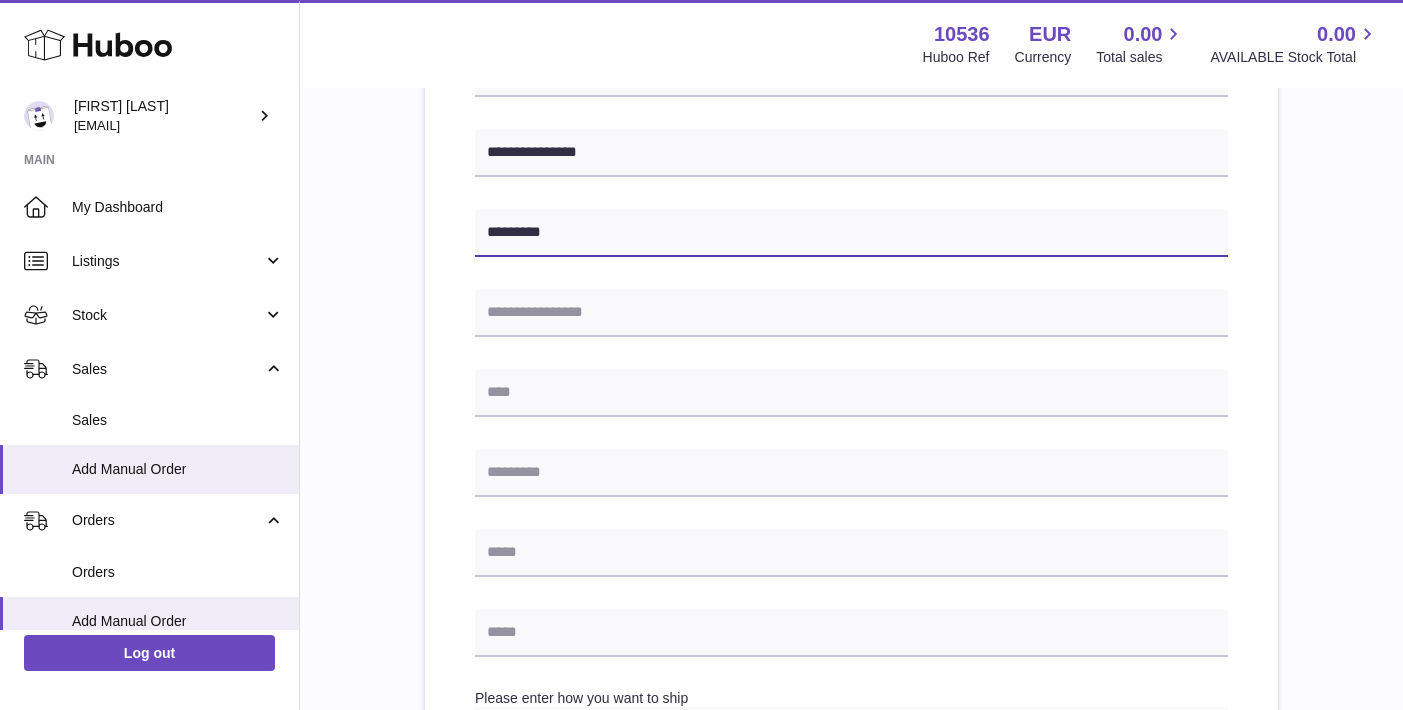 type on "********" 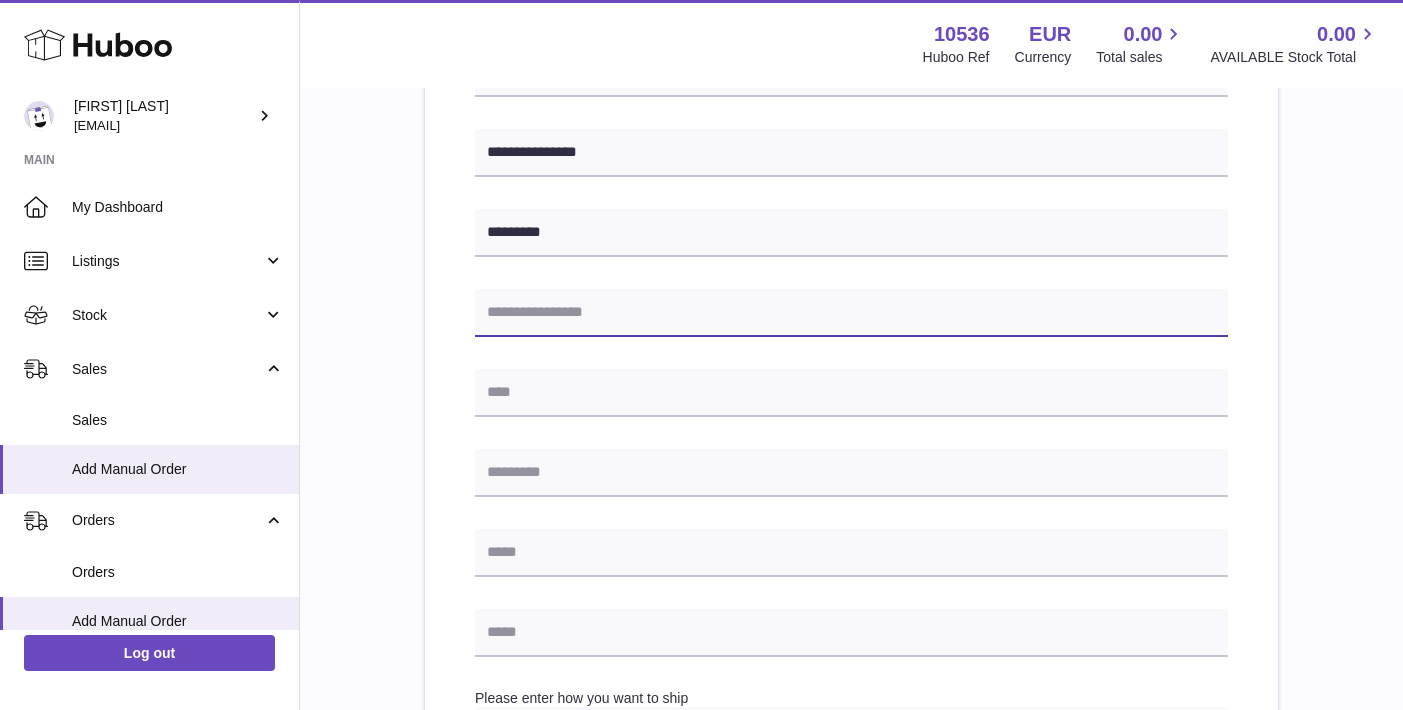 click at bounding box center (851, 313) 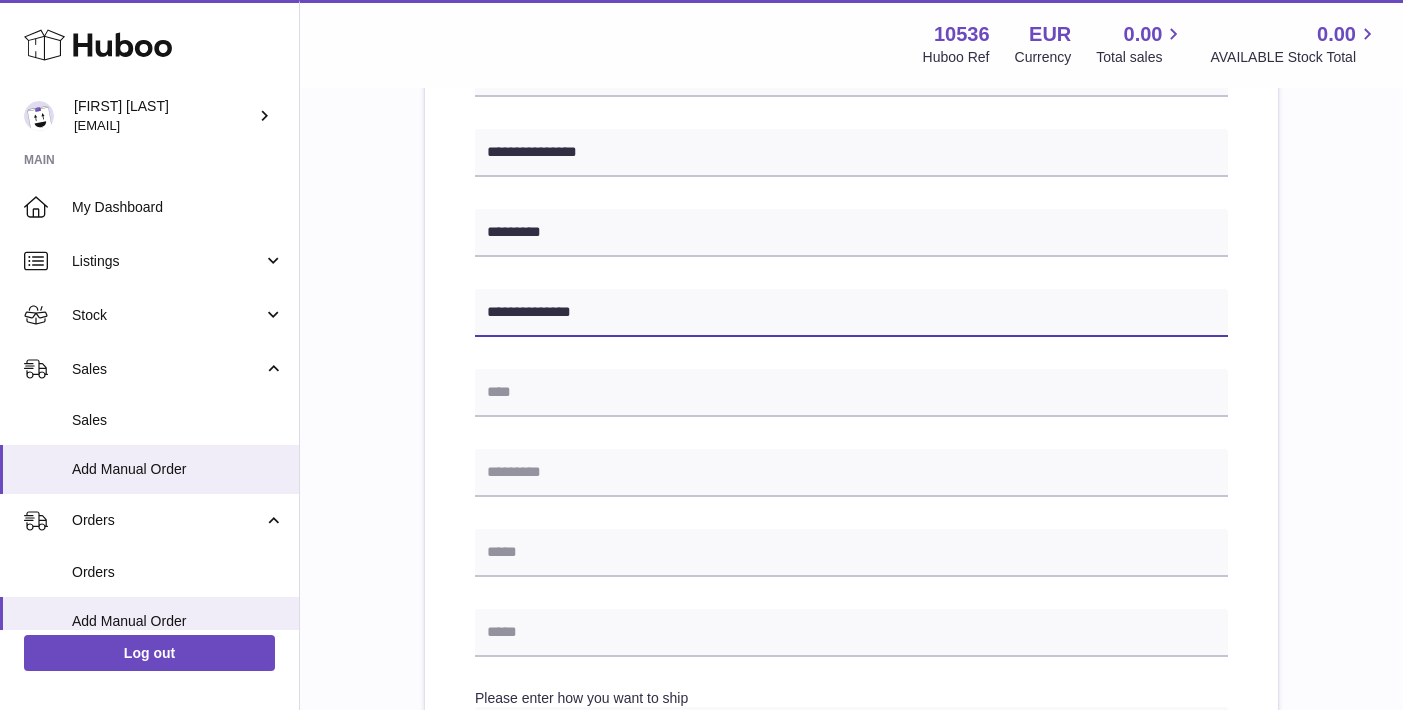 type on "**********" 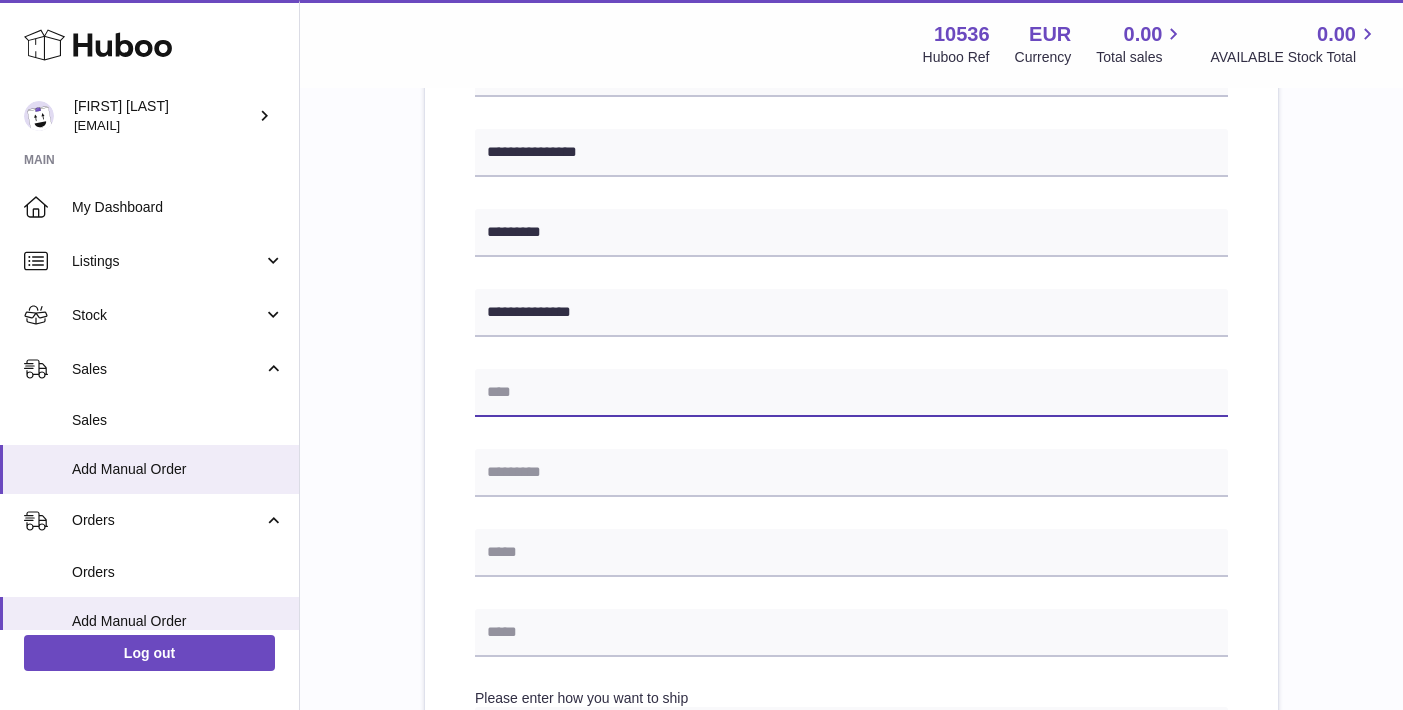 click at bounding box center [851, 393] 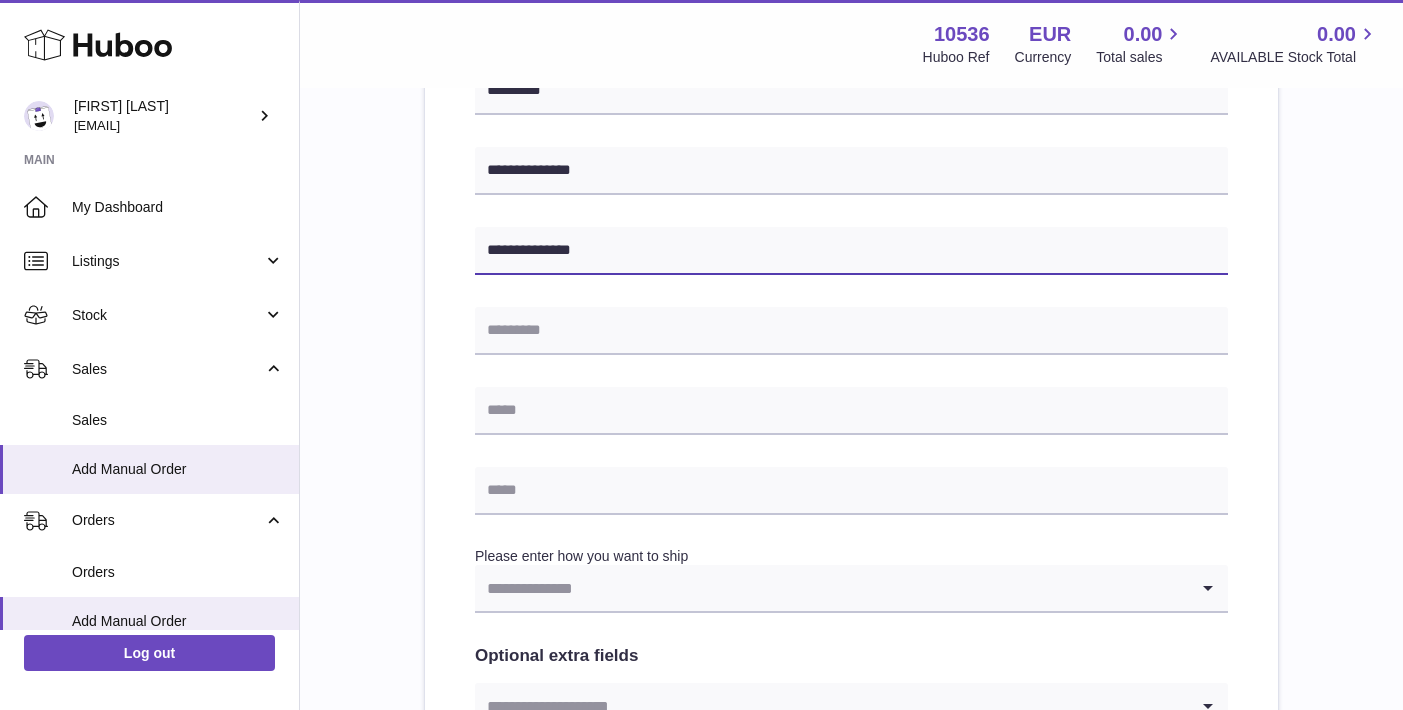 scroll, scrollTop: 666, scrollLeft: 0, axis: vertical 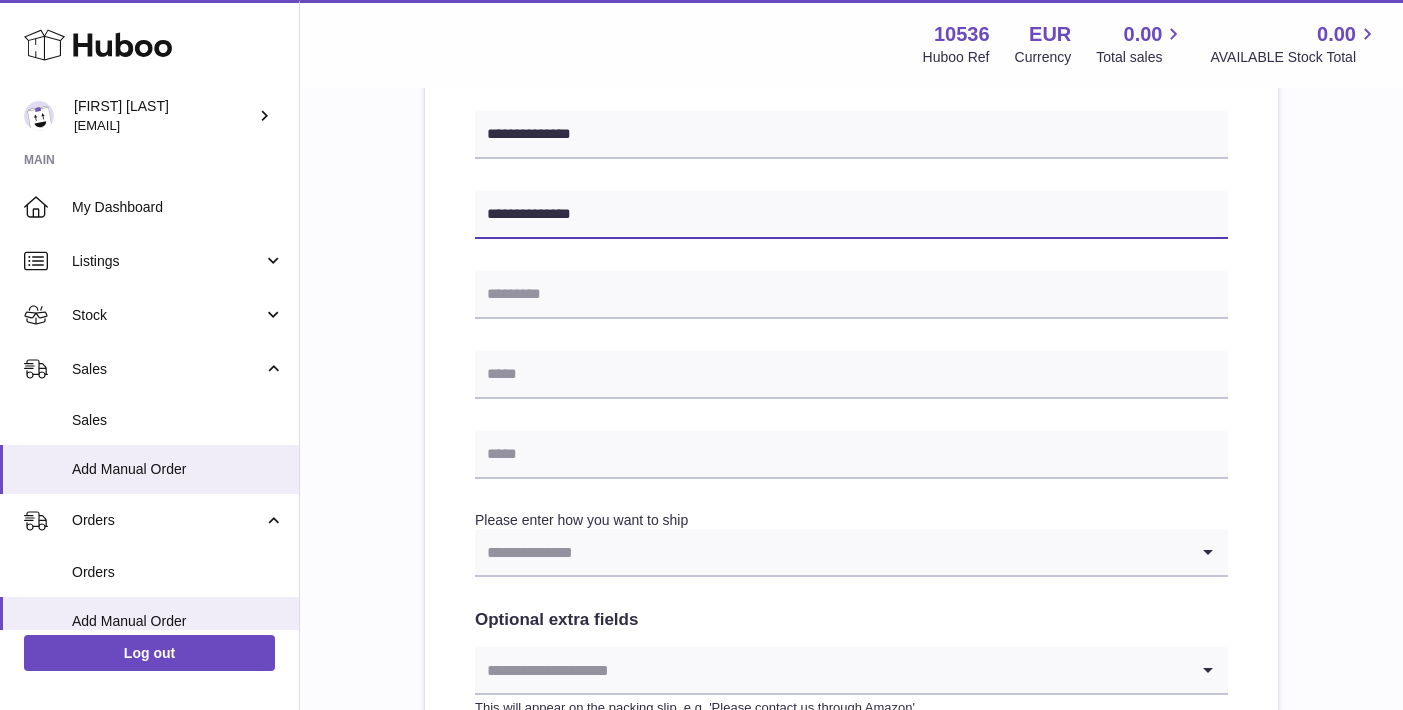 type on "**********" 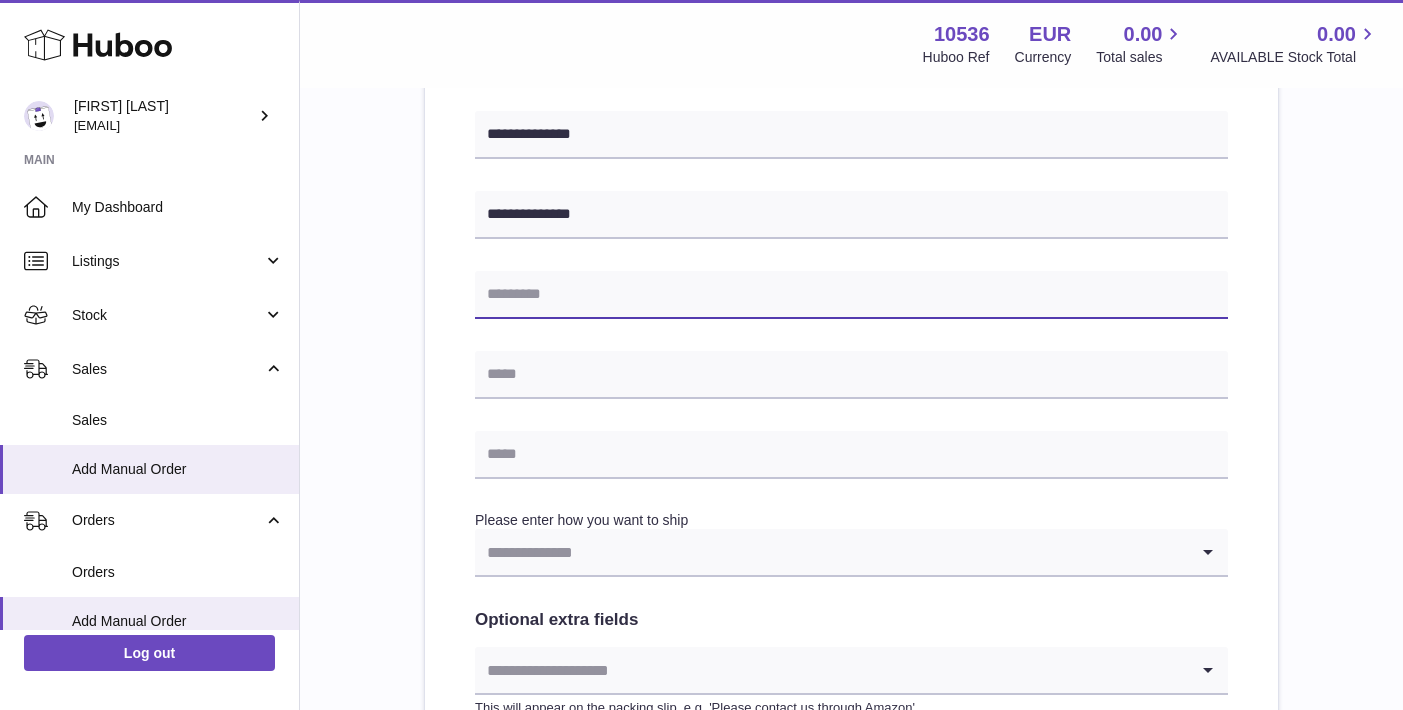 click at bounding box center (851, 295) 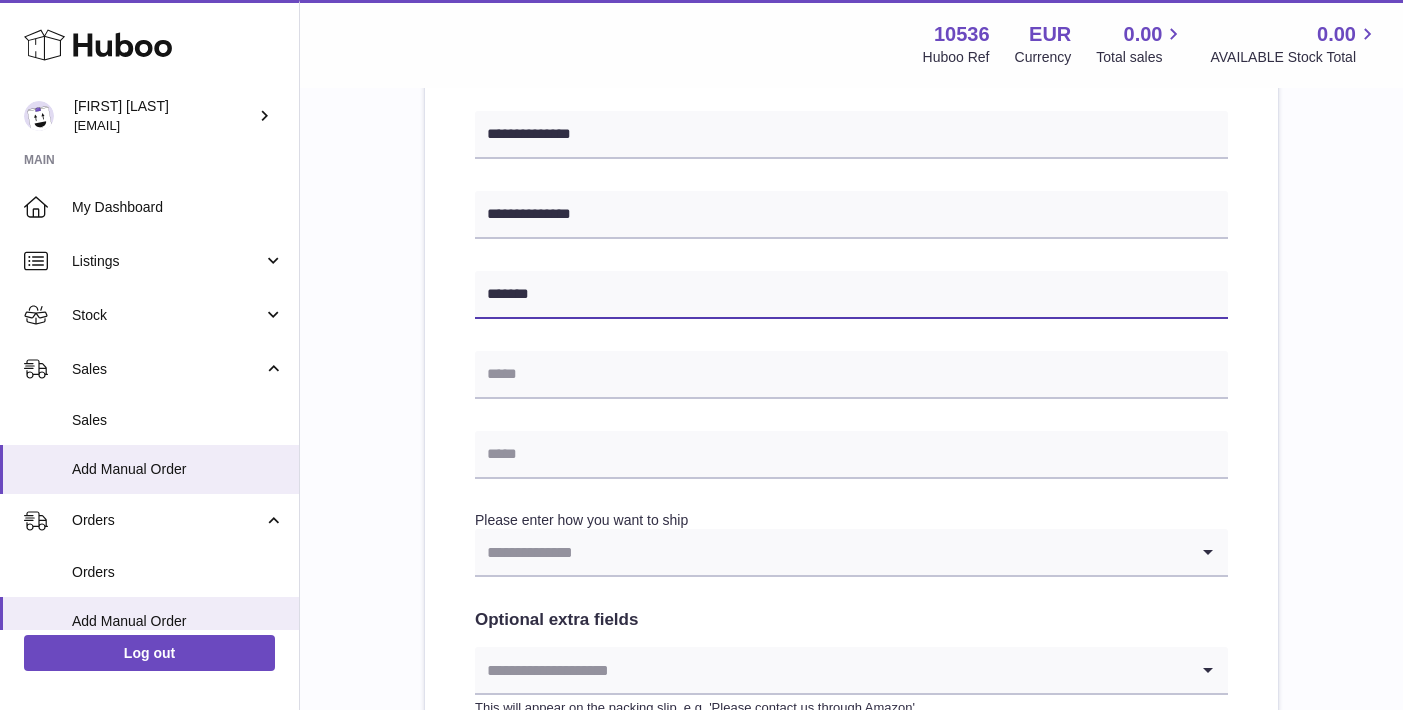 type on "*****" 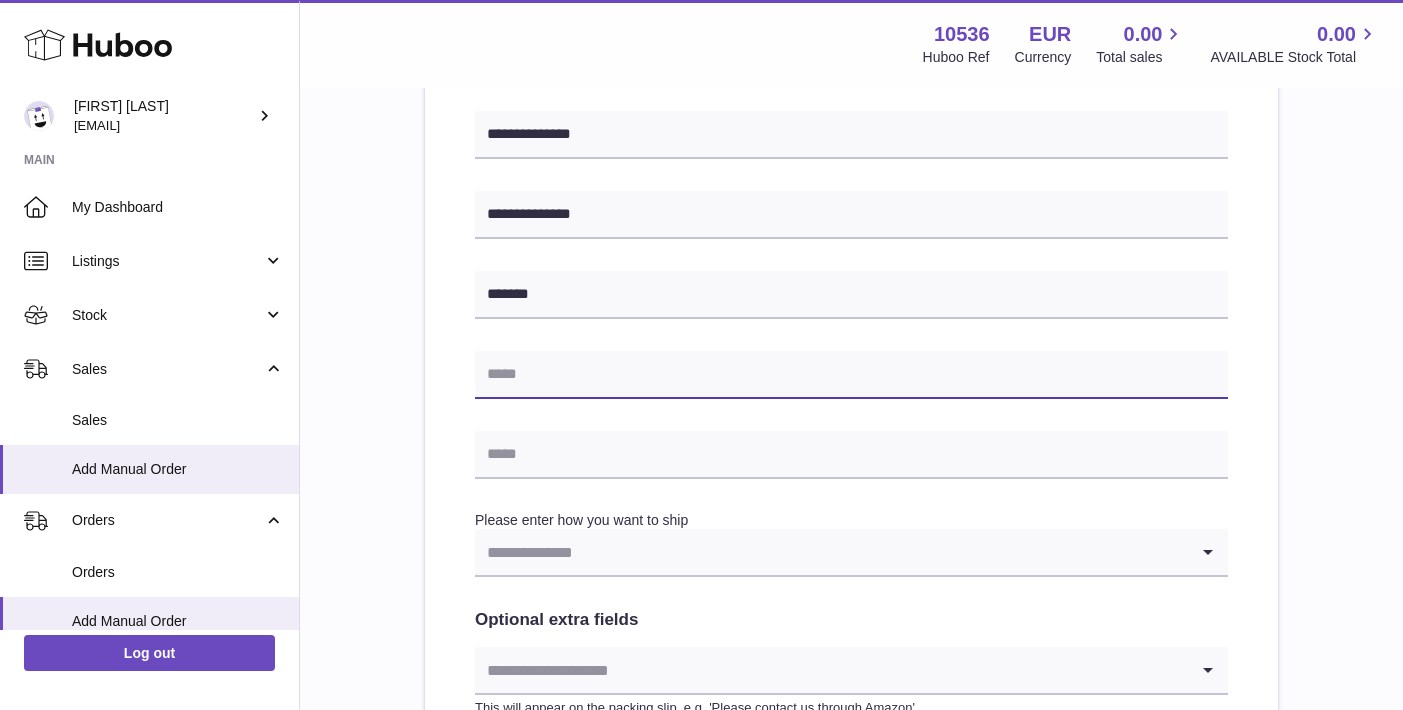 click at bounding box center [851, 375] 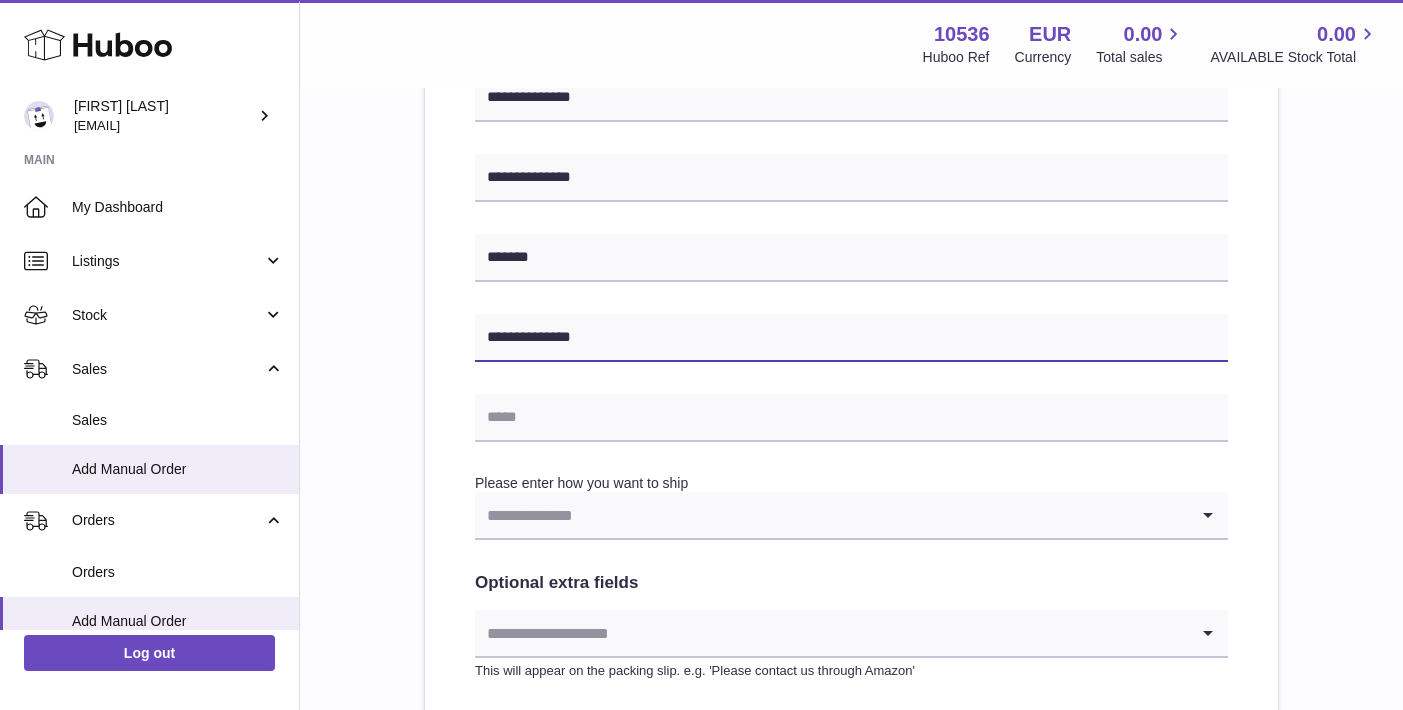 scroll, scrollTop: 746, scrollLeft: 0, axis: vertical 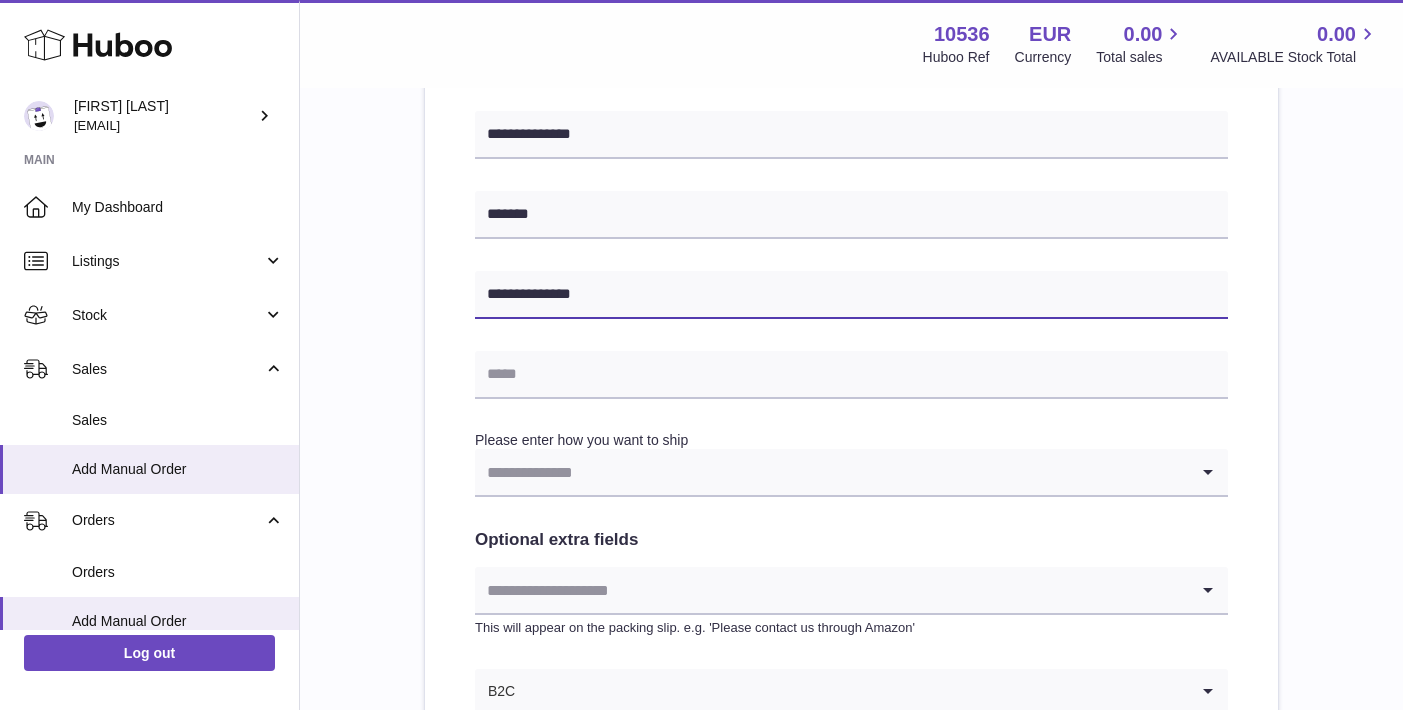 type on "**********" 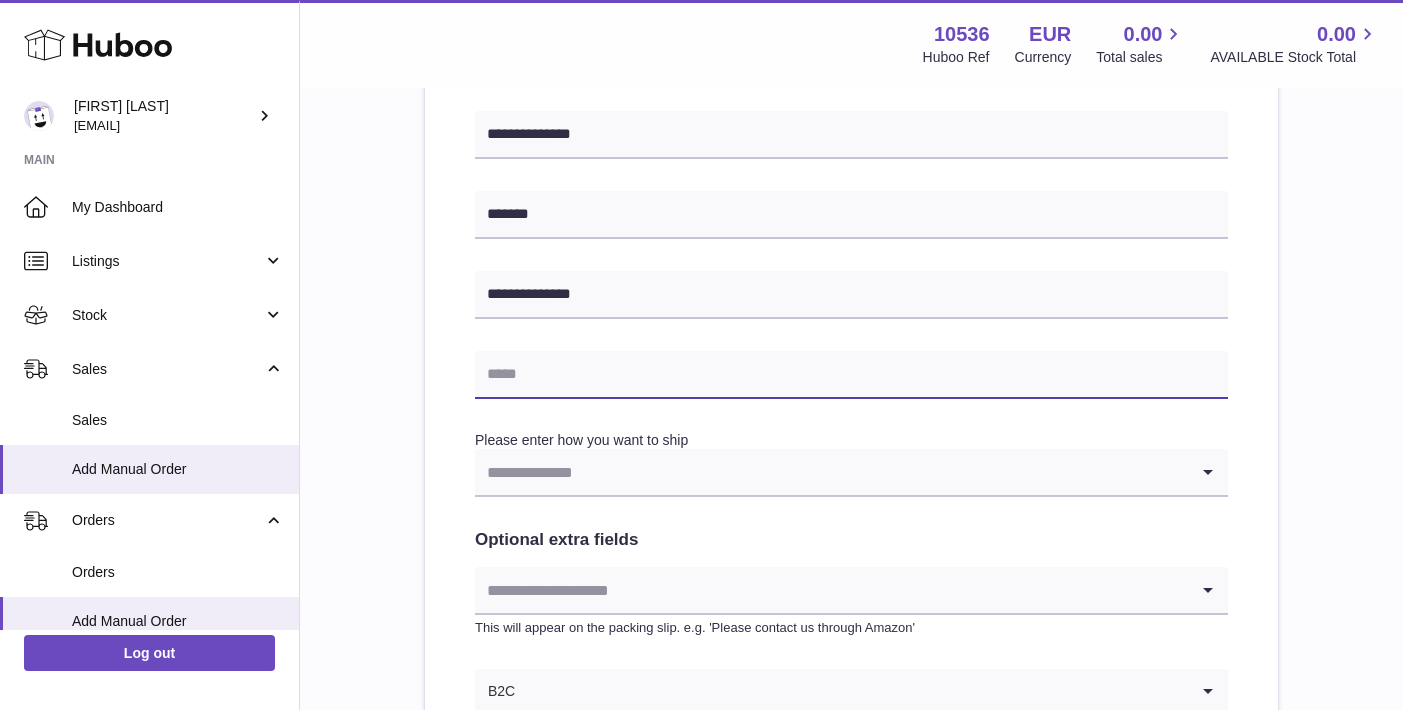 click at bounding box center (851, 375) 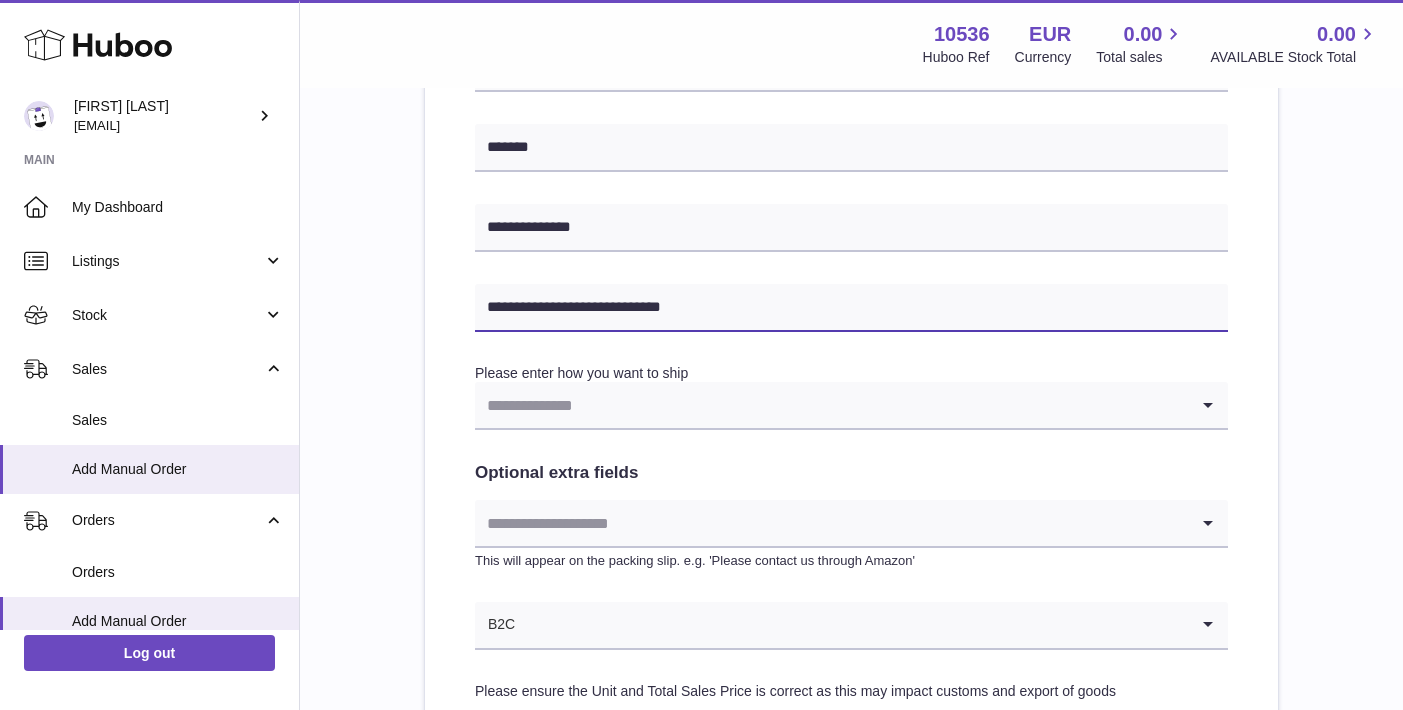 scroll, scrollTop: 827, scrollLeft: 0, axis: vertical 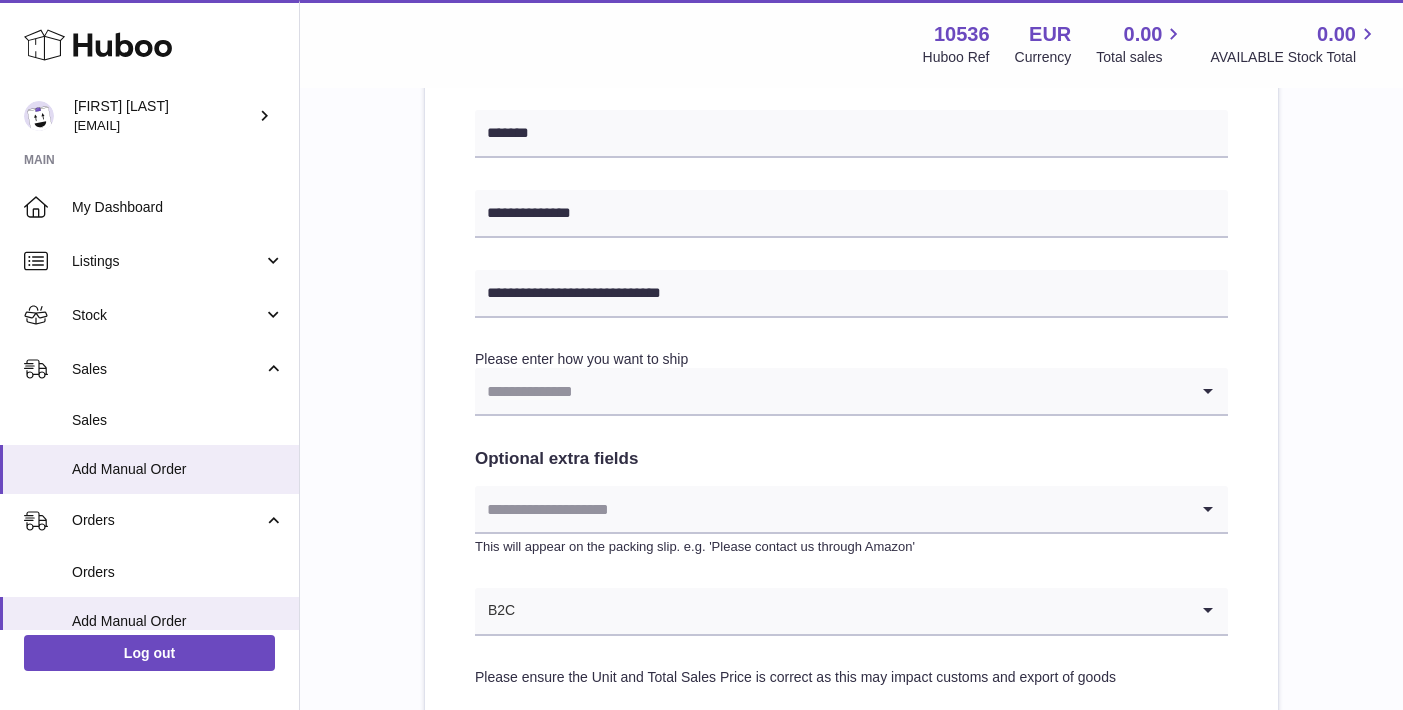 click at bounding box center (831, 391) 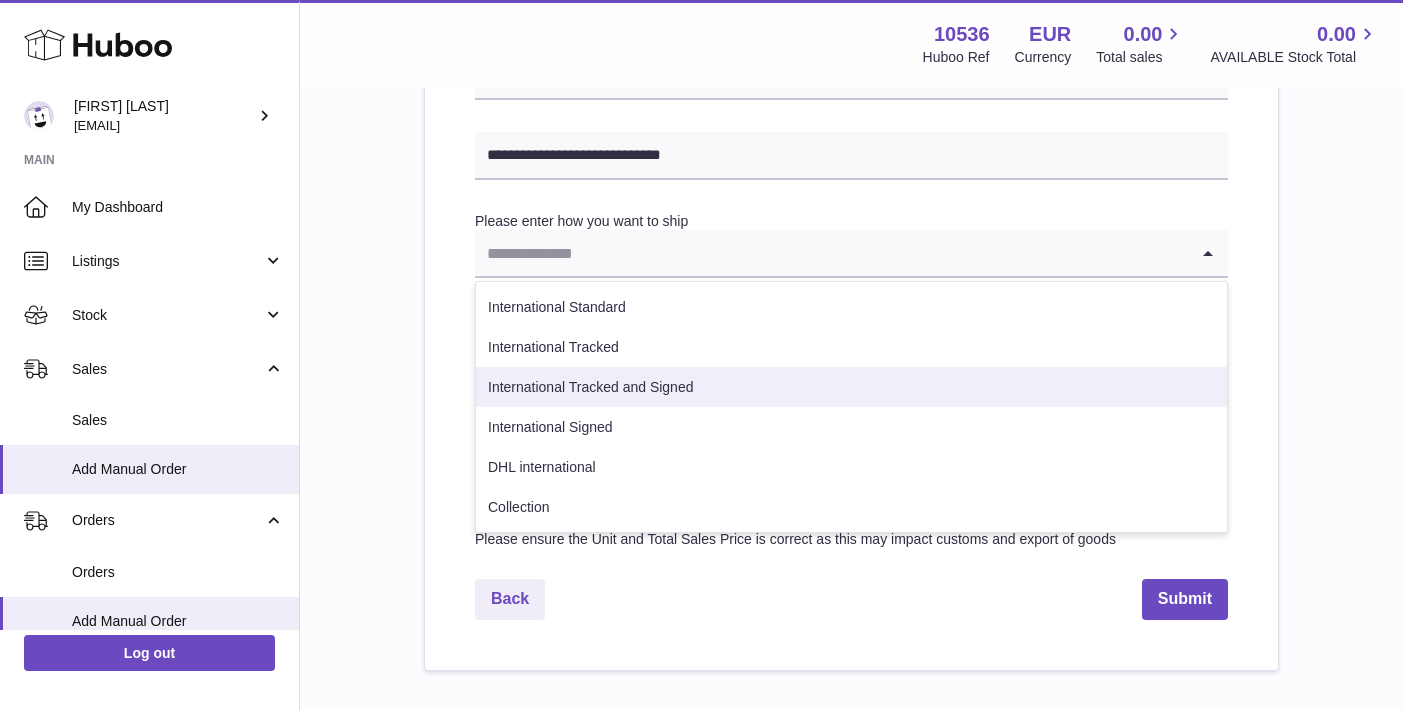 scroll, scrollTop: 971, scrollLeft: 0, axis: vertical 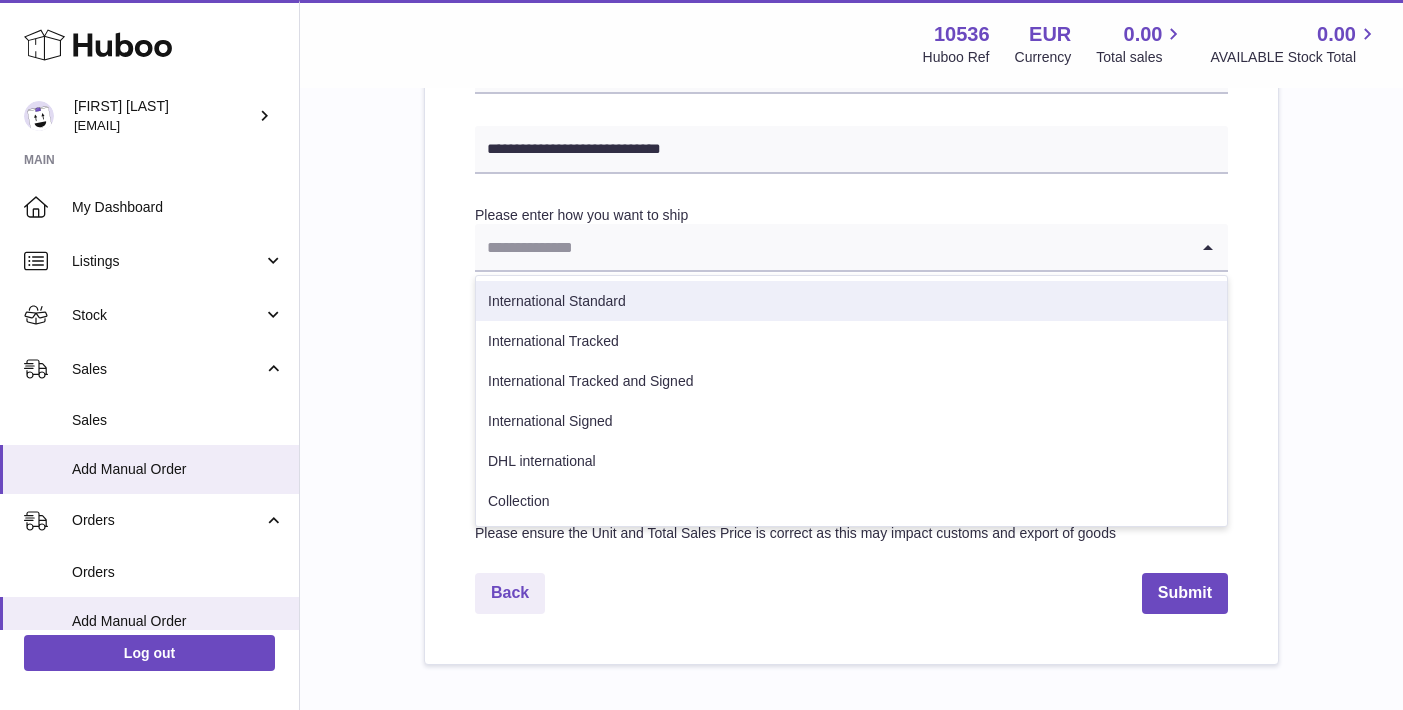 click on "International Standard" at bounding box center [851, 301] 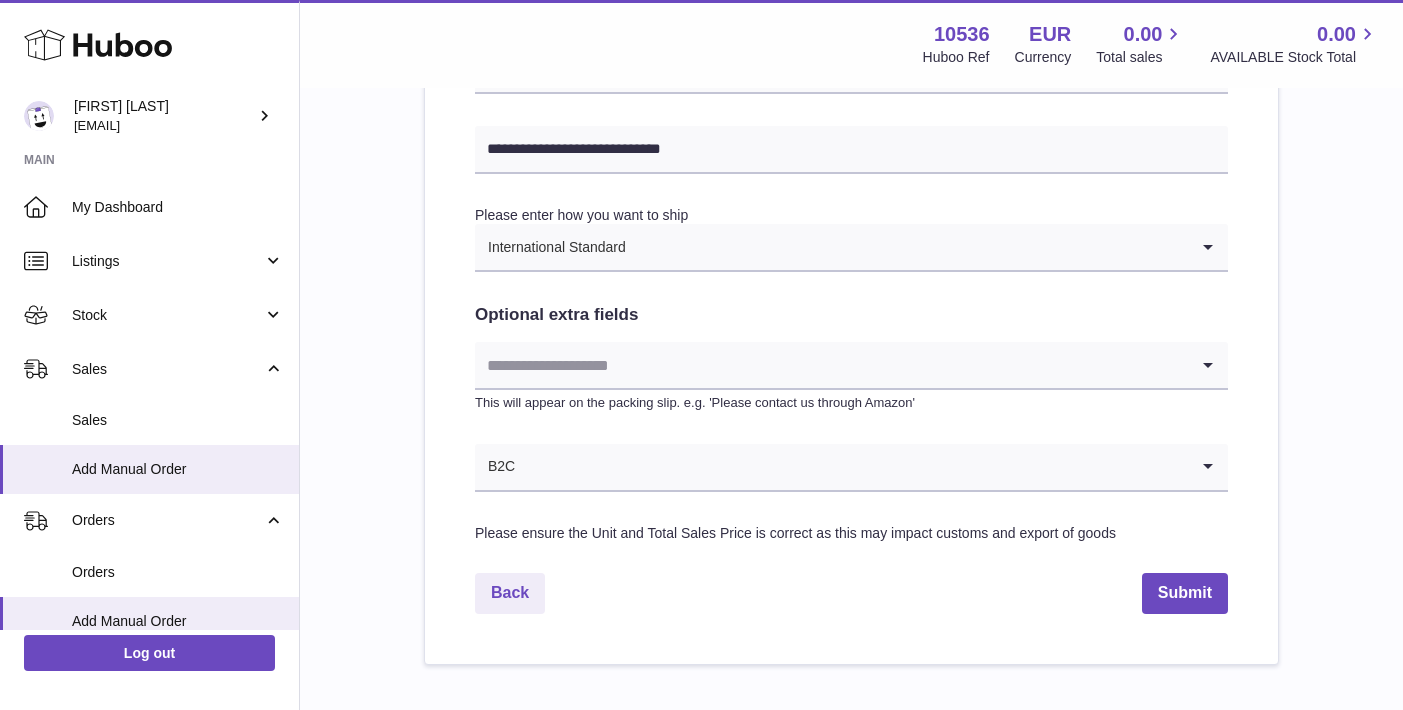 click at bounding box center (831, 365) 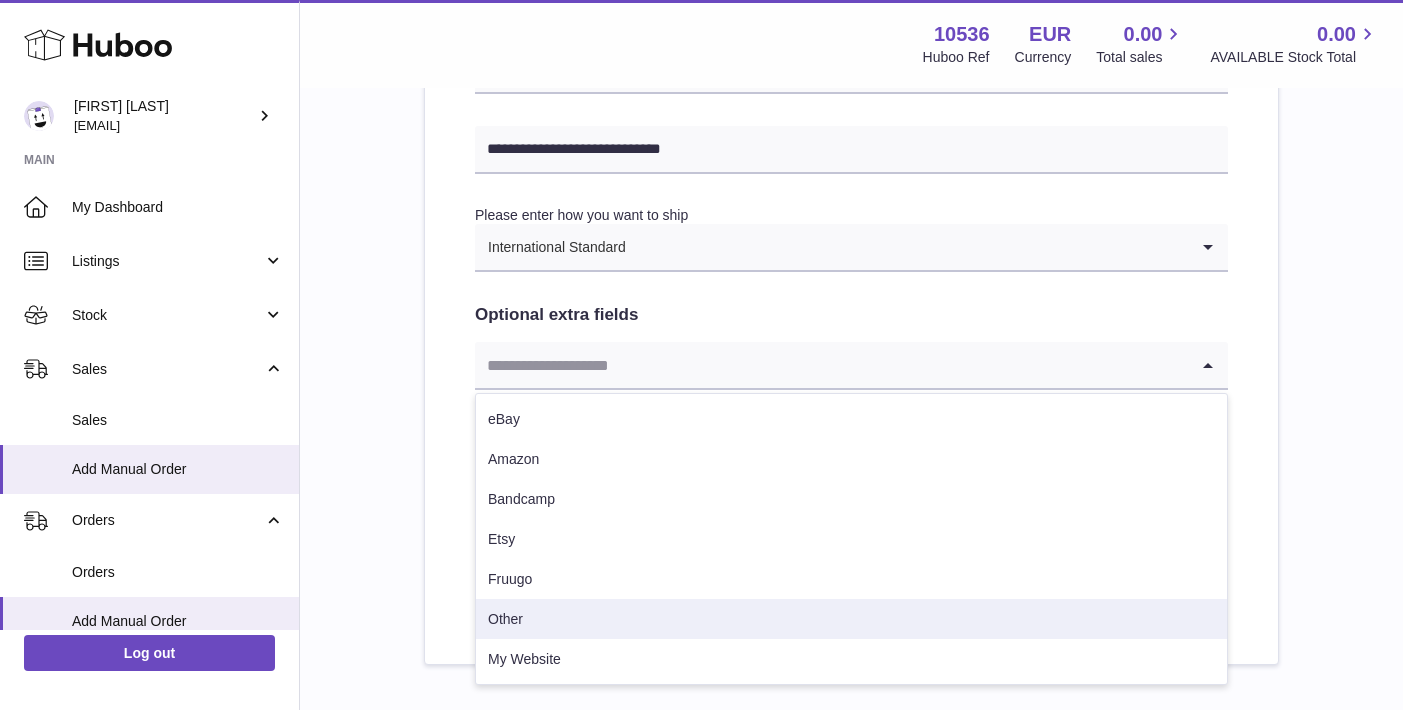 click on "Other" at bounding box center (851, 619) 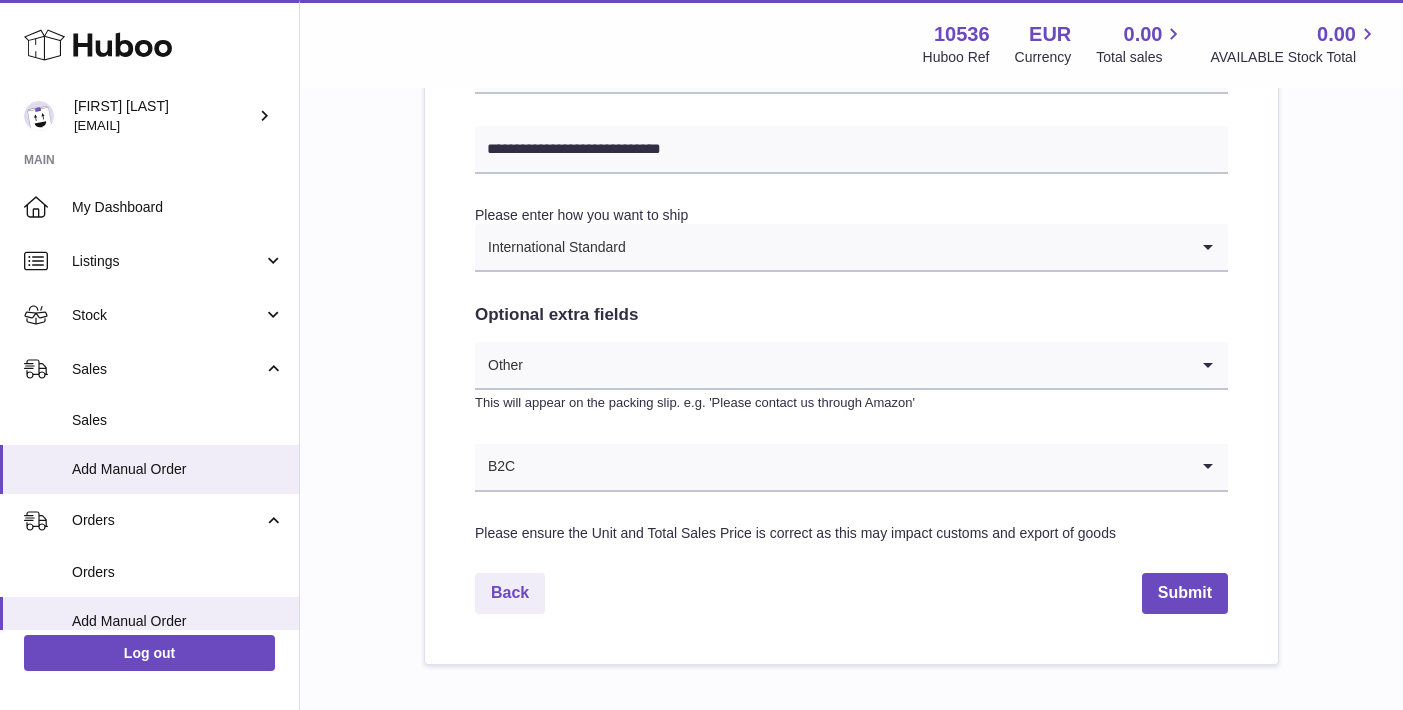 click at bounding box center [852, 467] 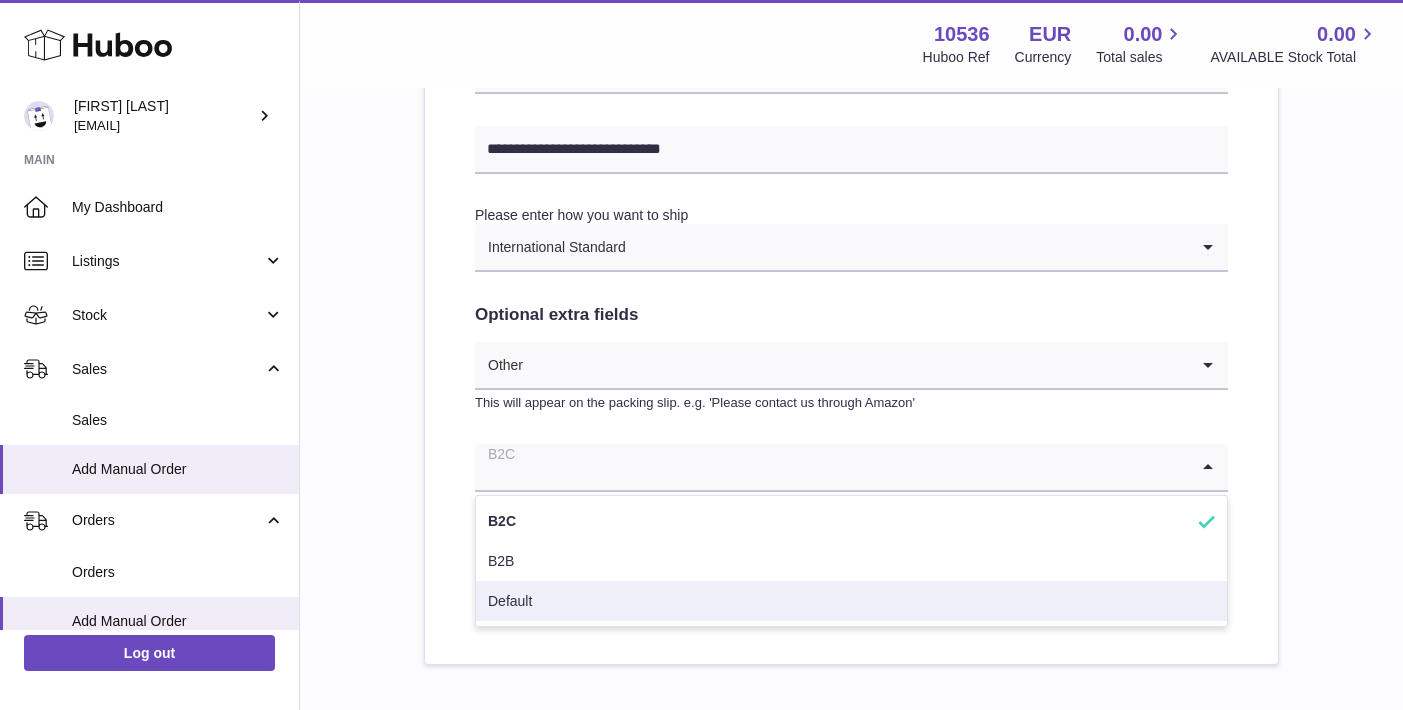 click on "B2B" at bounding box center (851, 561) 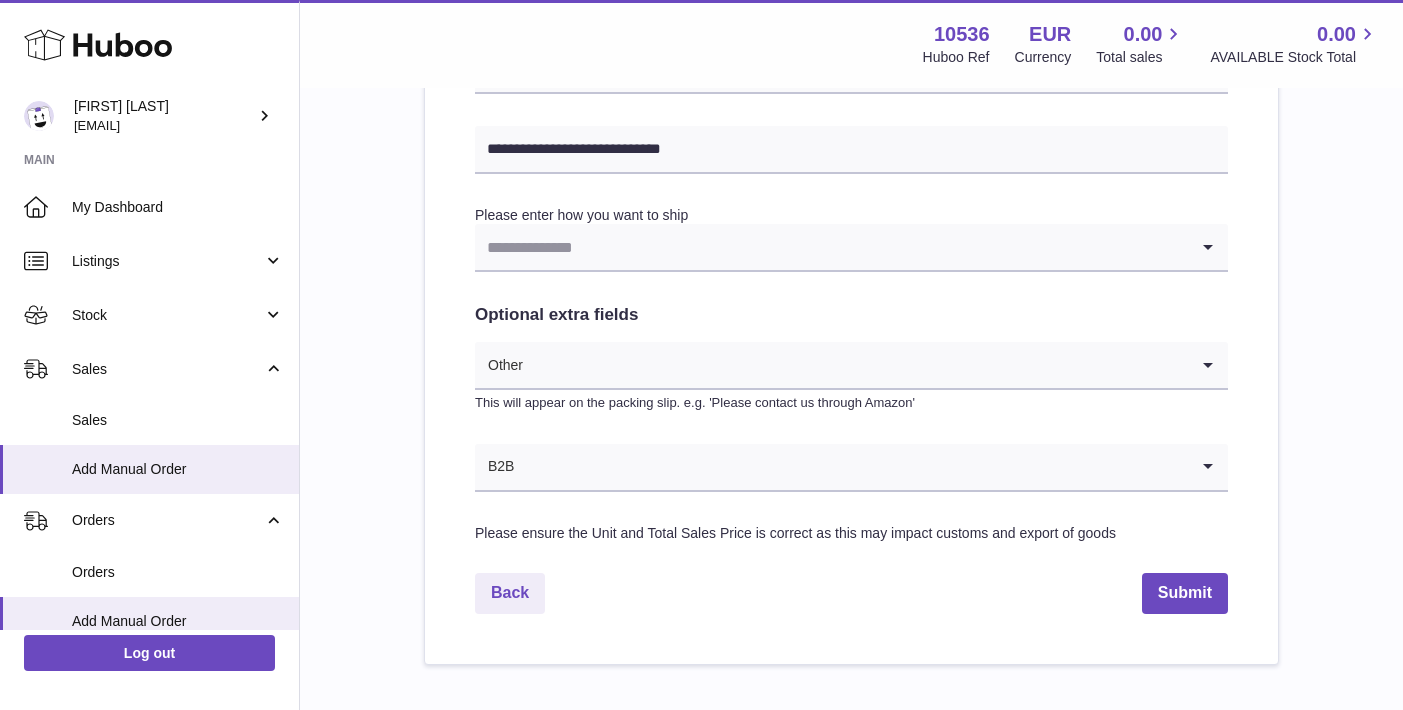 click at bounding box center [831, 247] 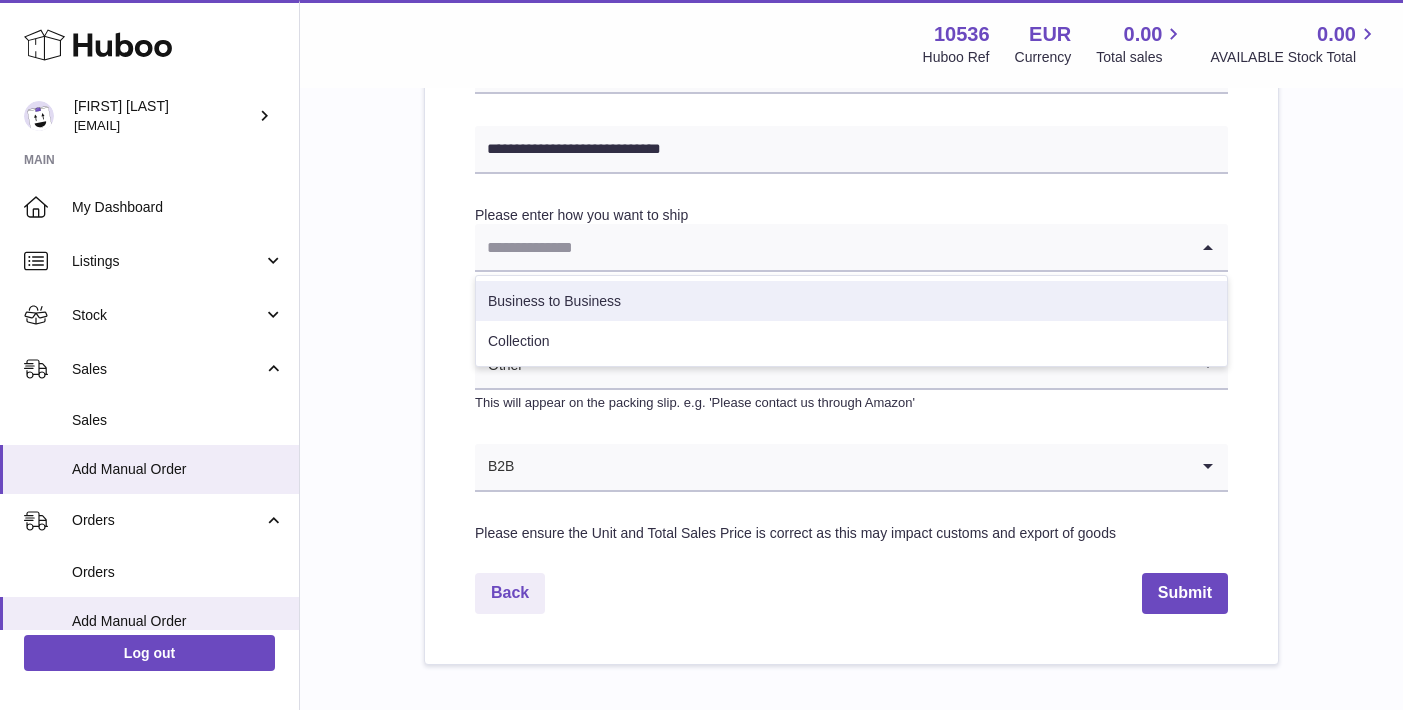 click on "Business to Business" at bounding box center (851, 301) 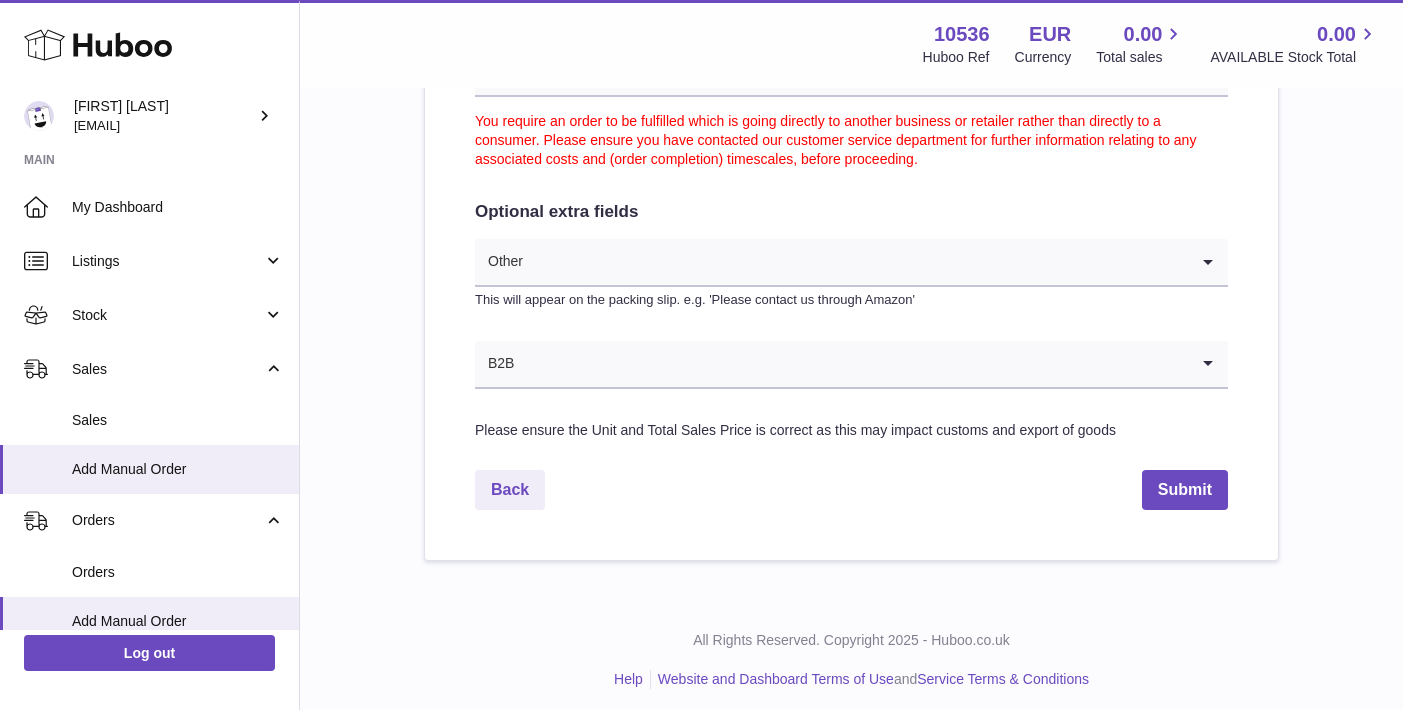 scroll, scrollTop: 1145, scrollLeft: 0, axis: vertical 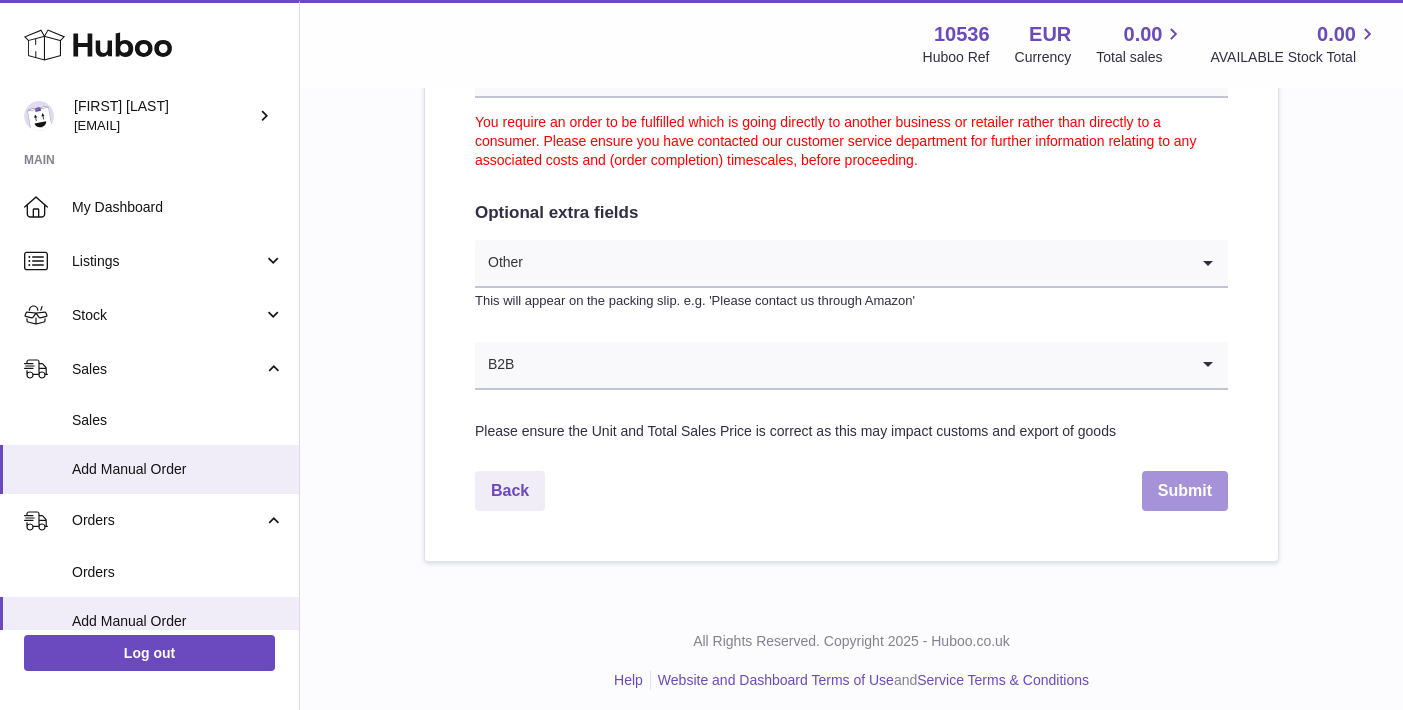 click on "Submit" at bounding box center (1185, 491) 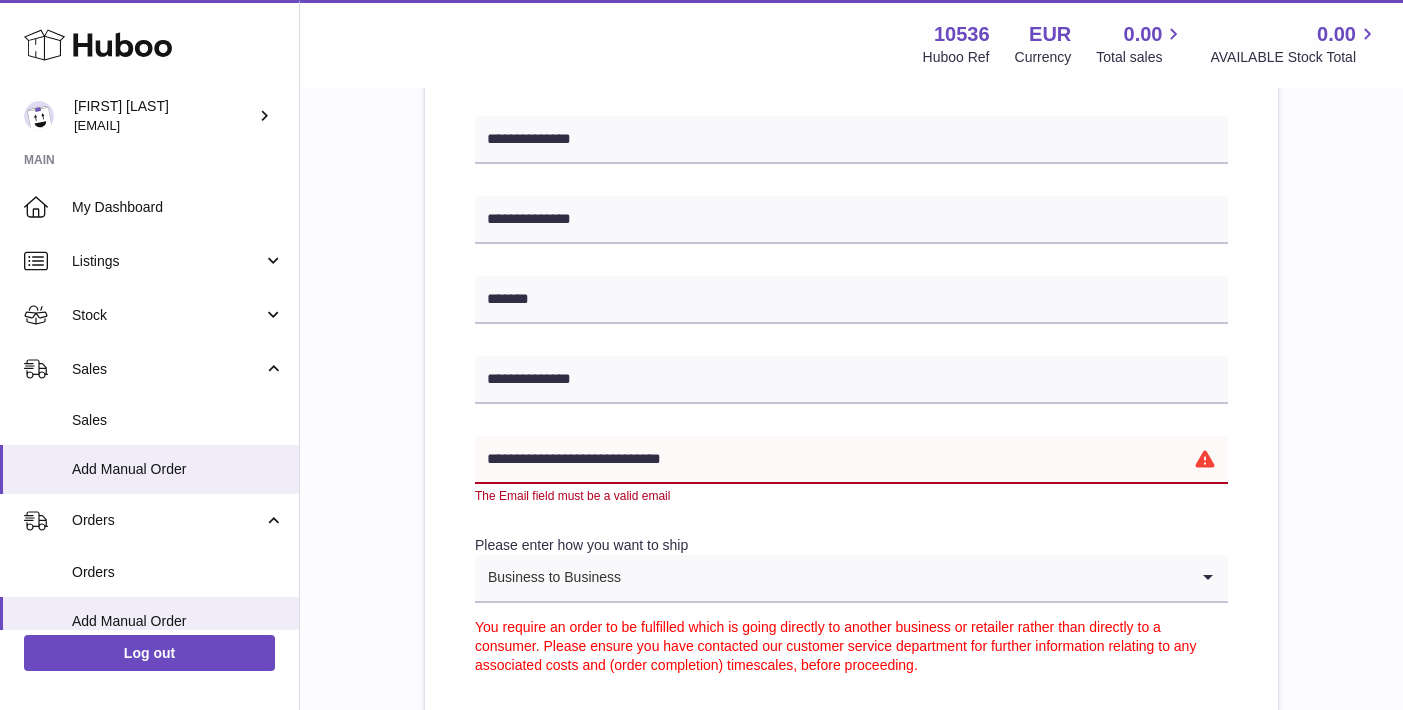 scroll, scrollTop: 696, scrollLeft: 0, axis: vertical 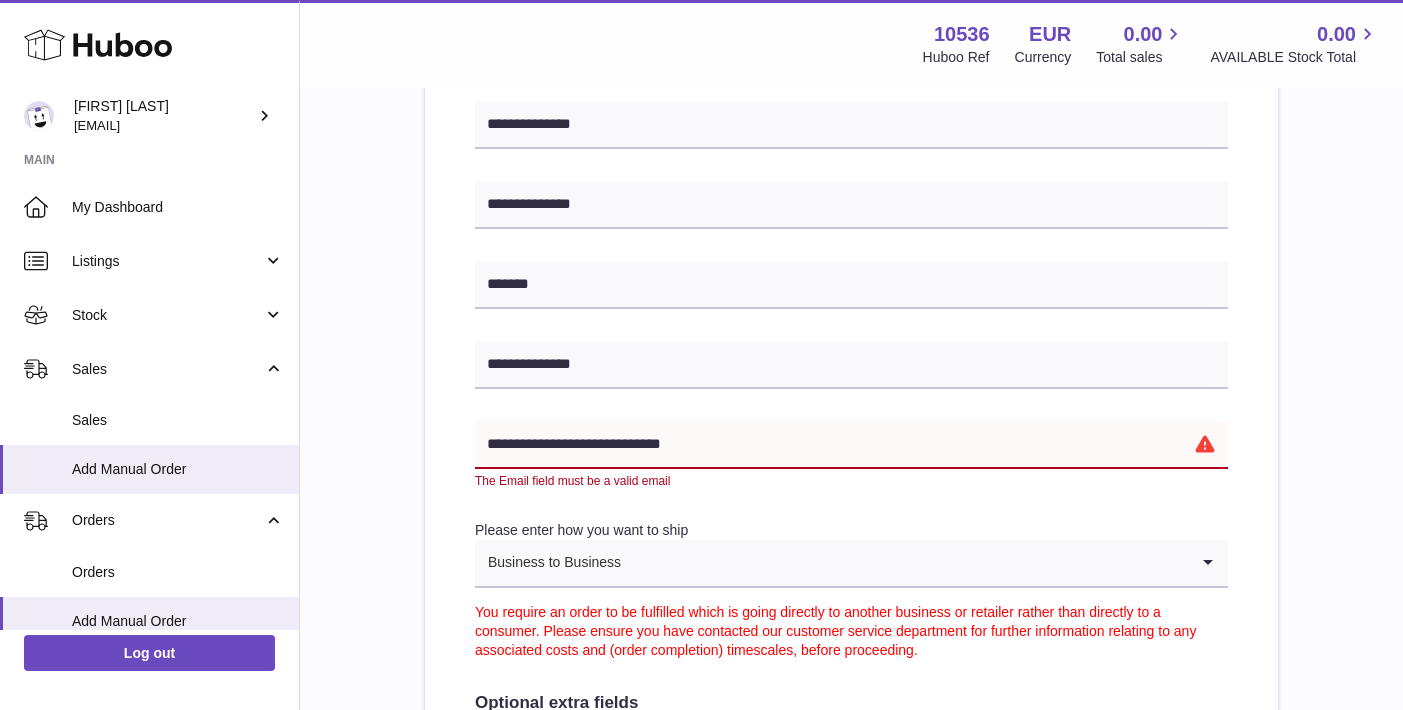 click on "**********" at bounding box center [851, 445] 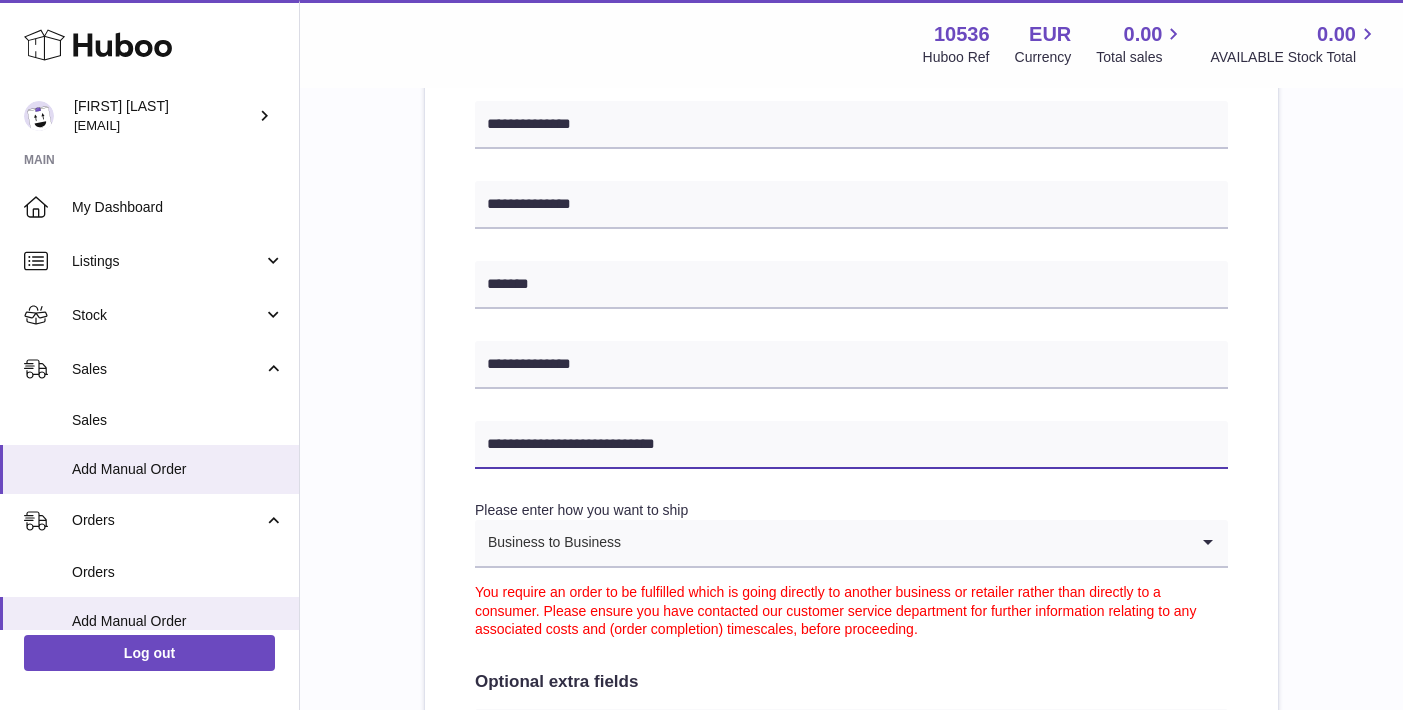 type on "**********" 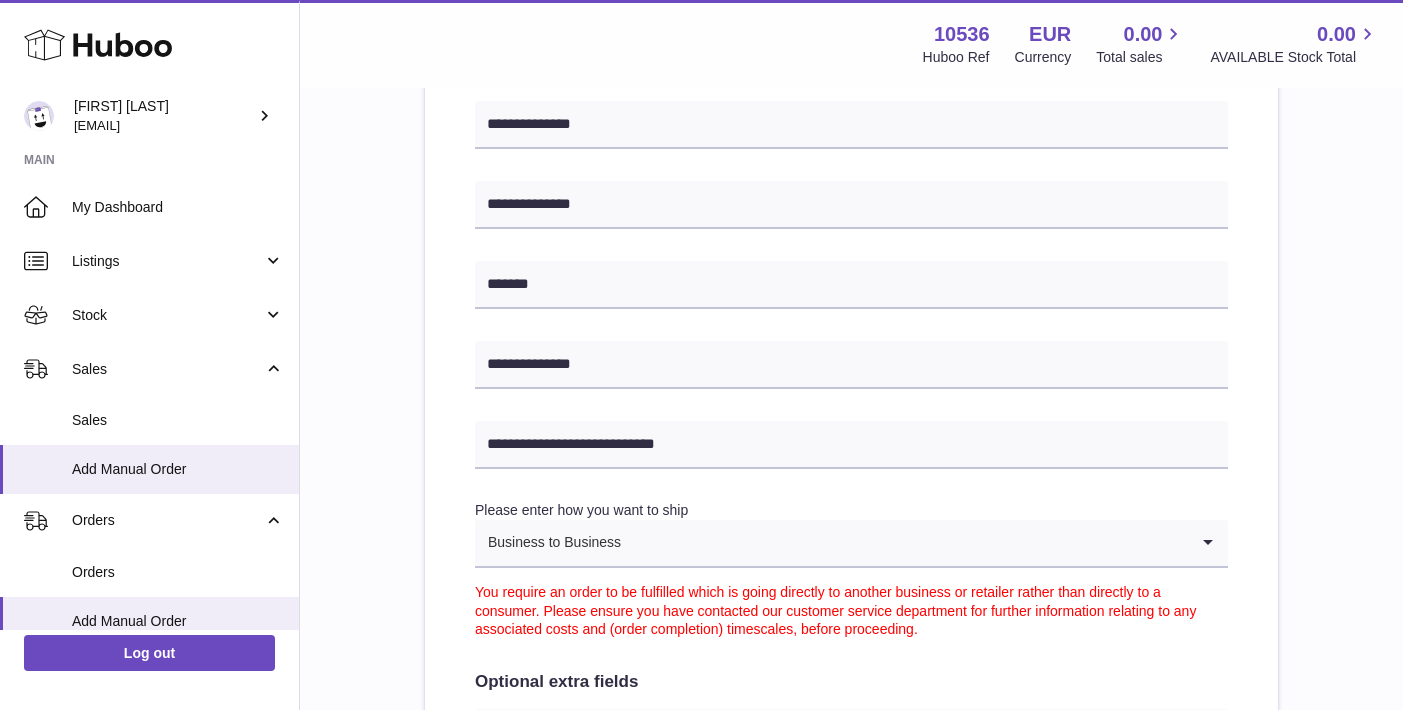 click on "**********" at bounding box center (851, 266) 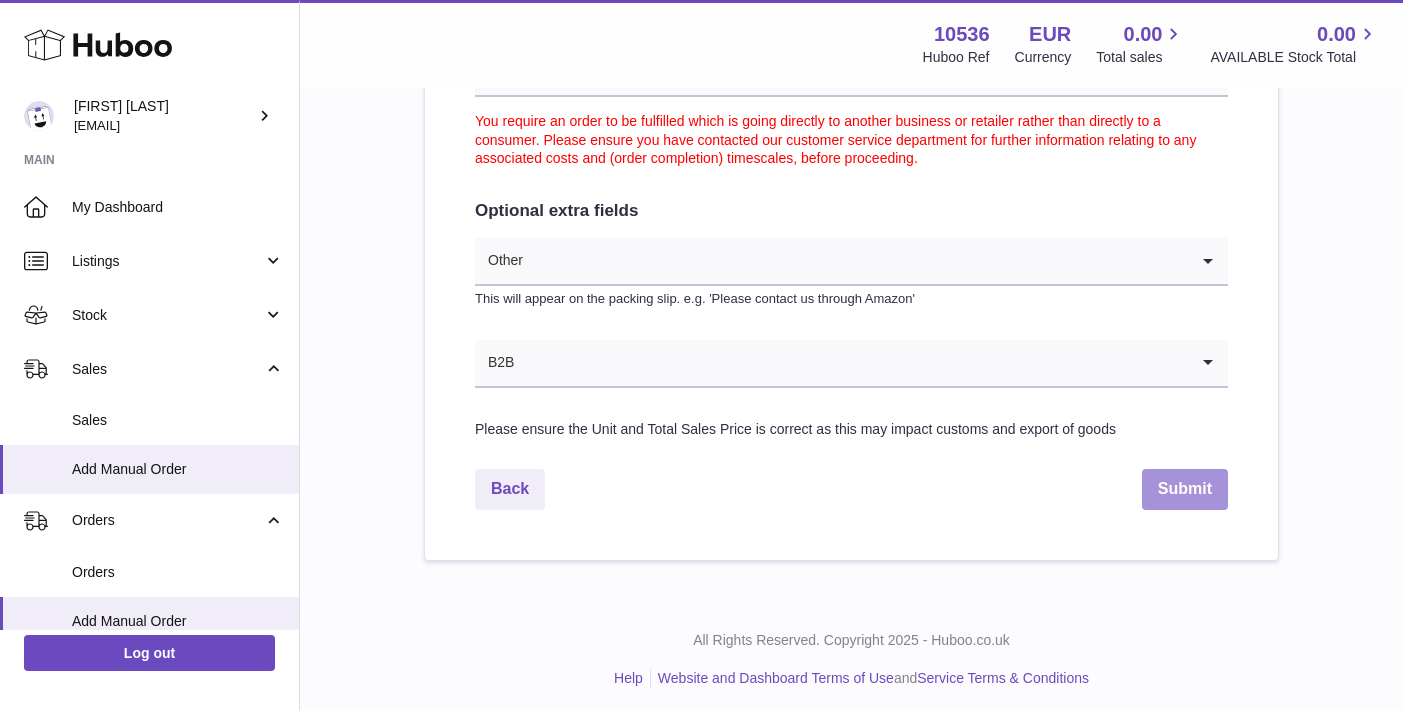 scroll, scrollTop: 1165, scrollLeft: 0, axis: vertical 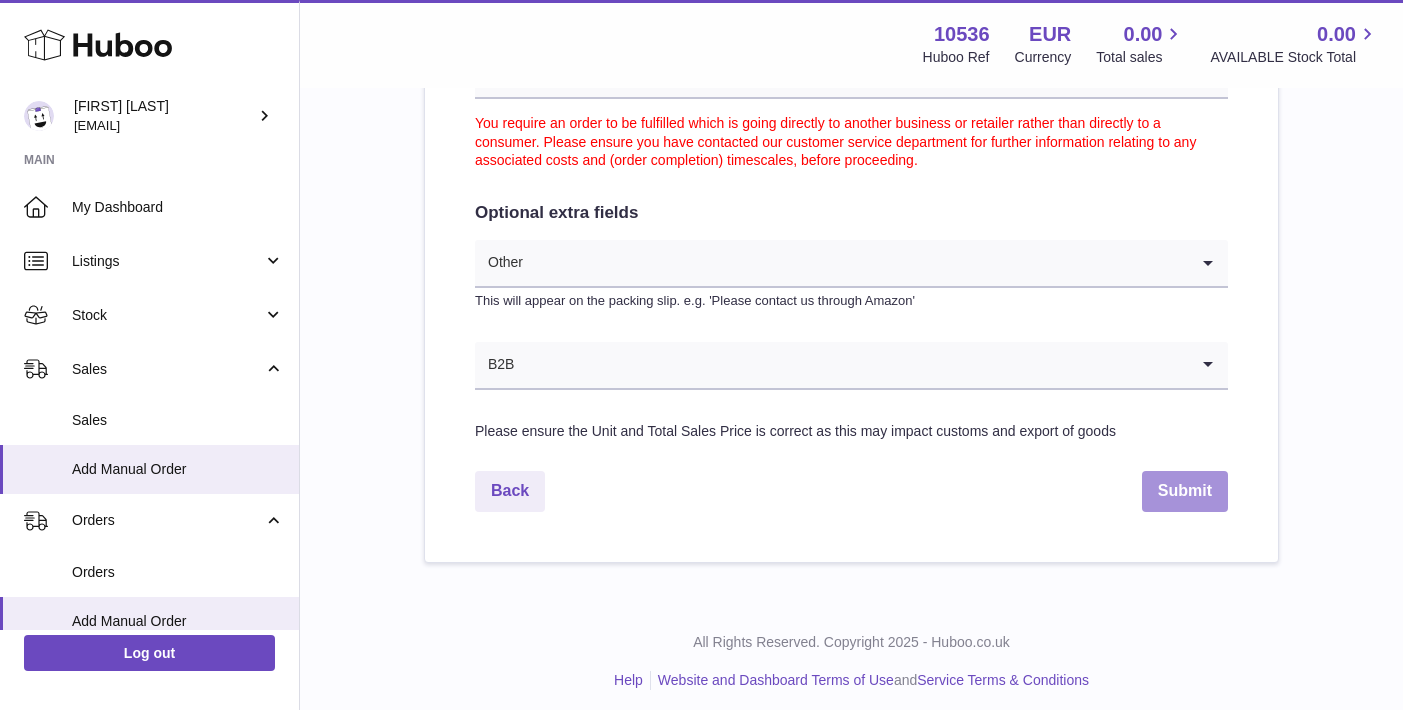 click on "Submit" at bounding box center (1185, 491) 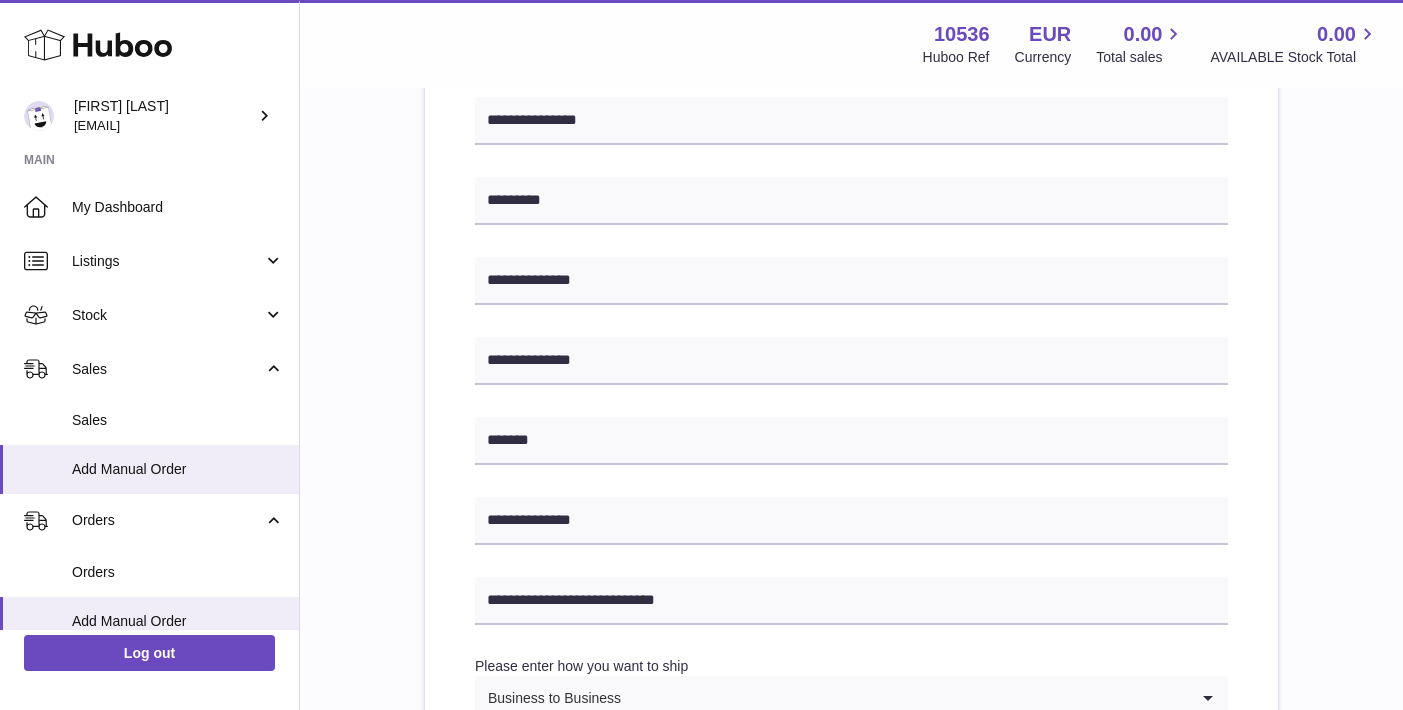 scroll, scrollTop: 355, scrollLeft: 0, axis: vertical 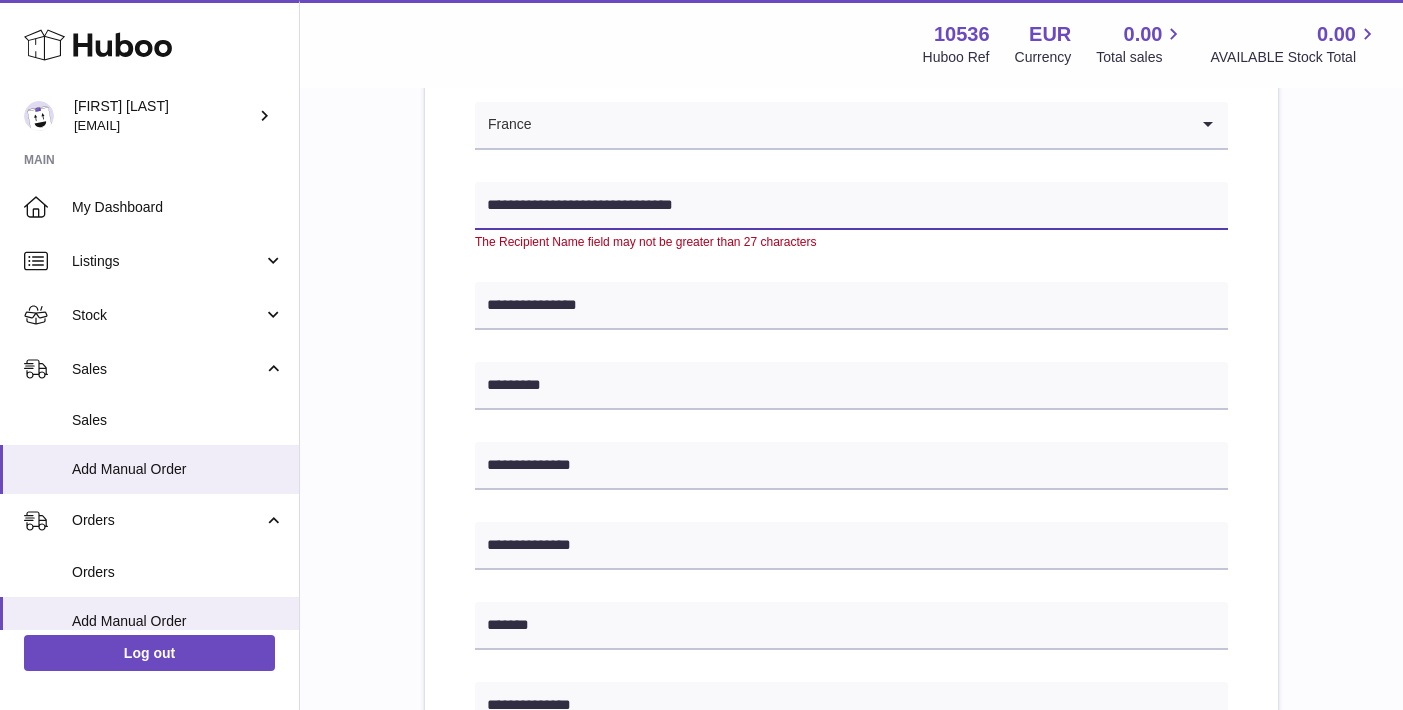 click on "**********" at bounding box center [851, 206] 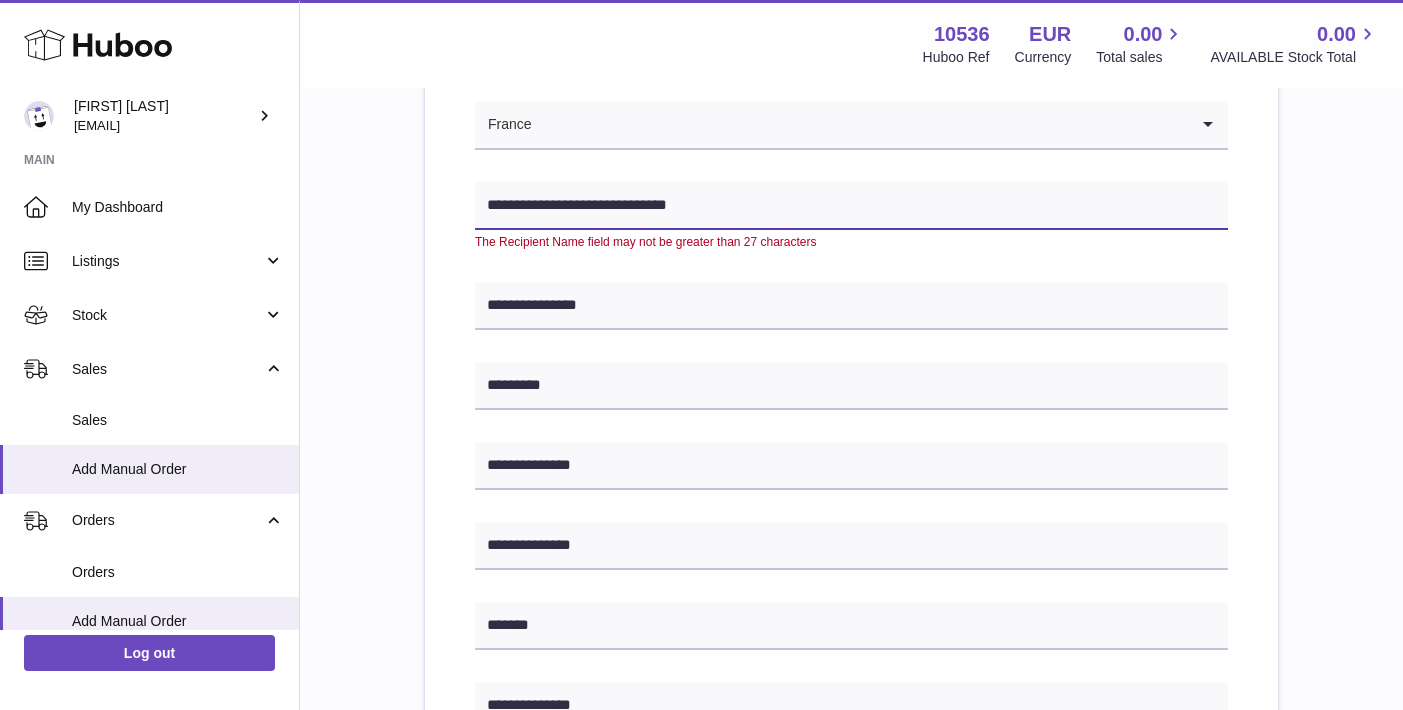 click on "**********" at bounding box center (851, 206) 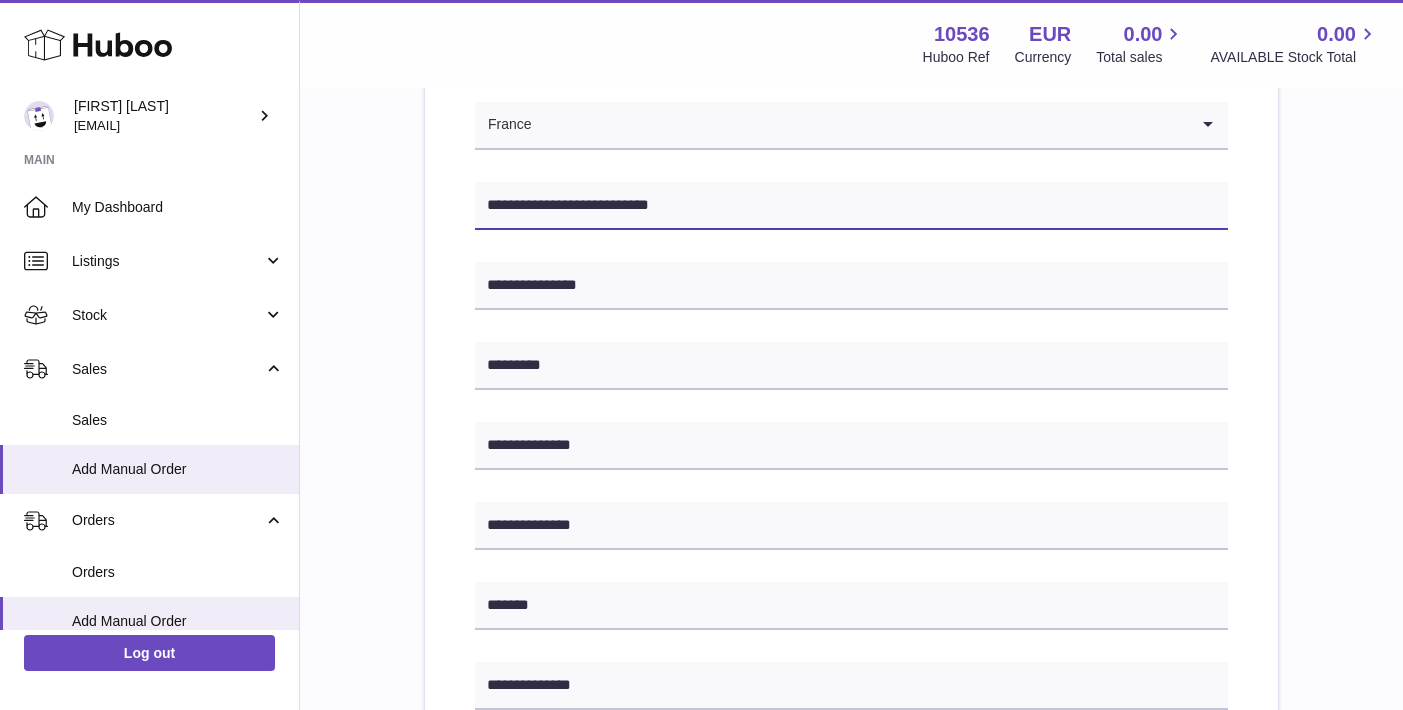 type on "**********" 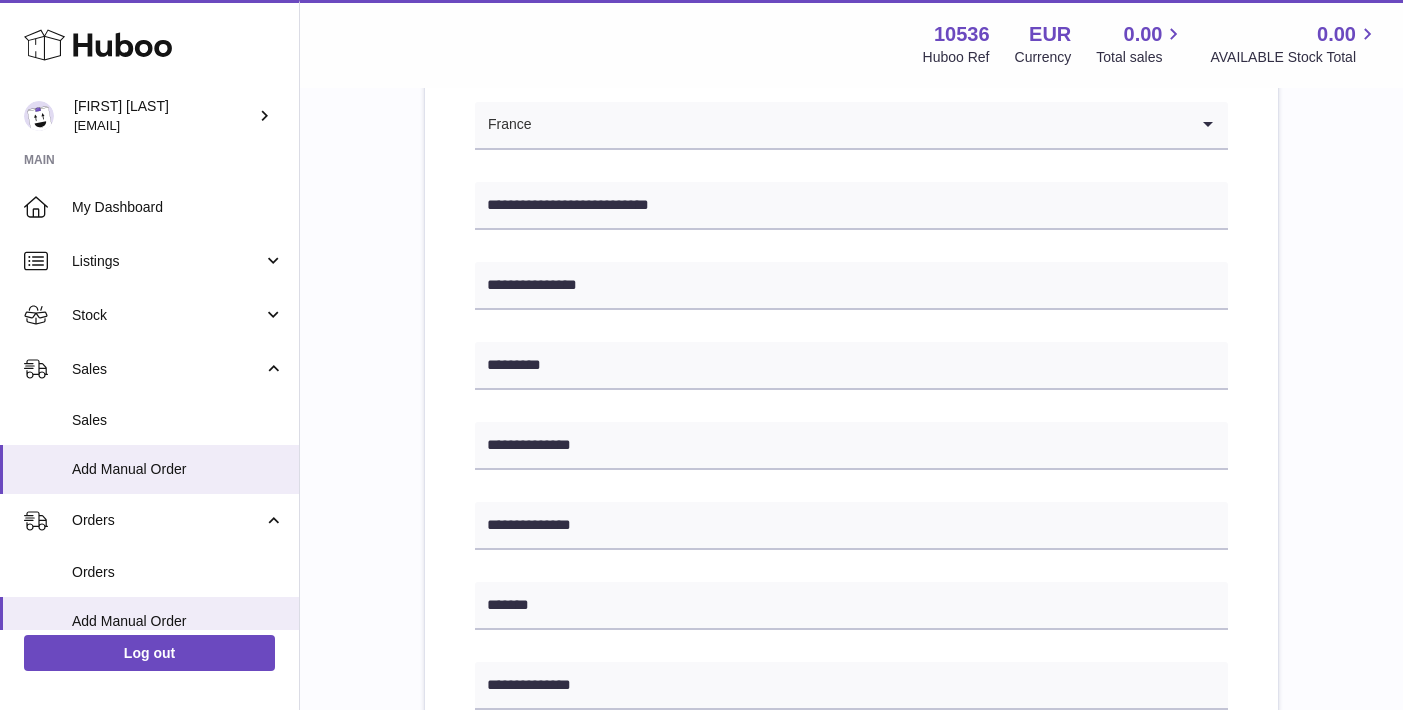 click on "**********" at bounding box center (851, 662) 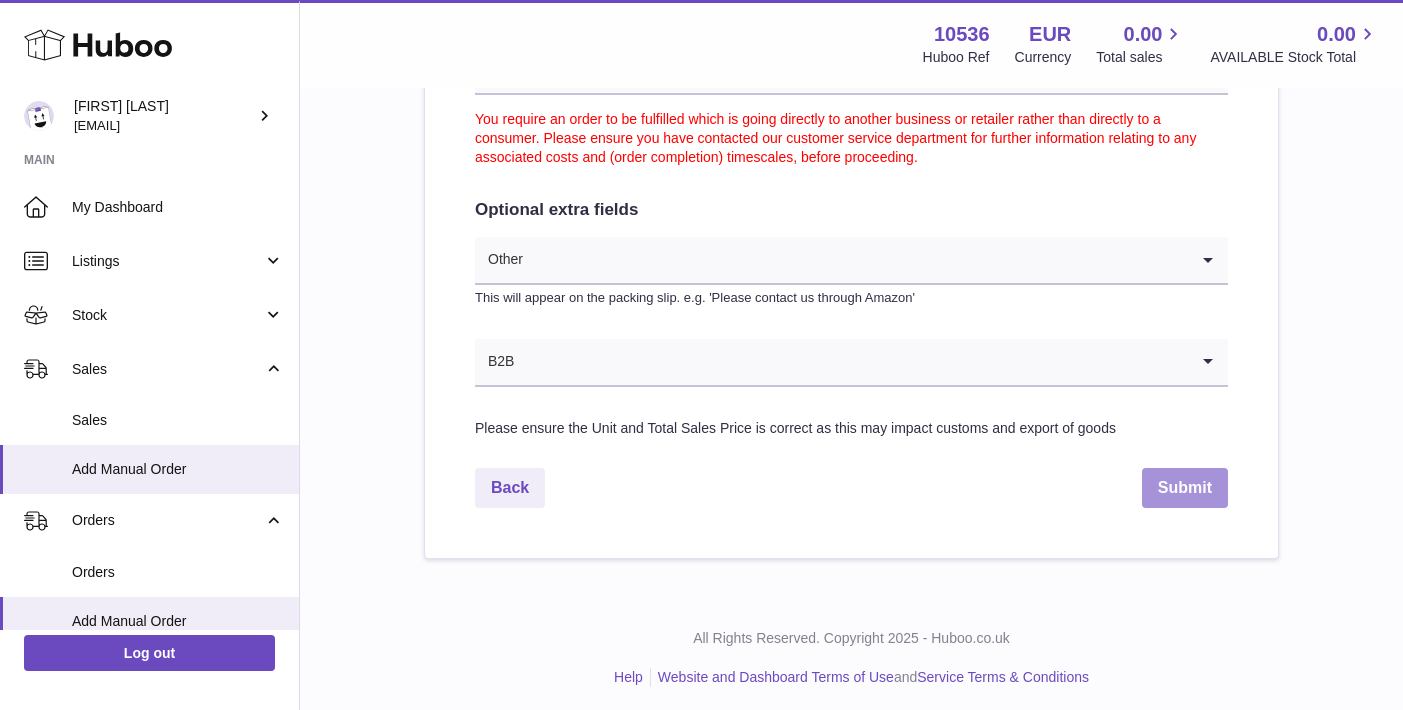 scroll, scrollTop: 1145, scrollLeft: 0, axis: vertical 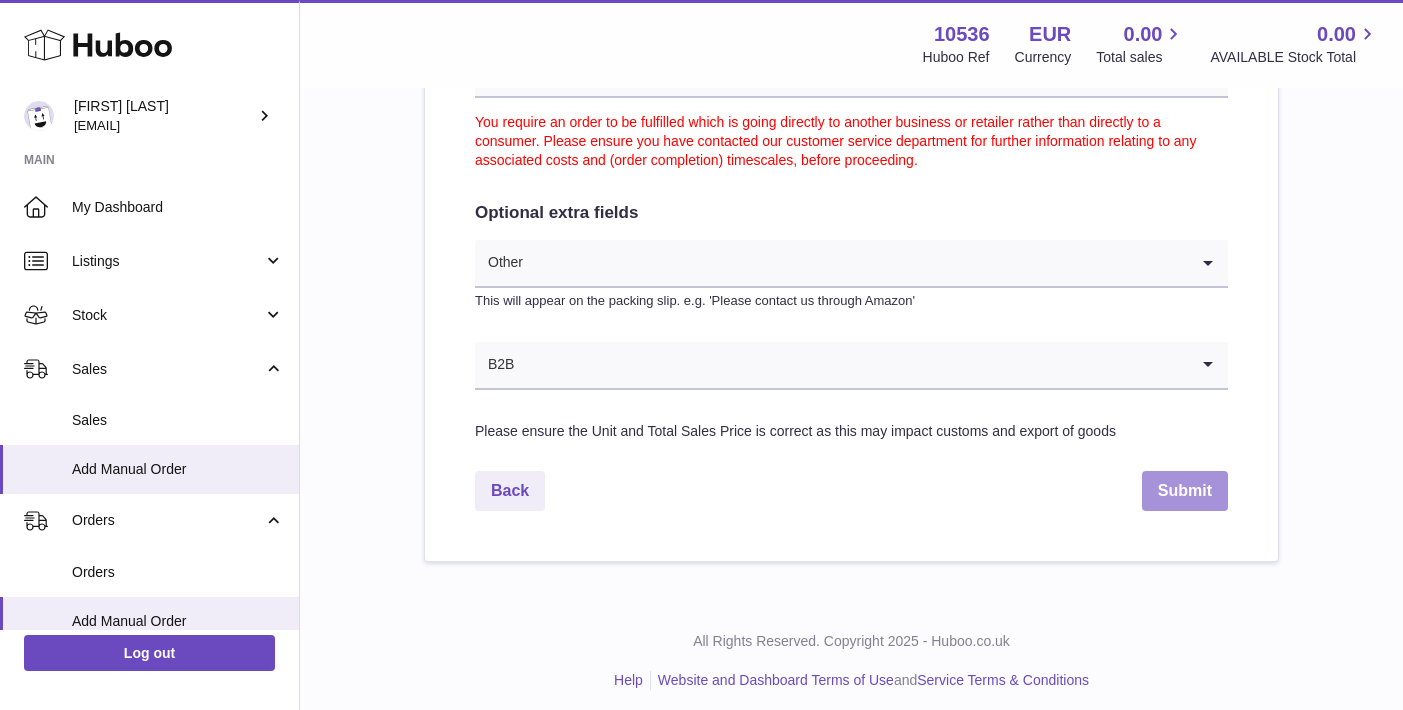 click on "Submit" at bounding box center [1185, 491] 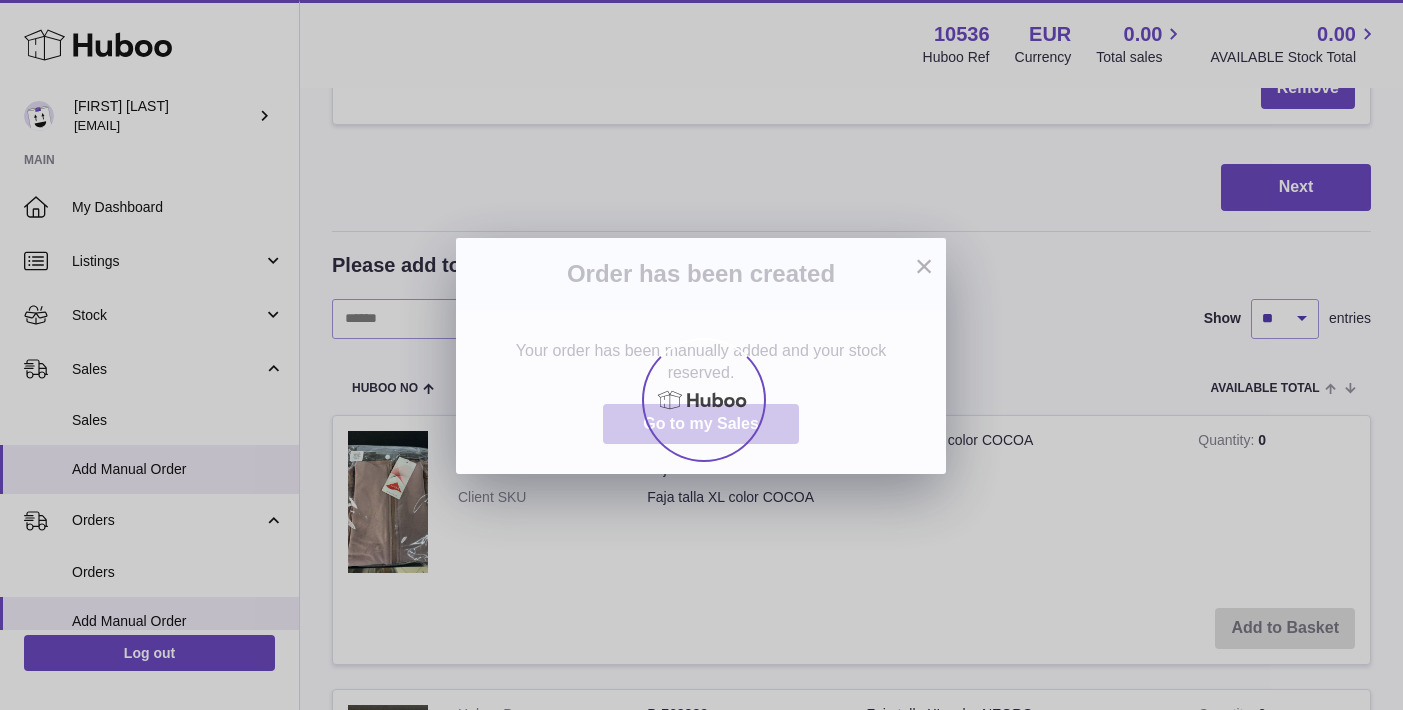 scroll, scrollTop: 0, scrollLeft: 0, axis: both 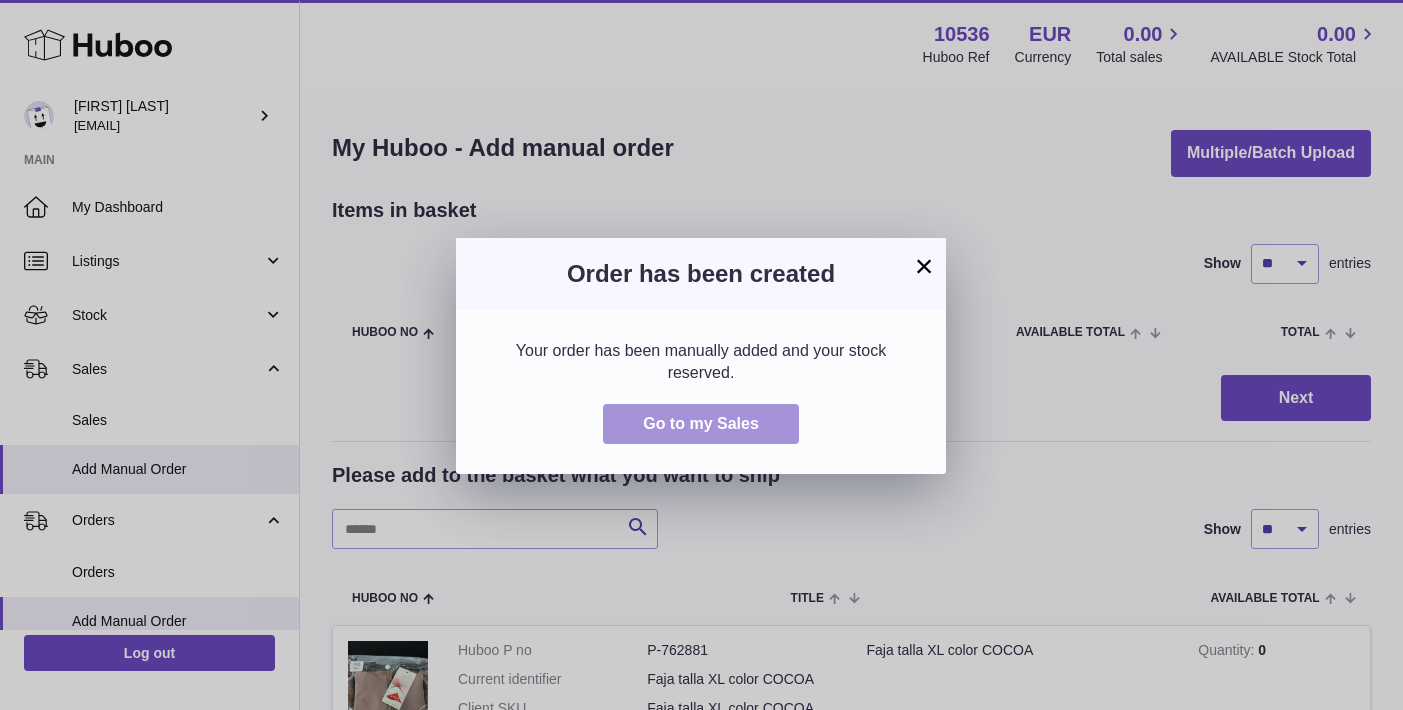 click on "Go to my Sales" at bounding box center [701, 424] 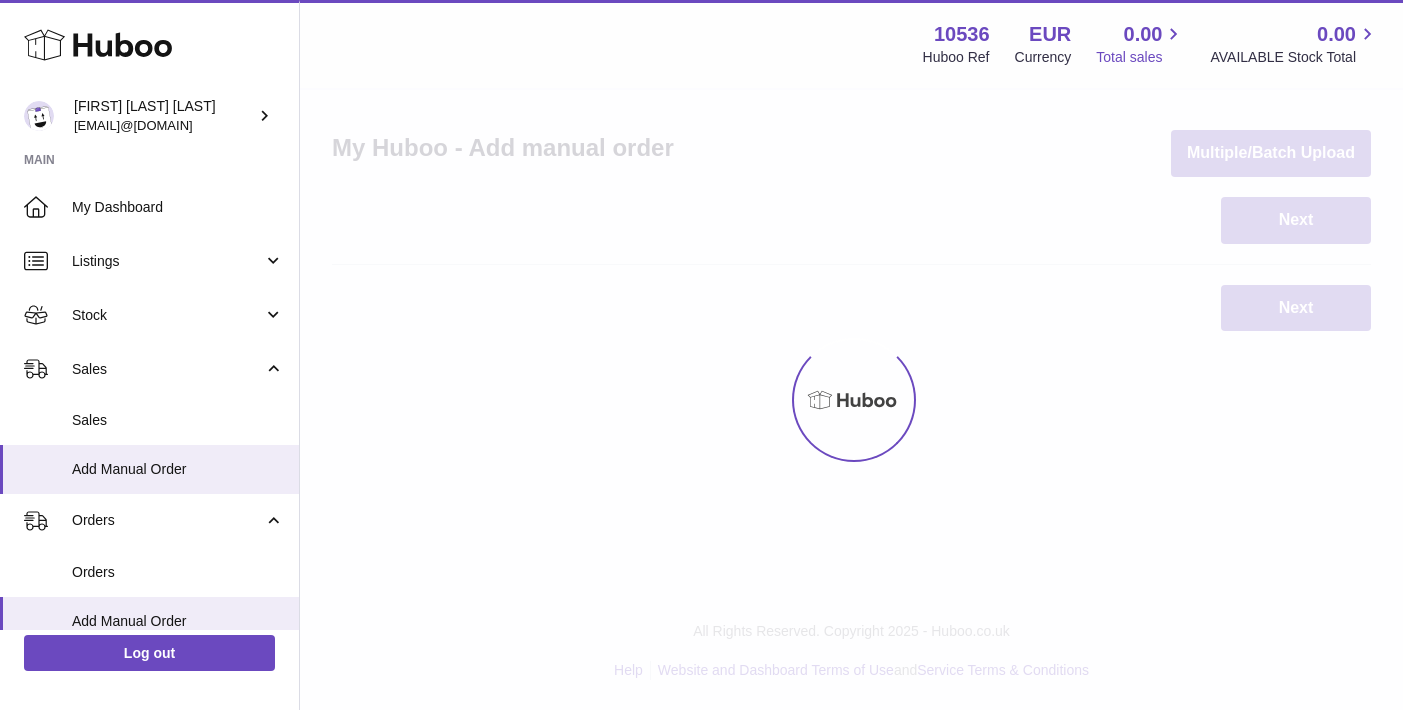 scroll, scrollTop: 0, scrollLeft: 0, axis: both 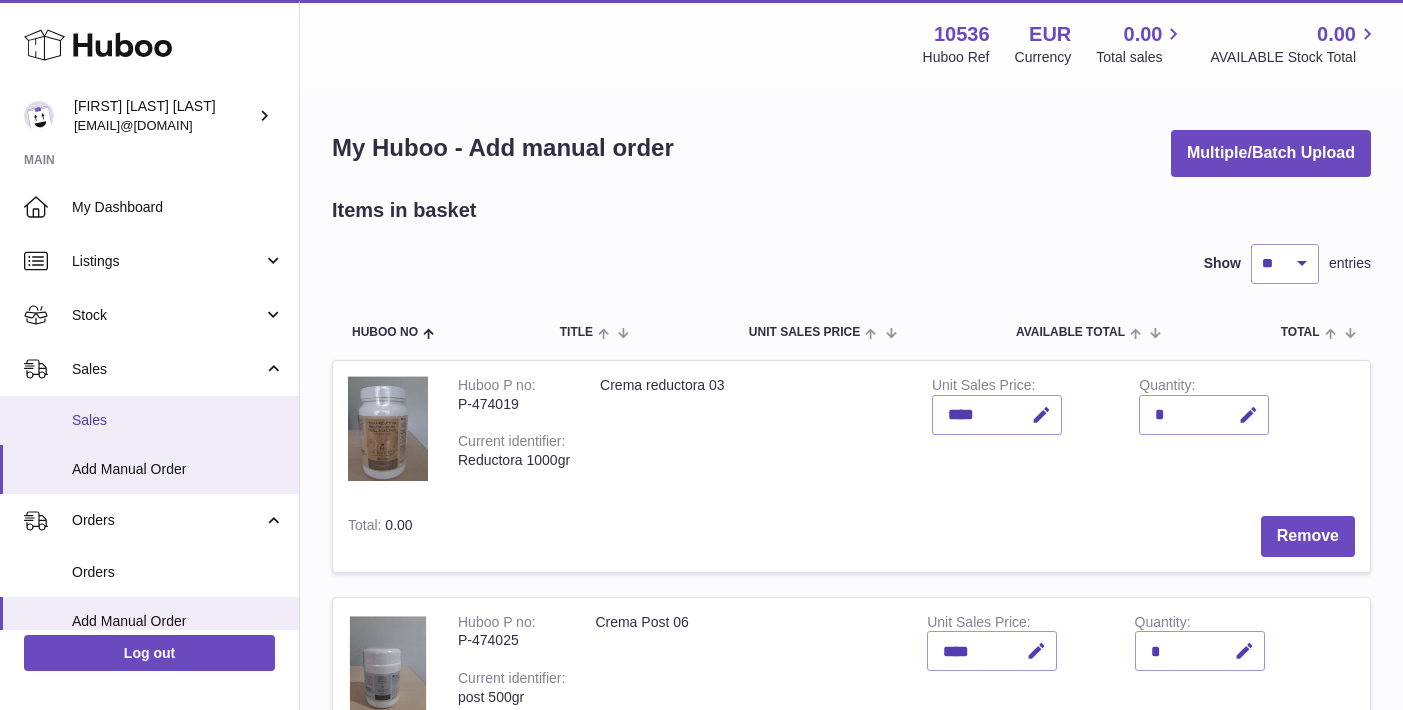 click on "Sales" at bounding box center [178, 420] 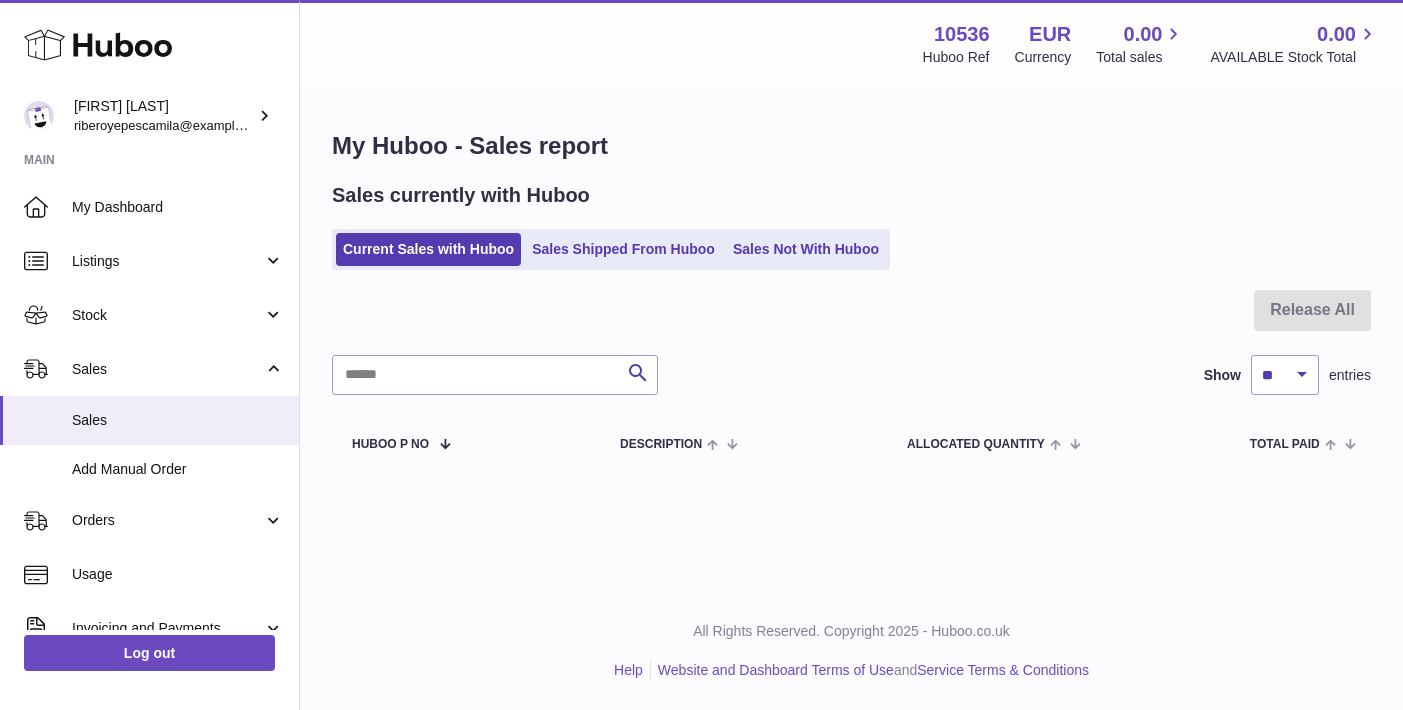 scroll, scrollTop: 0, scrollLeft: 0, axis: both 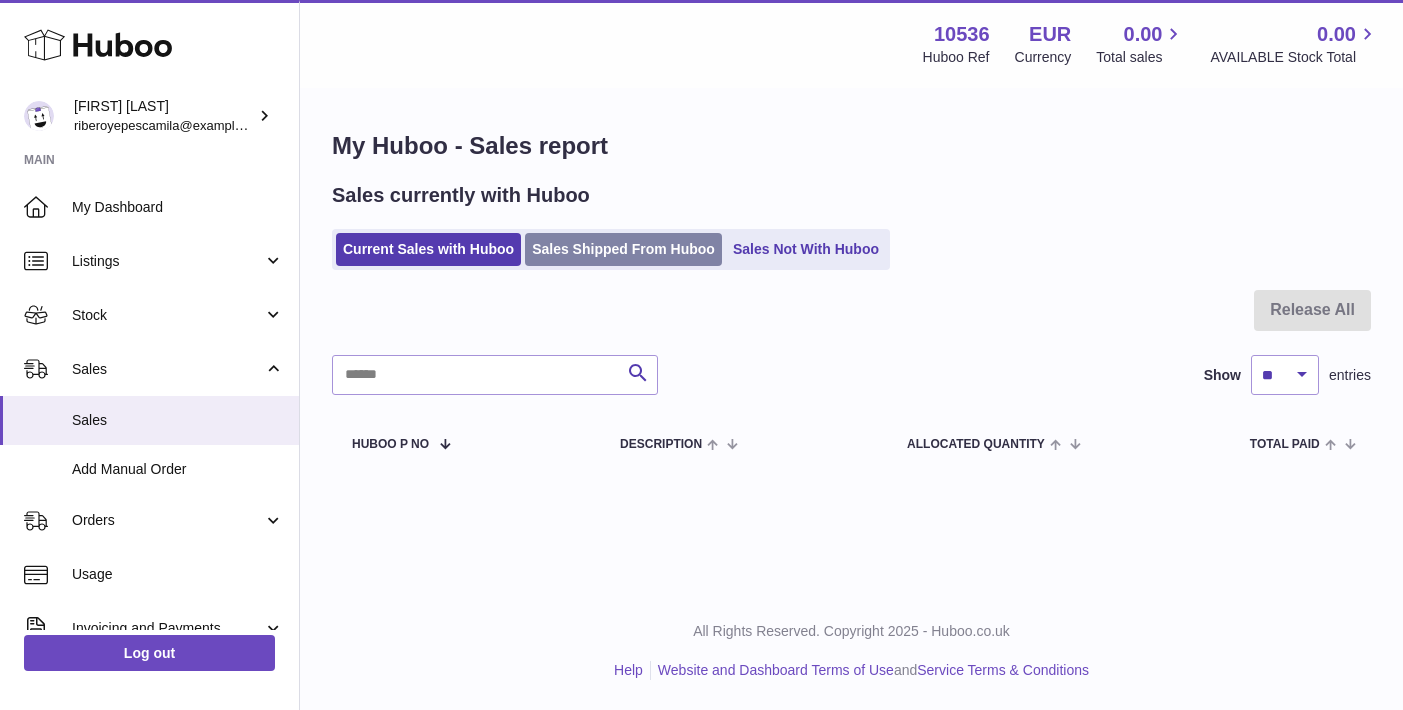 click on "Sales Shipped From Huboo" at bounding box center (623, 249) 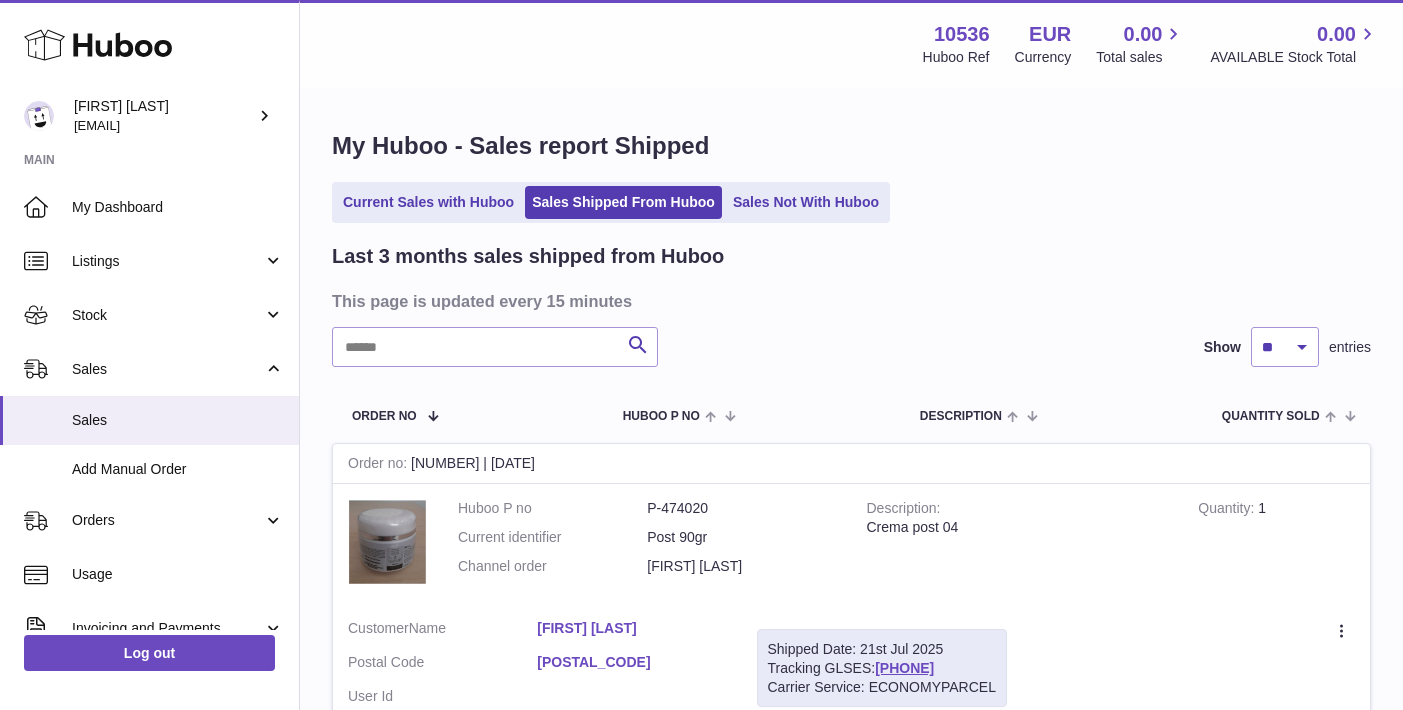 scroll, scrollTop: 0, scrollLeft: 0, axis: both 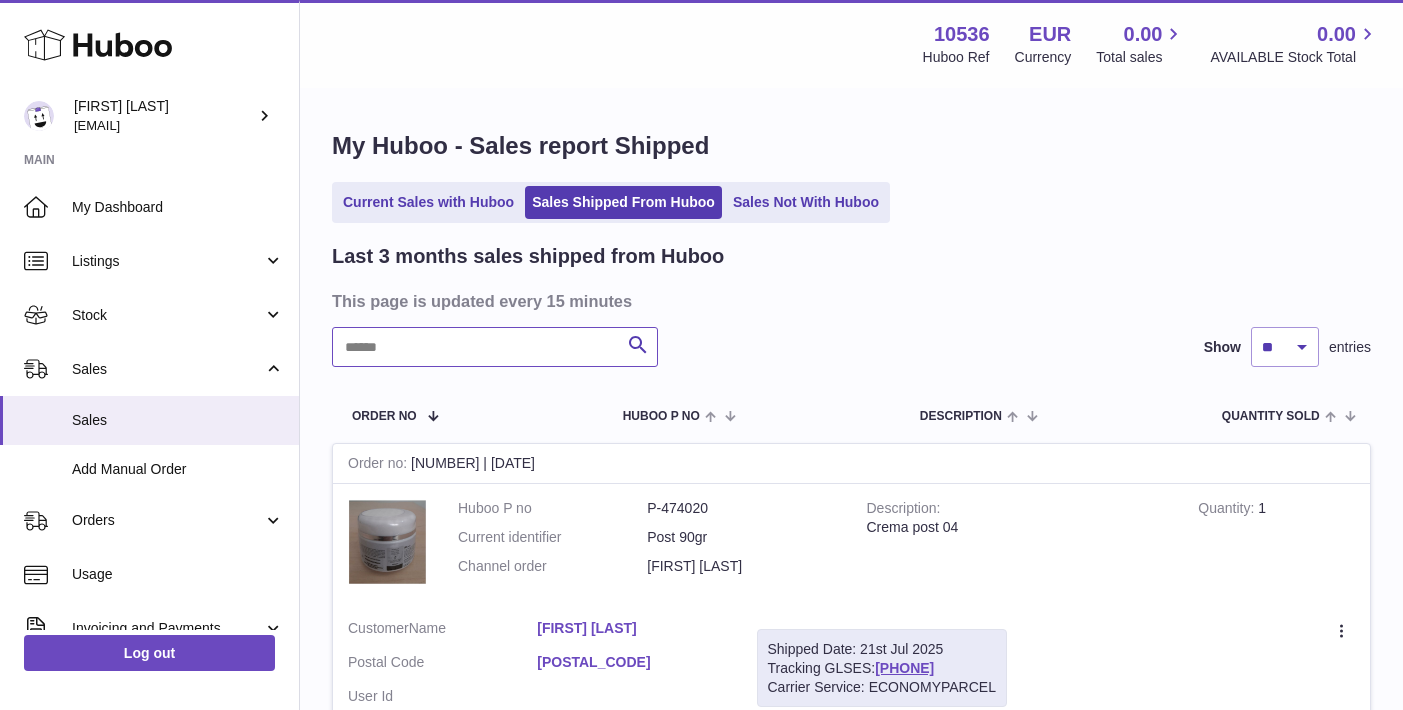 click at bounding box center [495, 347] 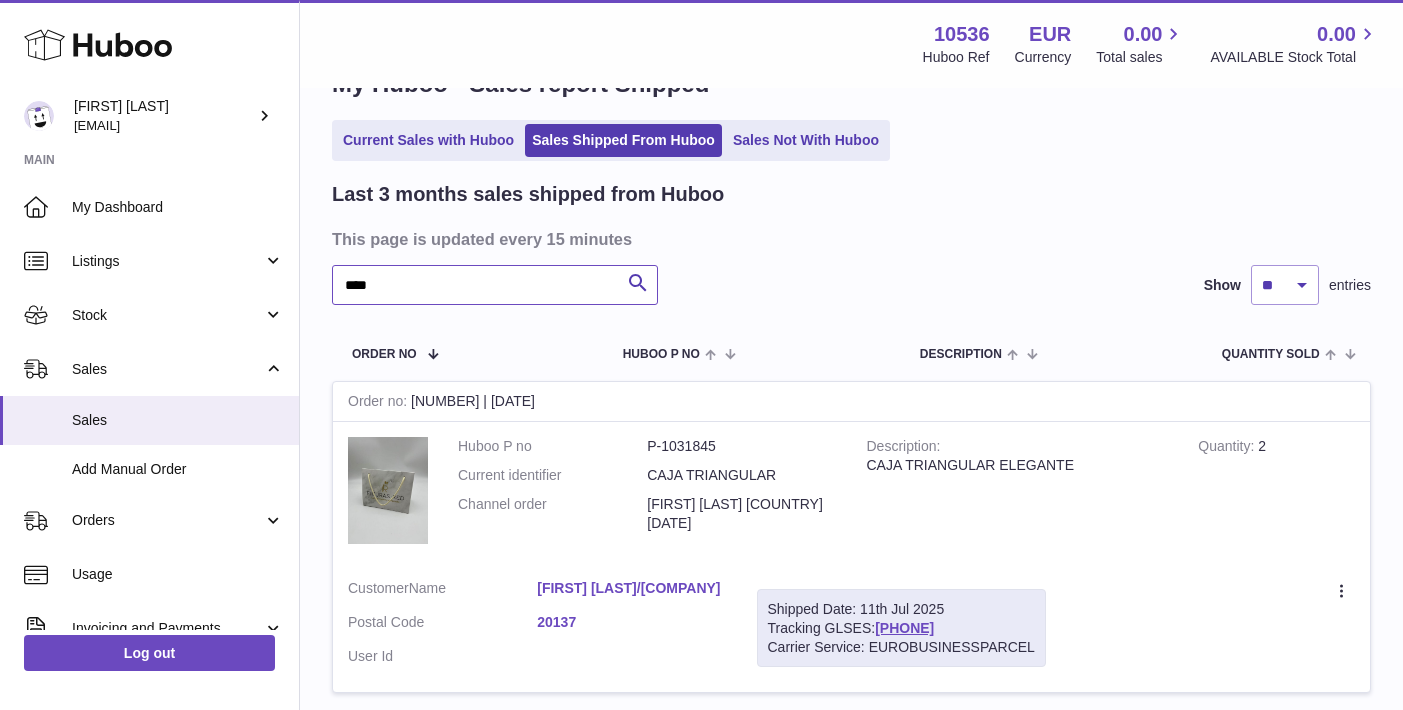 scroll, scrollTop: 144, scrollLeft: 0, axis: vertical 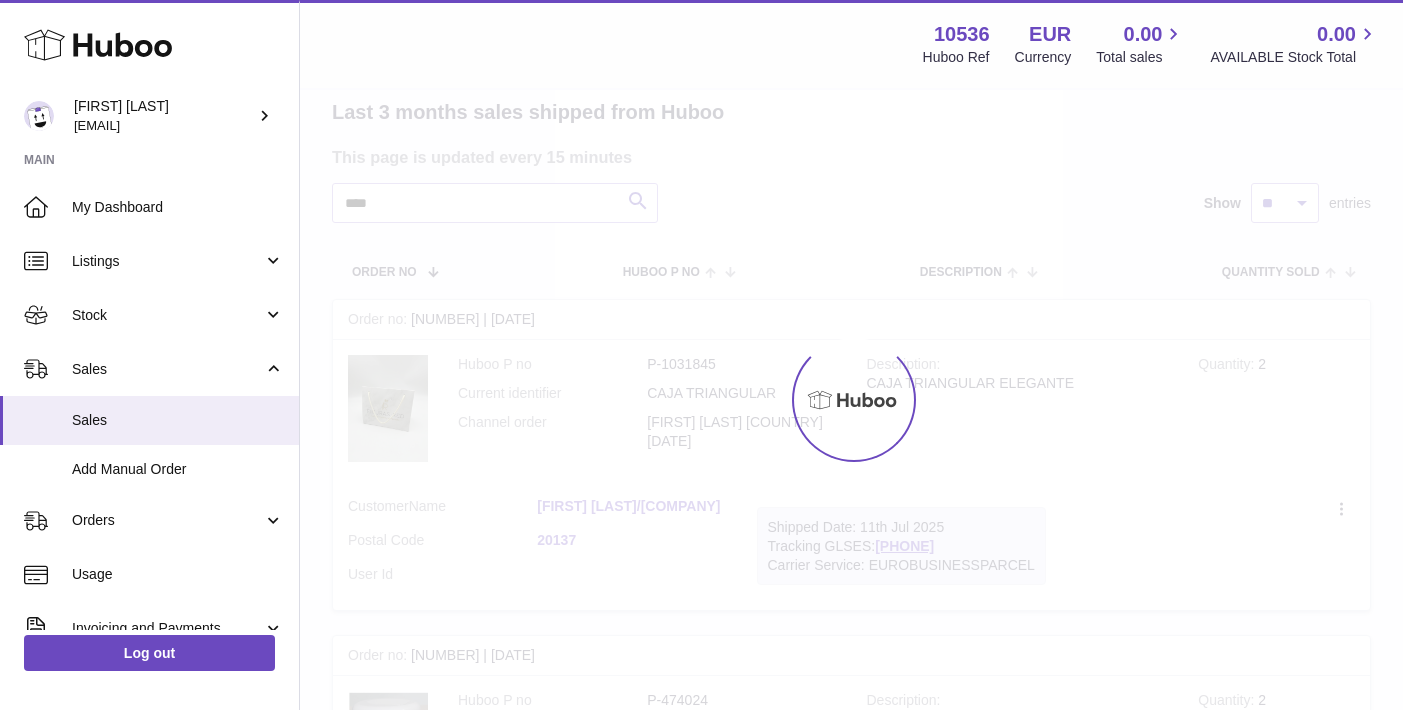 click at bounding box center (851, 400) 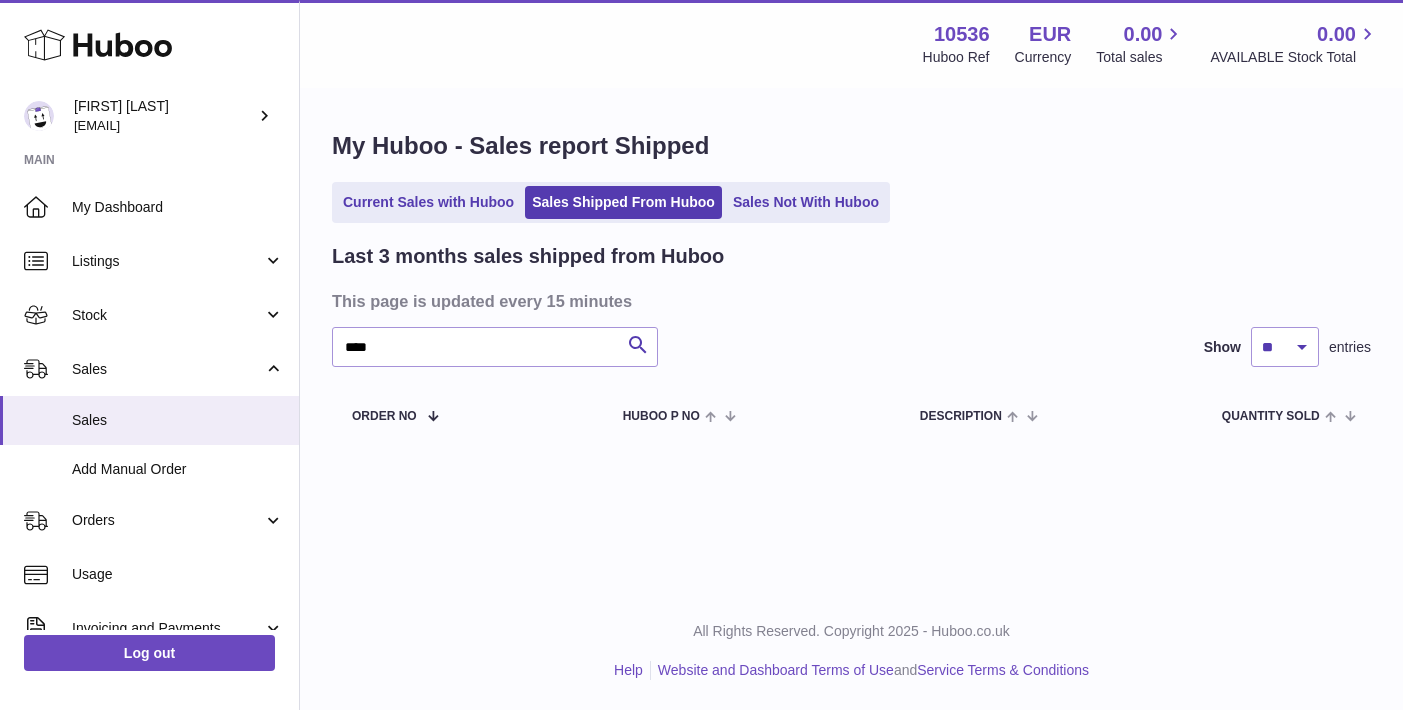 scroll, scrollTop: 0, scrollLeft: 0, axis: both 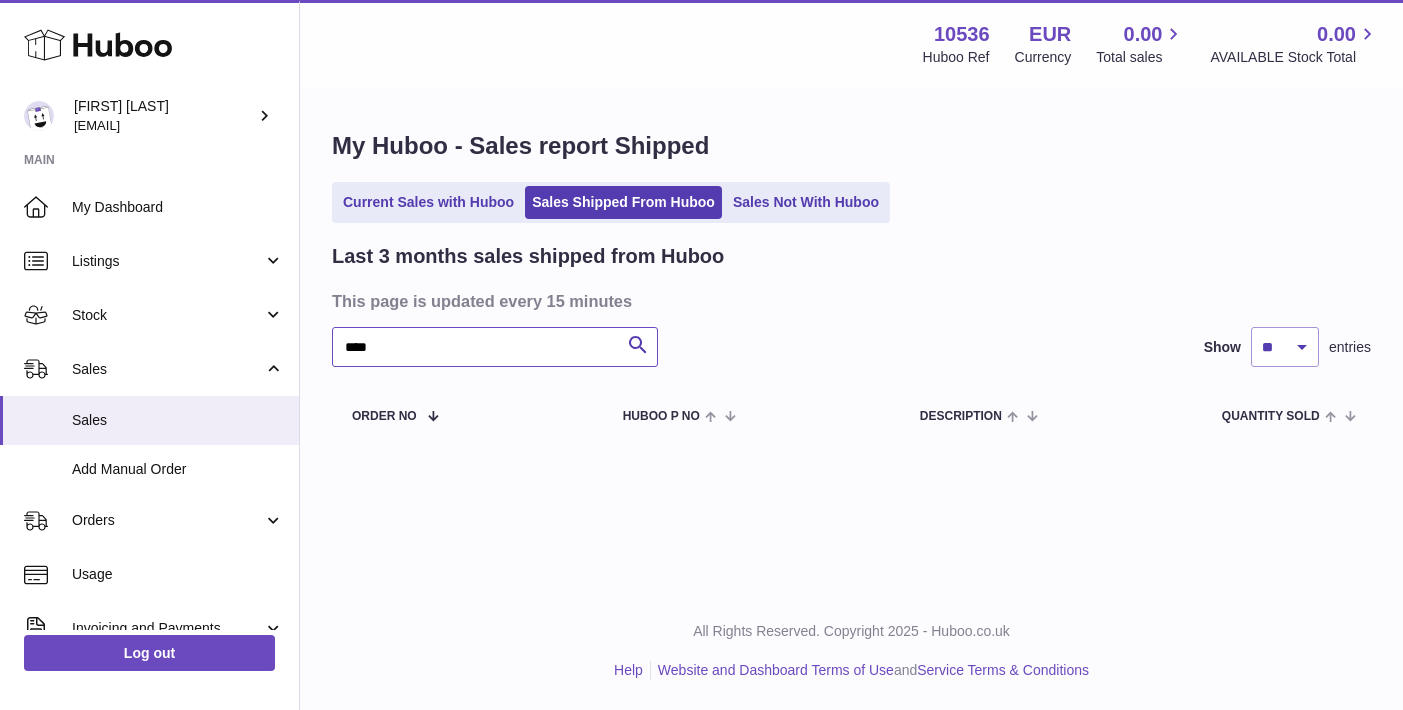 click on "****" at bounding box center [495, 347] 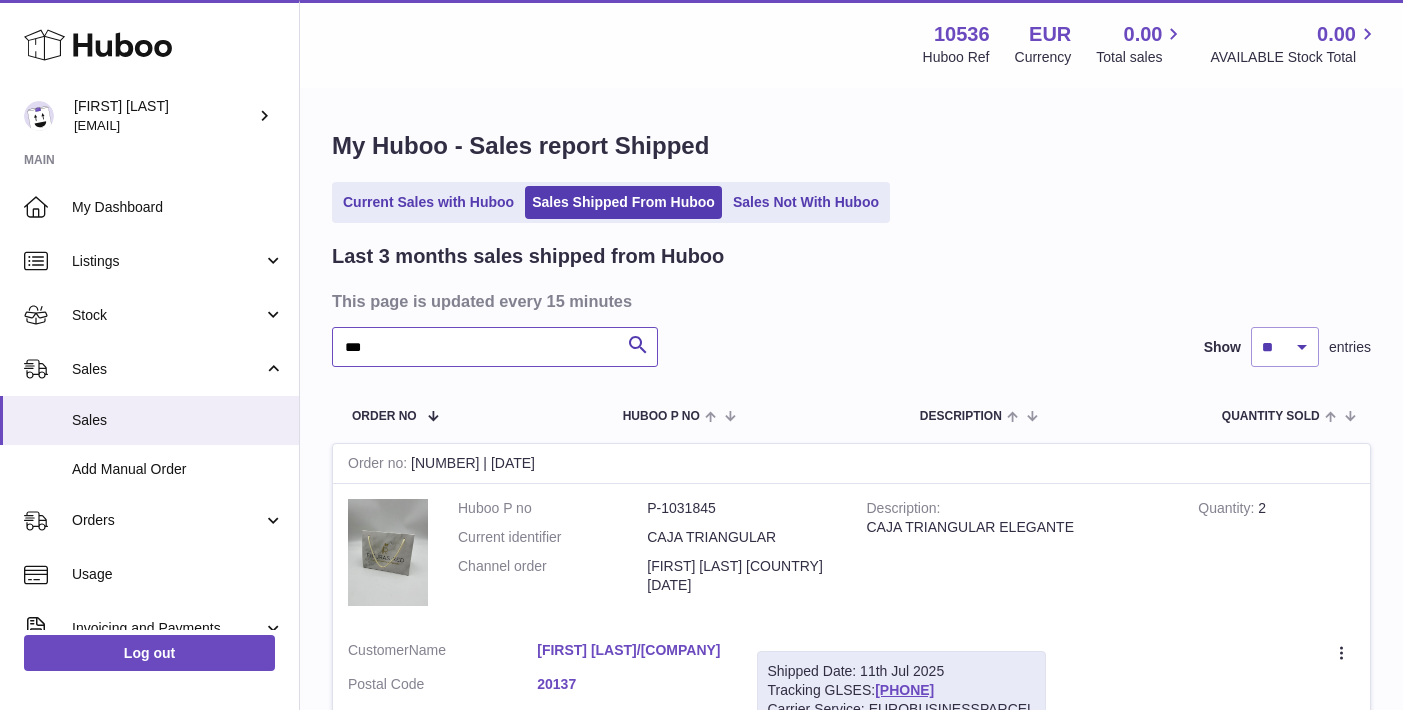 type on "***" 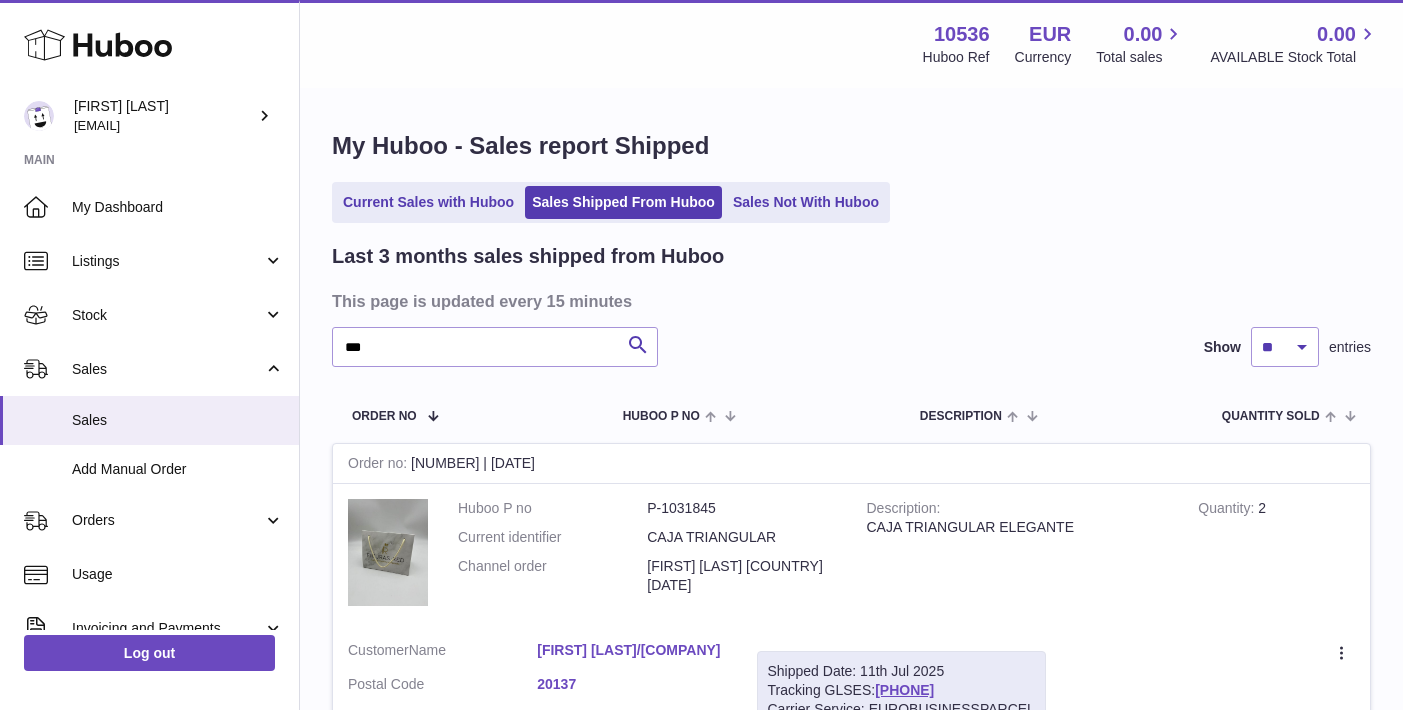 click on "[FIRST] [LAST]/[BRAND]" at bounding box center (631, 650) 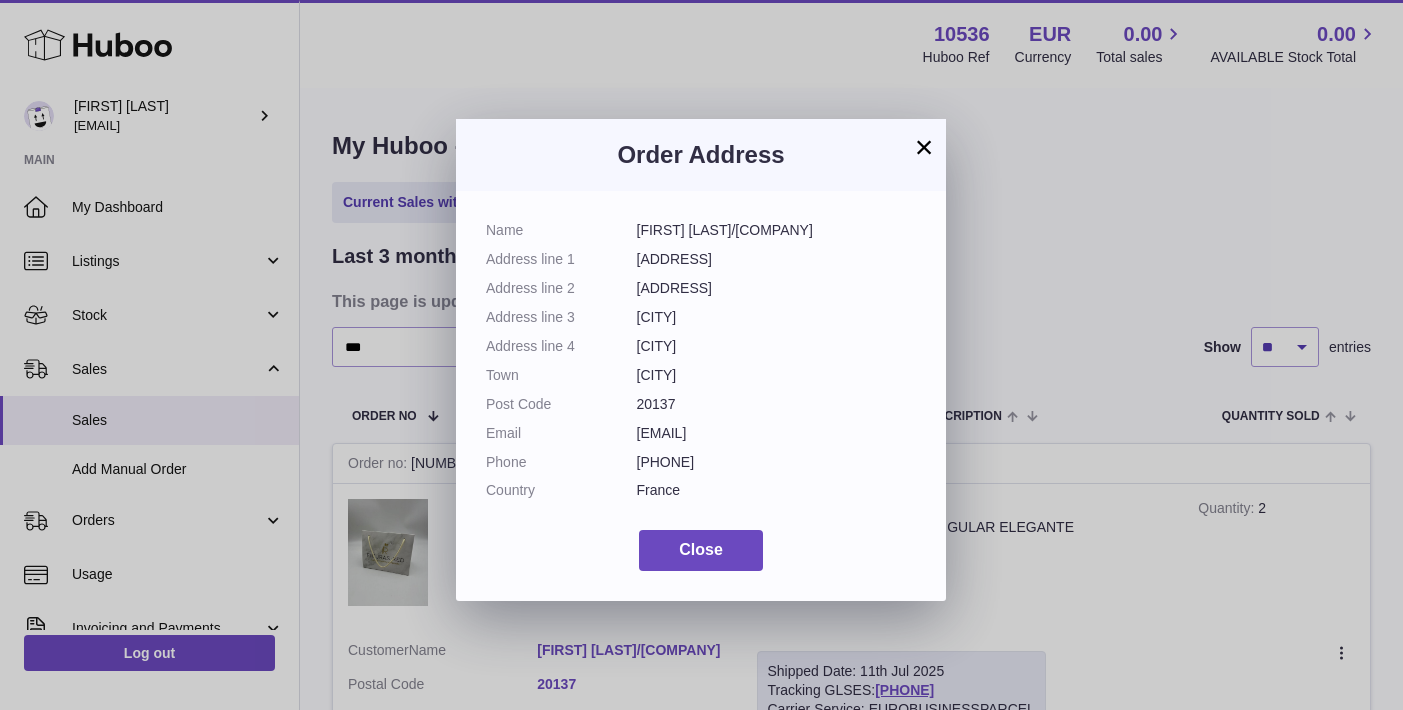 drag, startPoint x: 634, startPoint y: 258, endPoint x: 759, endPoint y: 252, distance: 125.14392 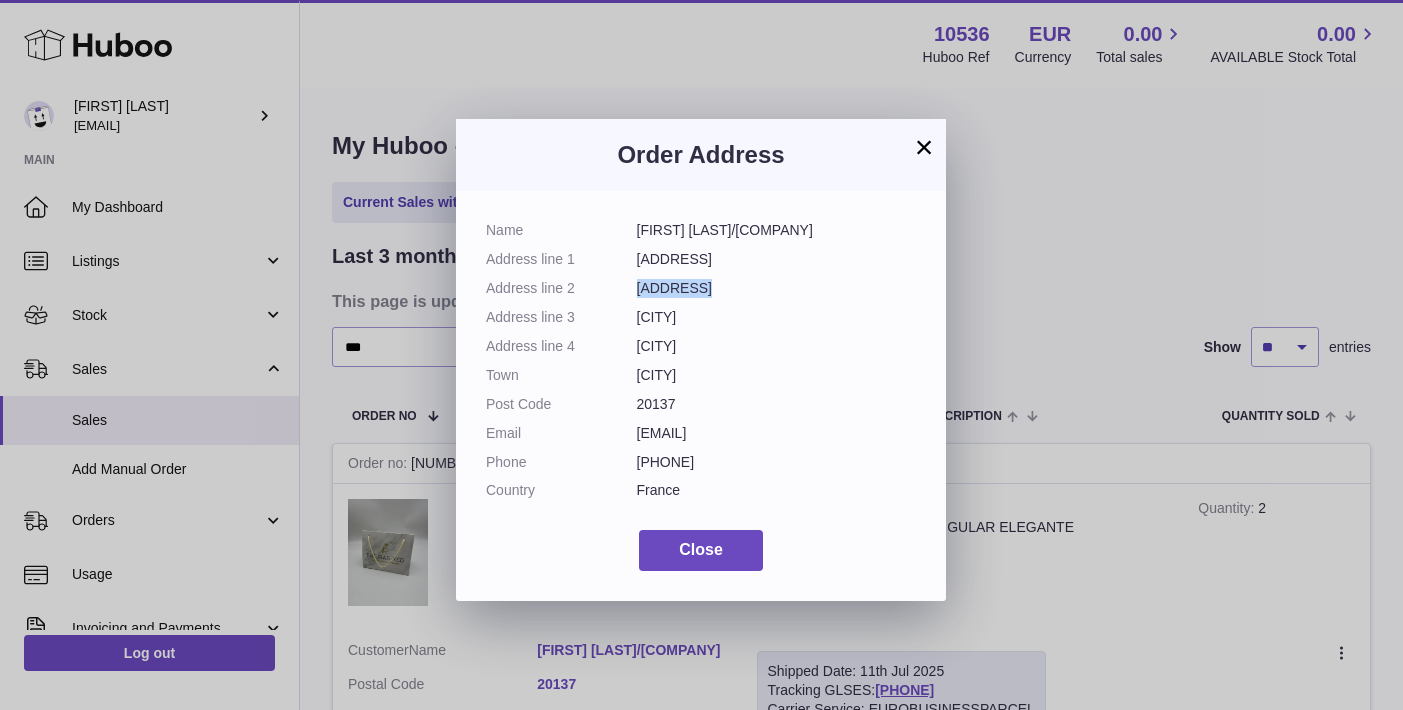 drag, startPoint x: 636, startPoint y: 287, endPoint x: 730, endPoint y: 284, distance: 94.04786 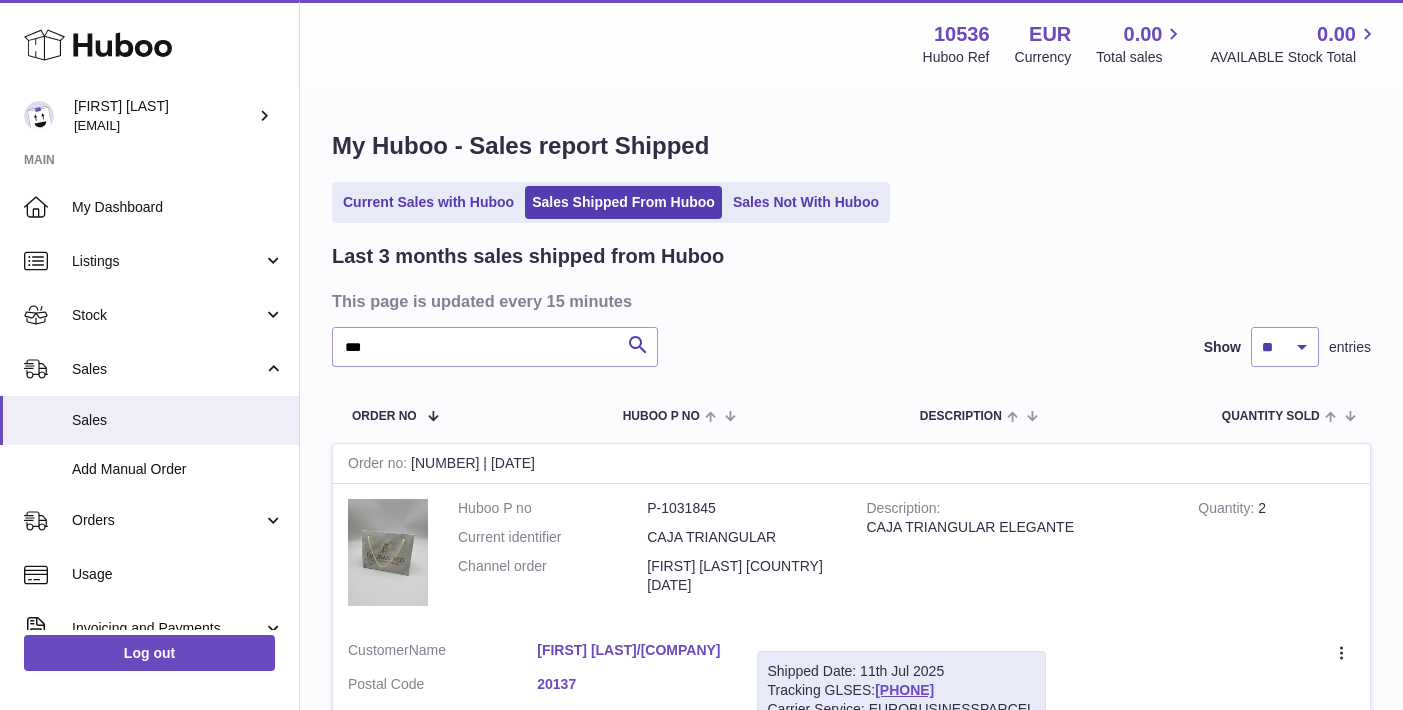 click on "Customer  Name   Nathalie Riccobene/EnergieB   Postal Code   20137   User Id" at bounding box center [537, 690] 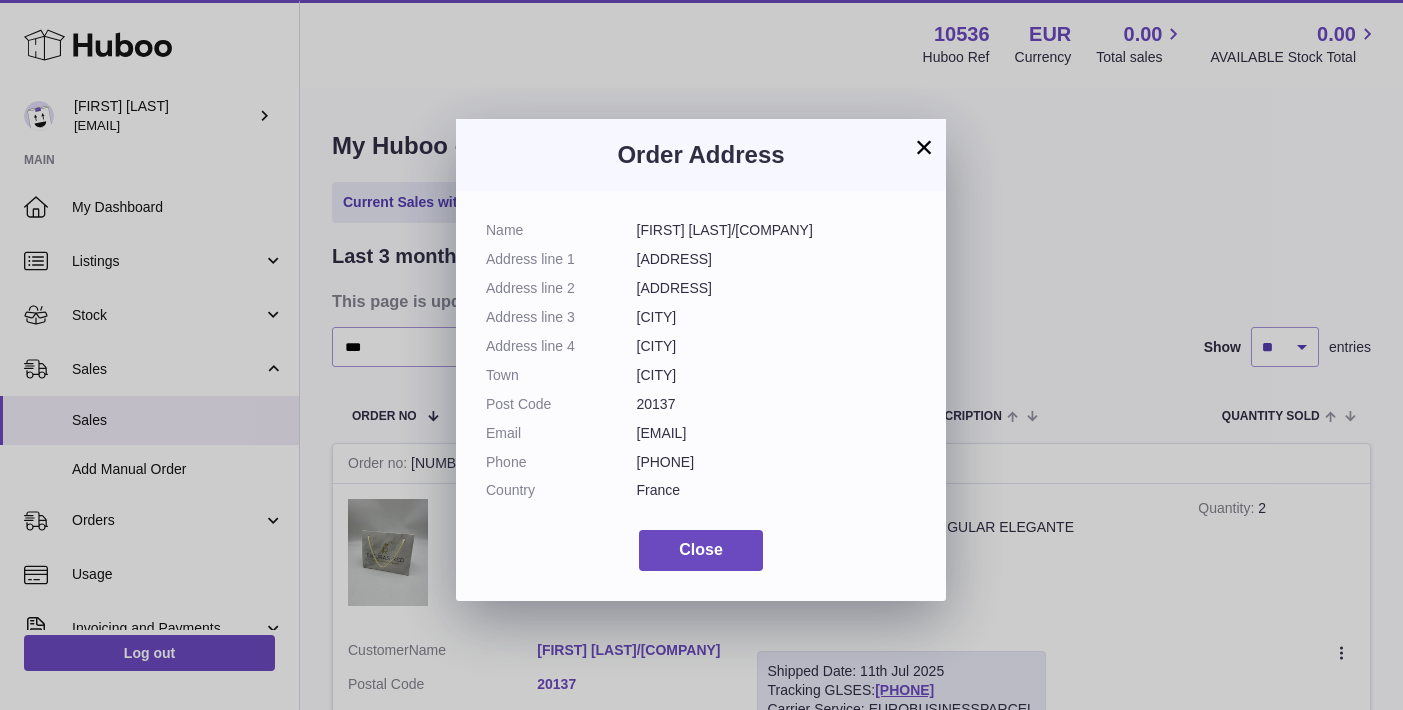 drag, startPoint x: 637, startPoint y: 423, endPoint x: 866, endPoint y: 419, distance: 229.03493 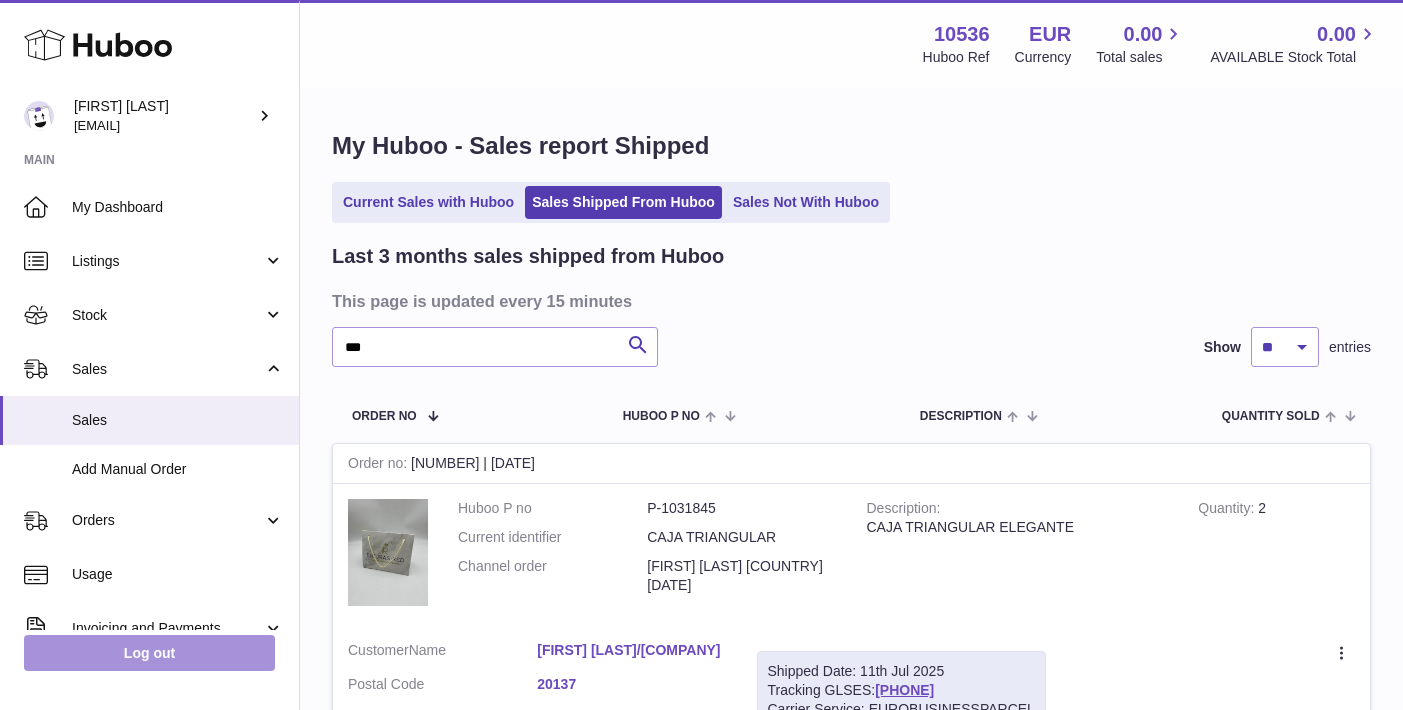 click on "Log out" at bounding box center [149, 653] 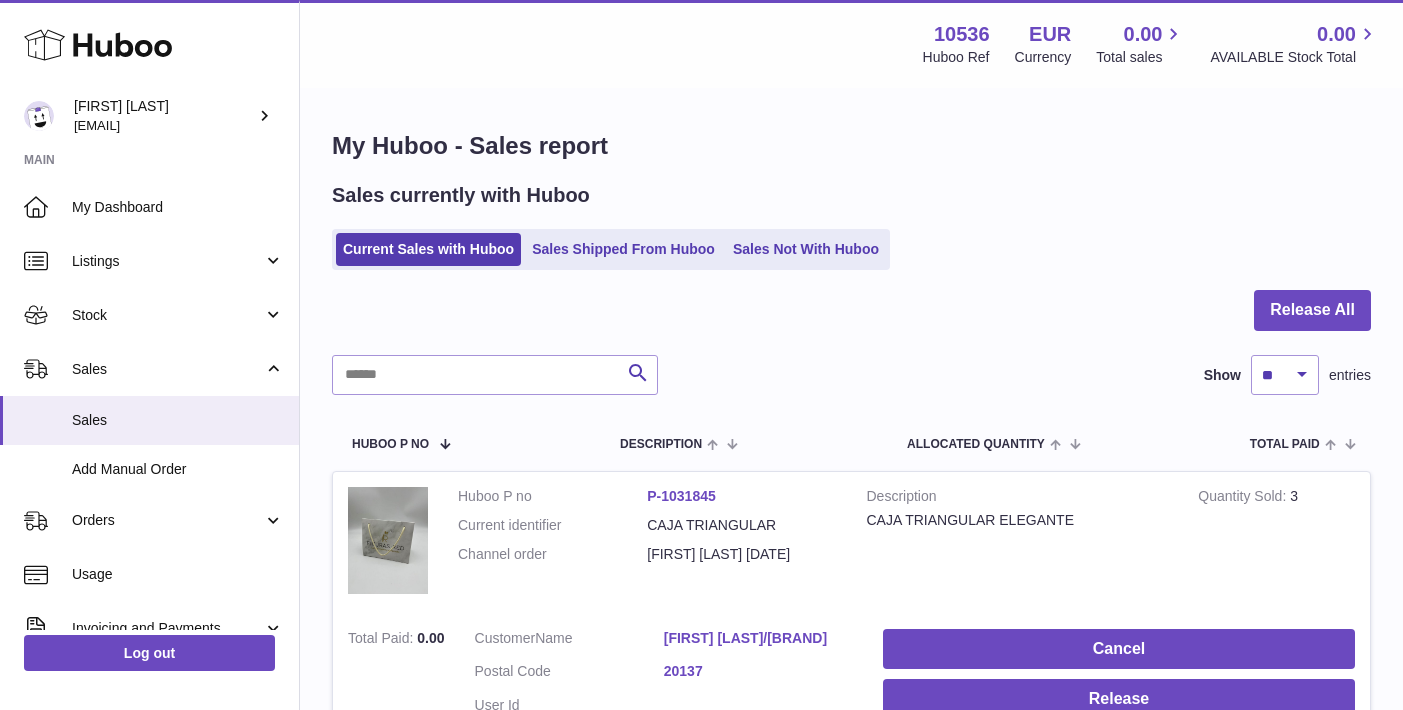 scroll, scrollTop: 0, scrollLeft: 0, axis: both 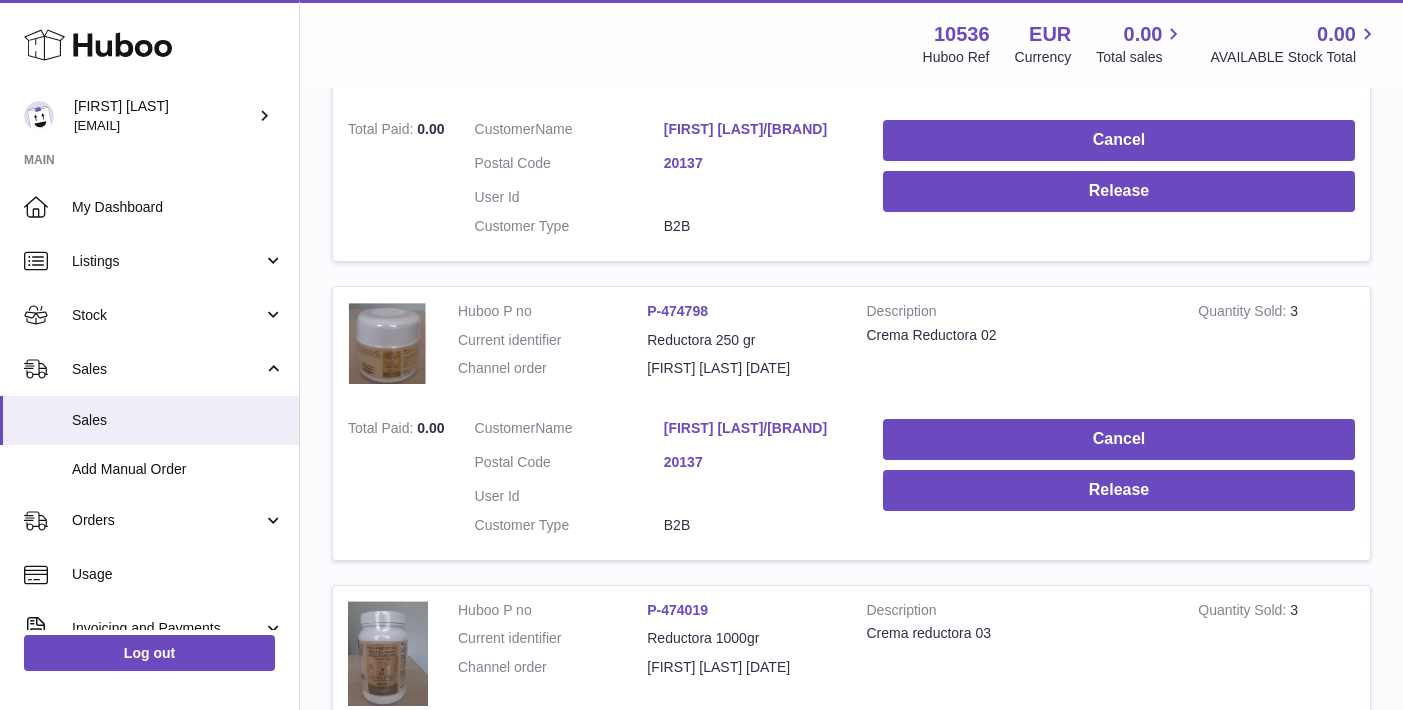 click on "[FIRST] [LAST]/[BRAND]" at bounding box center (758, 428) 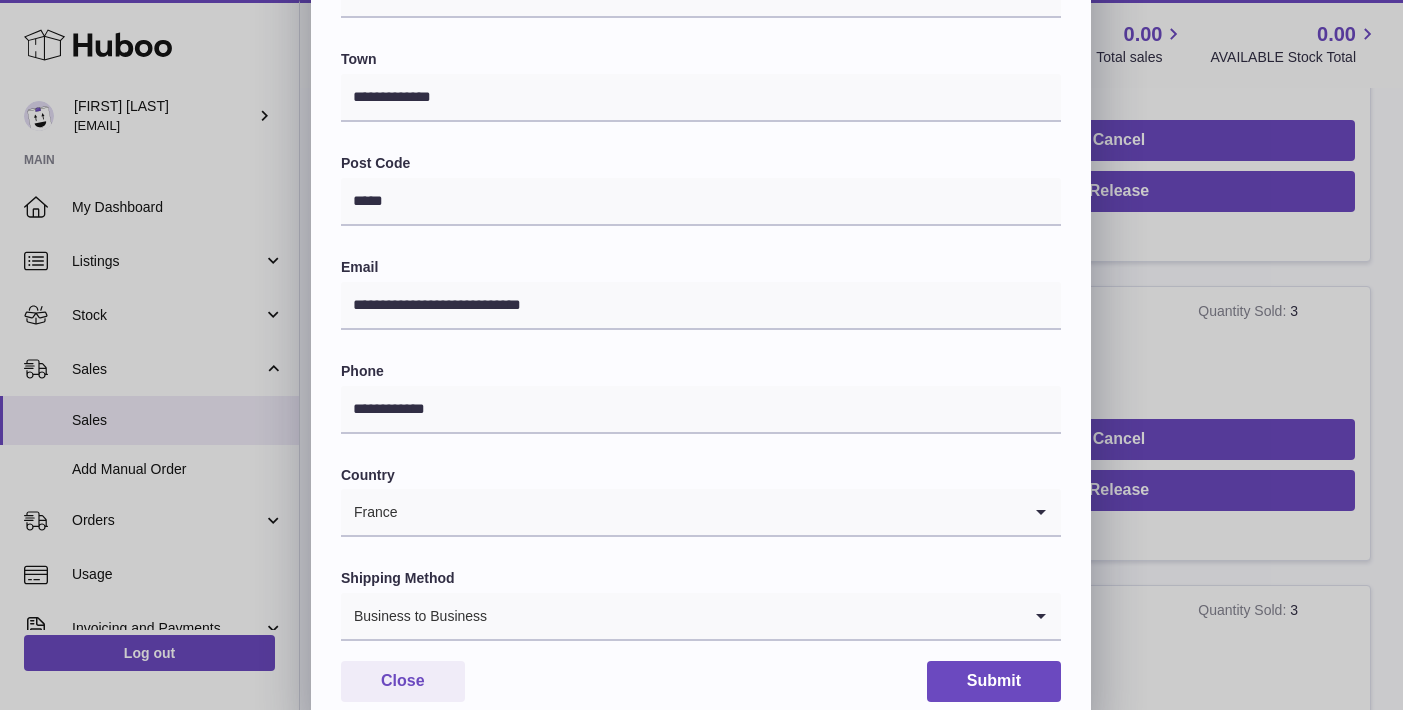 scroll, scrollTop: 516, scrollLeft: 0, axis: vertical 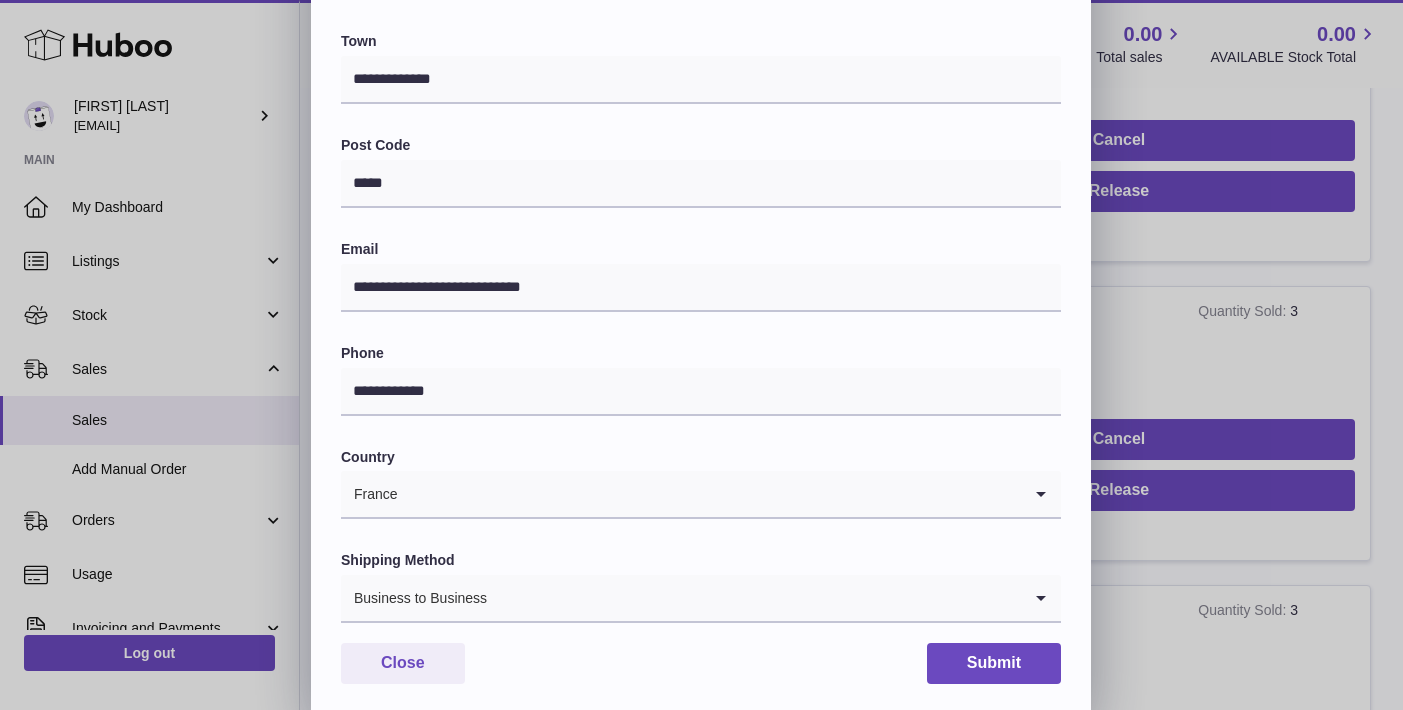 click on "×   Edit Order Address   Name   [NAME]
Address line 1   [ADDRESS]
Address line 2   [ADDRESS]
Address line 3   [ADDRESS]
Town   [TOWN]
Post Code   [POST_CODE]
Email   [EMAIL]
Phone   [PHONE]
Country
France
Loading...
Shipping Method
Business to Business
Loading...
Close
Submit" at bounding box center [701, 114] 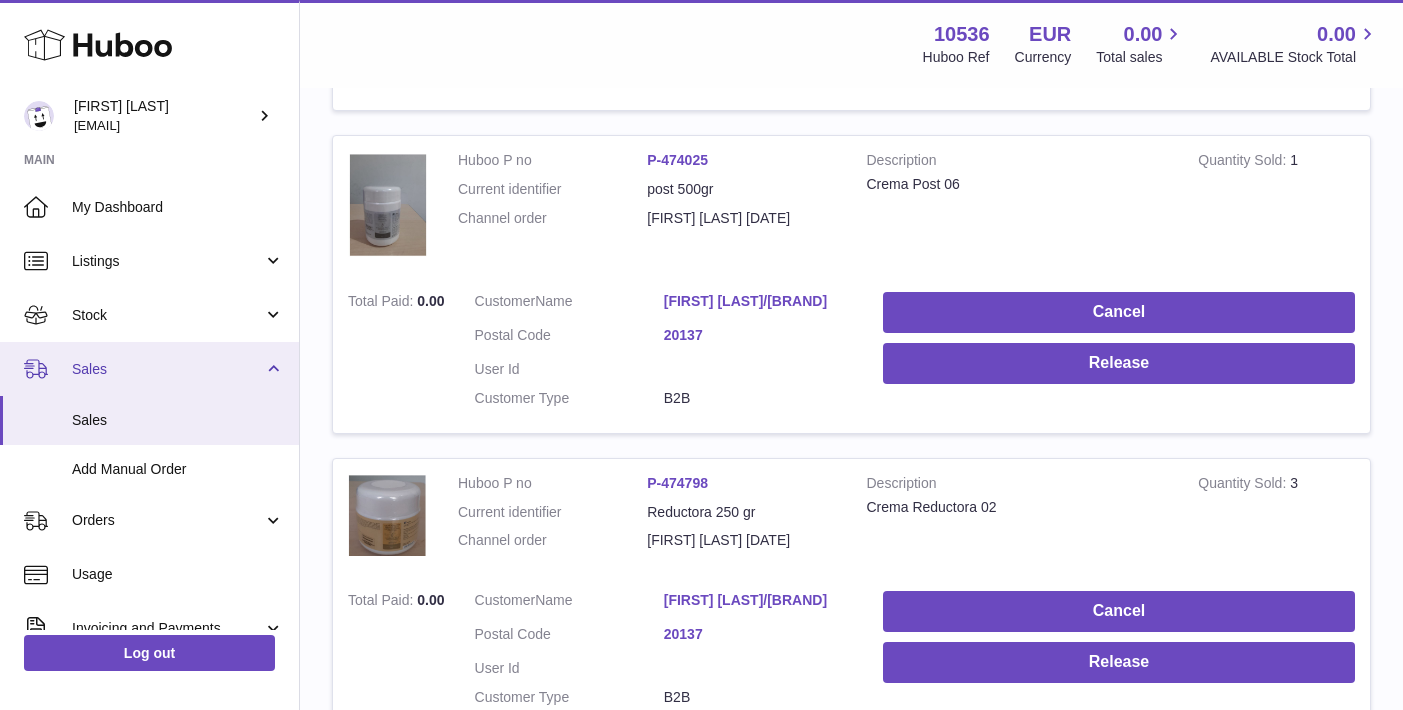scroll, scrollTop: 663, scrollLeft: 0, axis: vertical 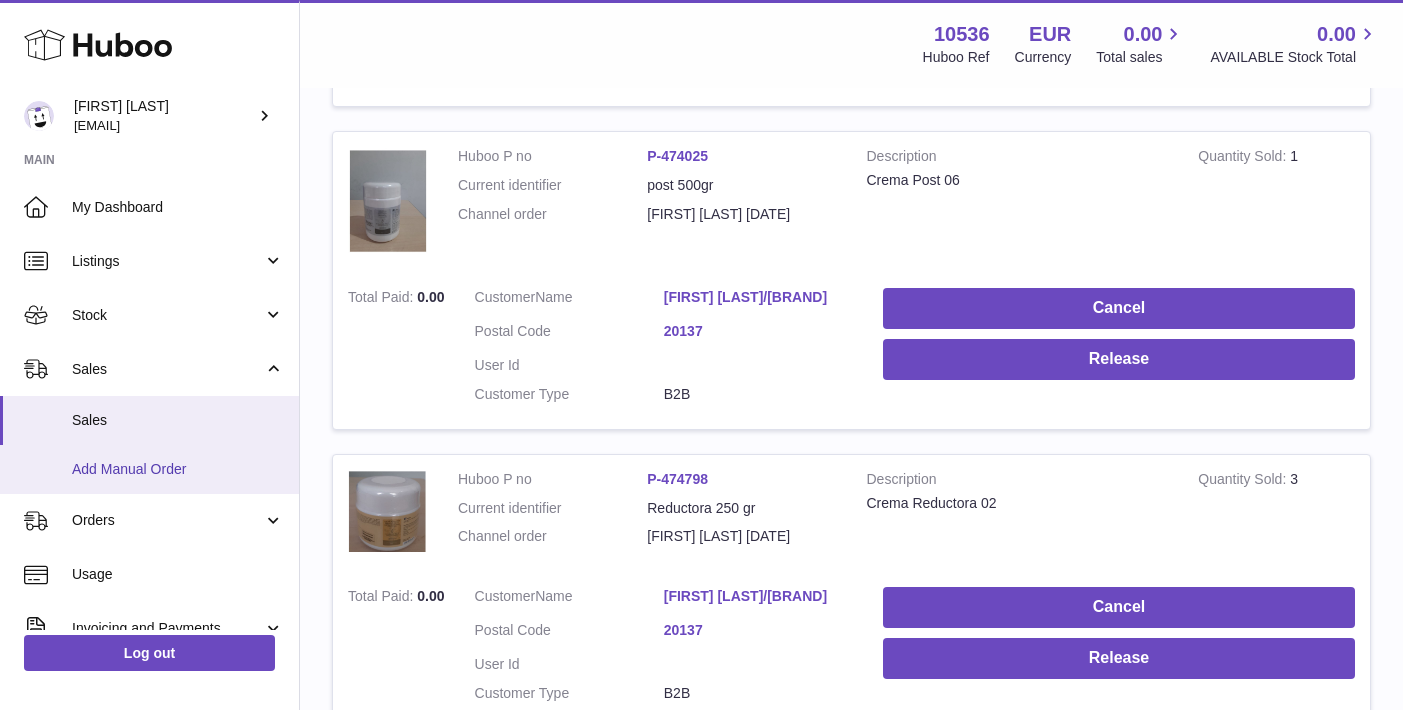 click on "Add Manual Order" at bounding box center (178, 469) 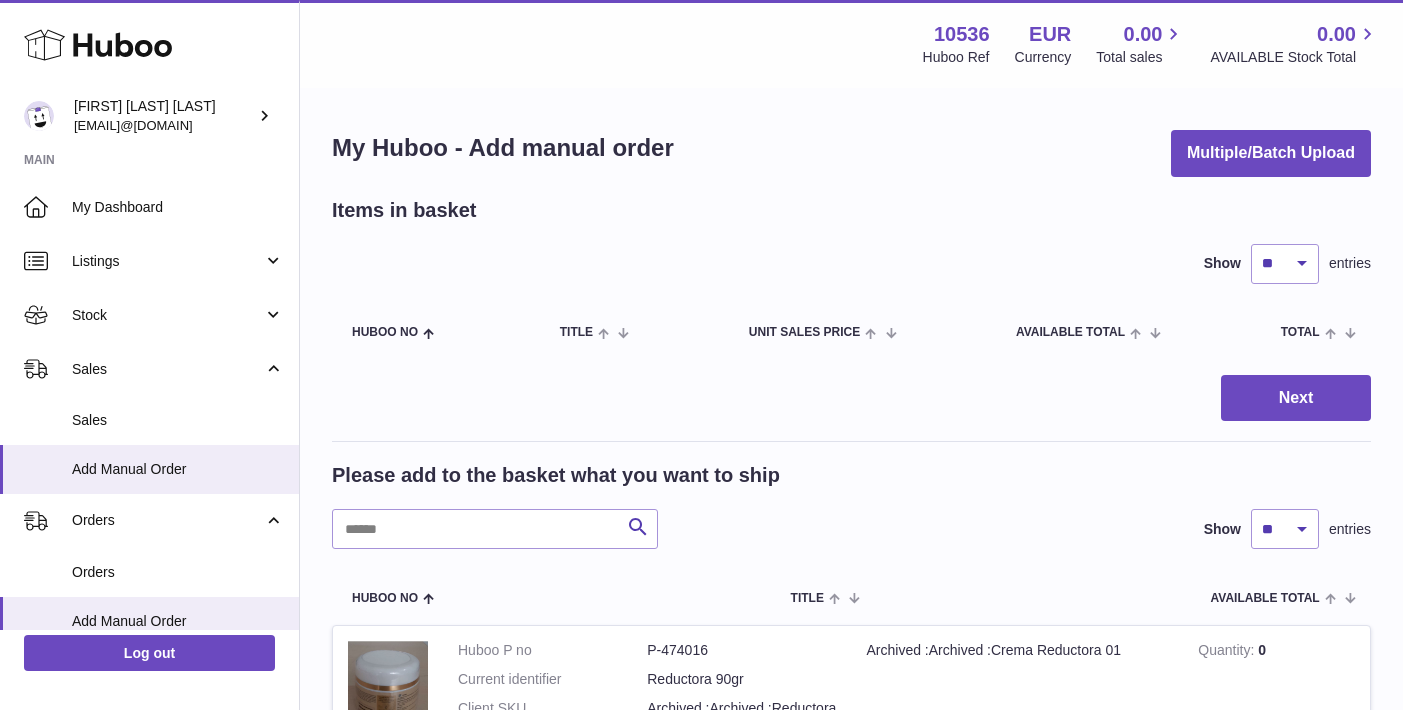 scroll, scrollTop: 0, scrollLeft: 0, axis: both 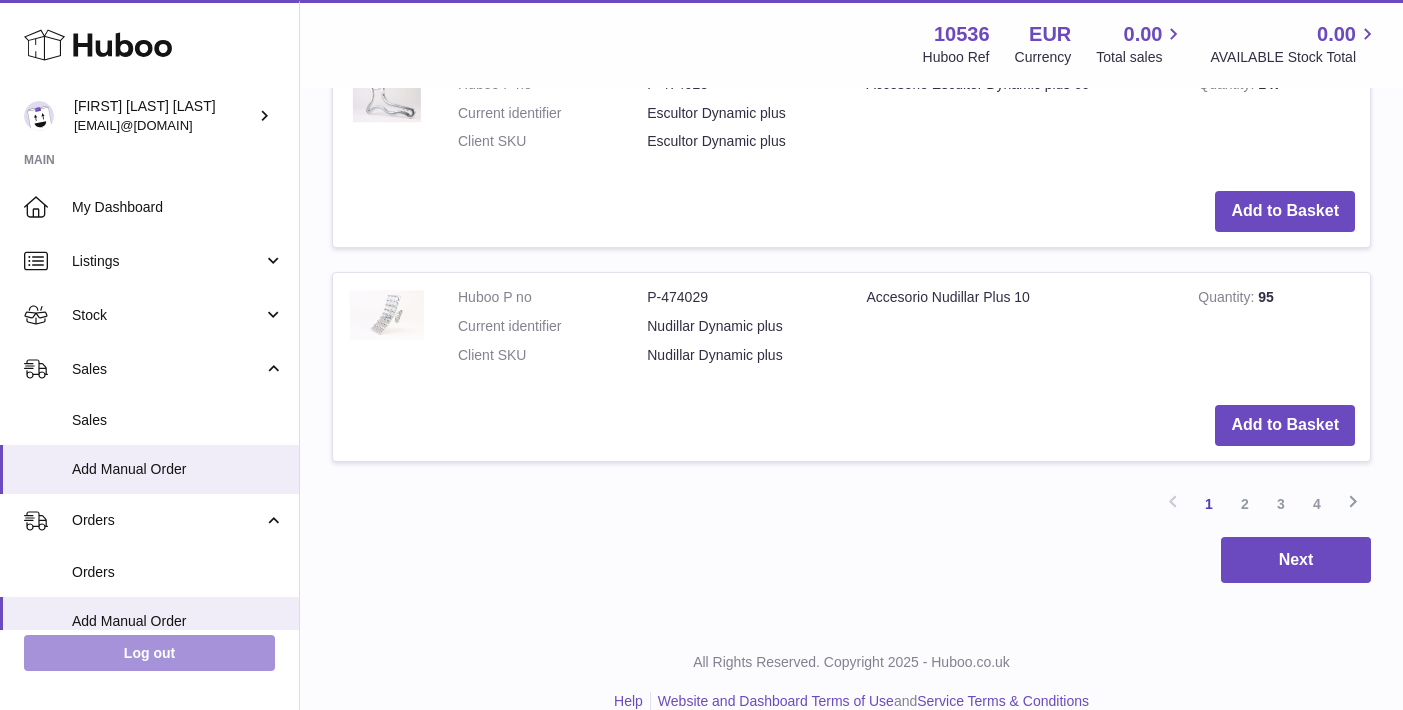 click on "Log out" at bounding box center (149, 653) 